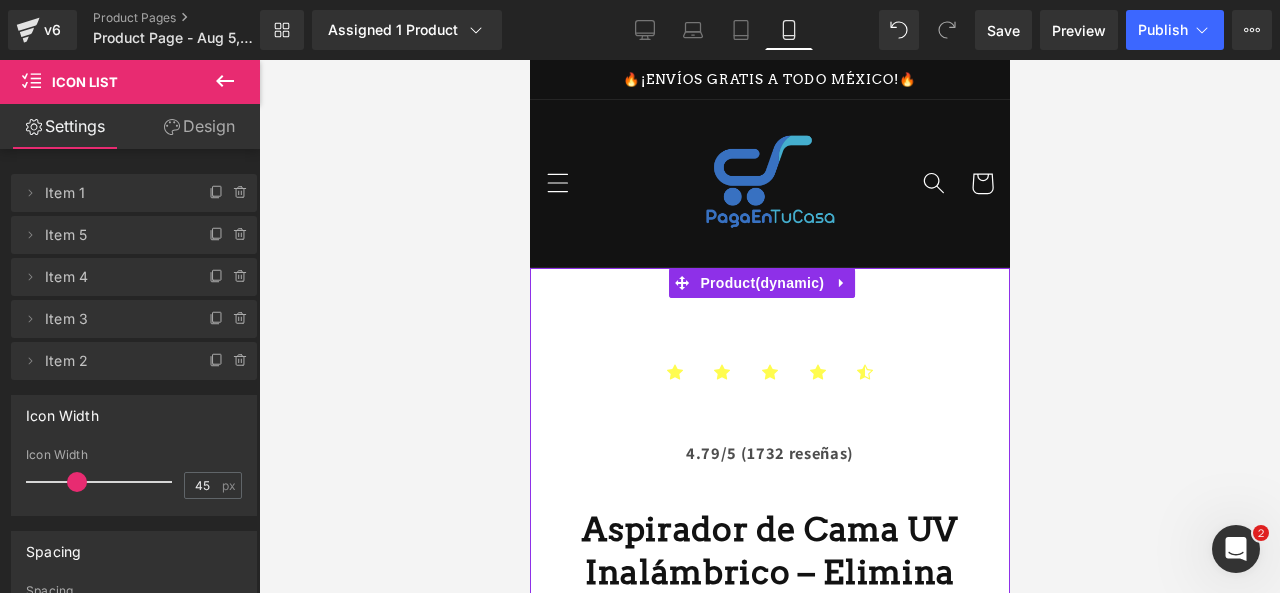 scroll, scrollTop: 2992, scrollLeft: 0, axis: vertical 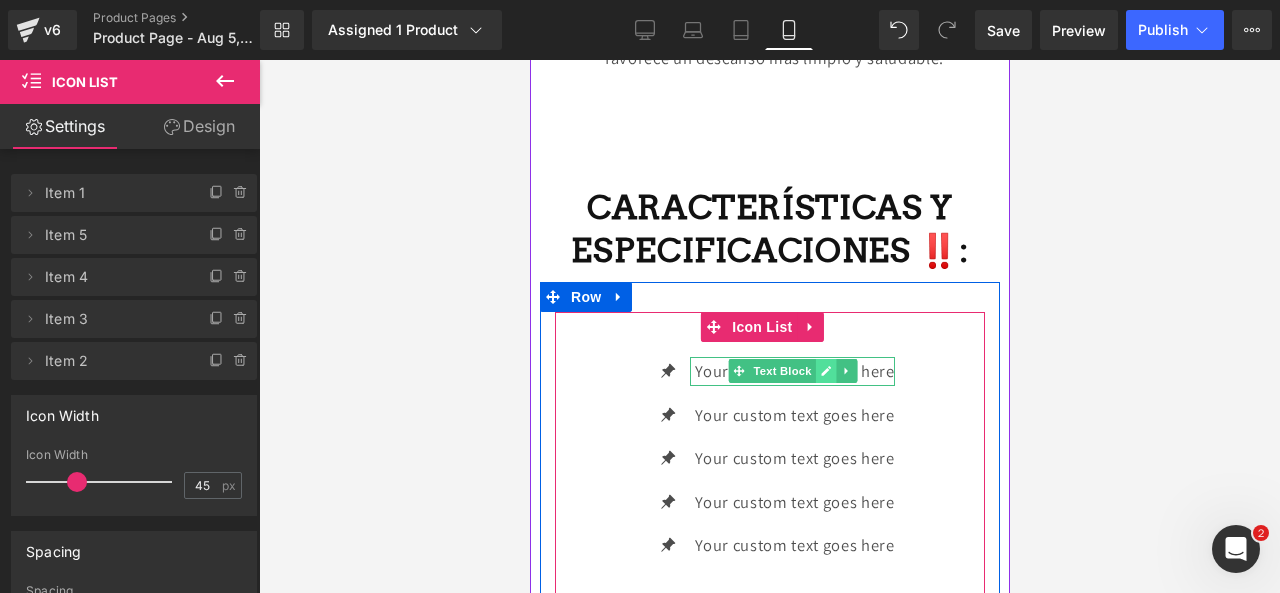 click 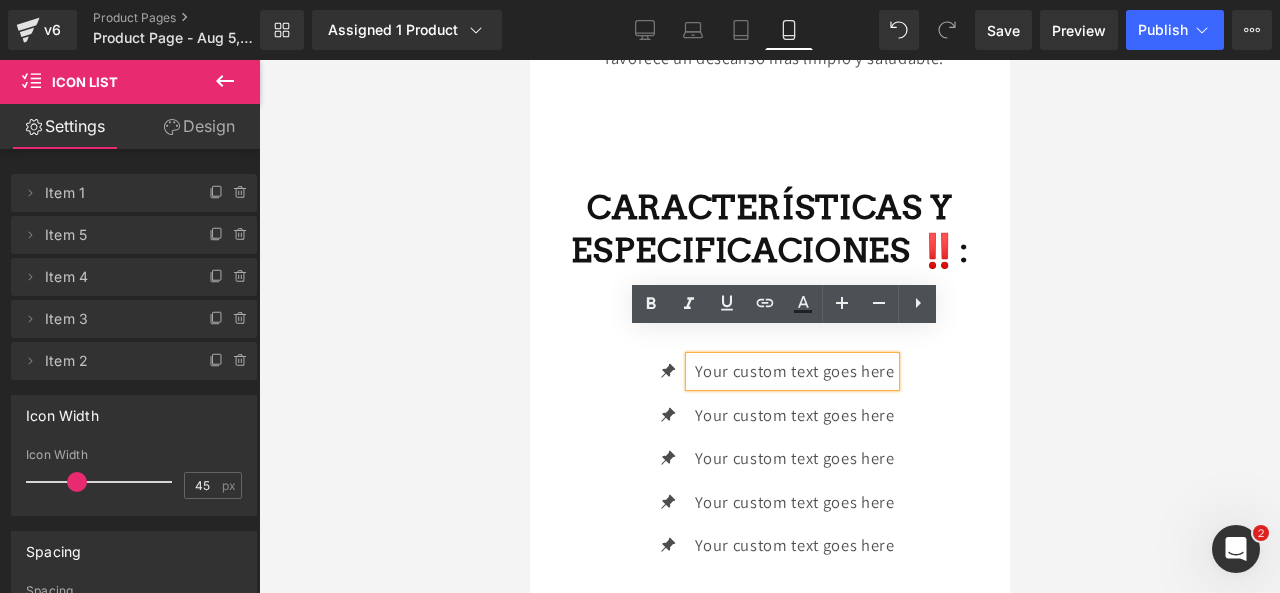 click on "Your custom text goes here" at bounding box center (793, 371) 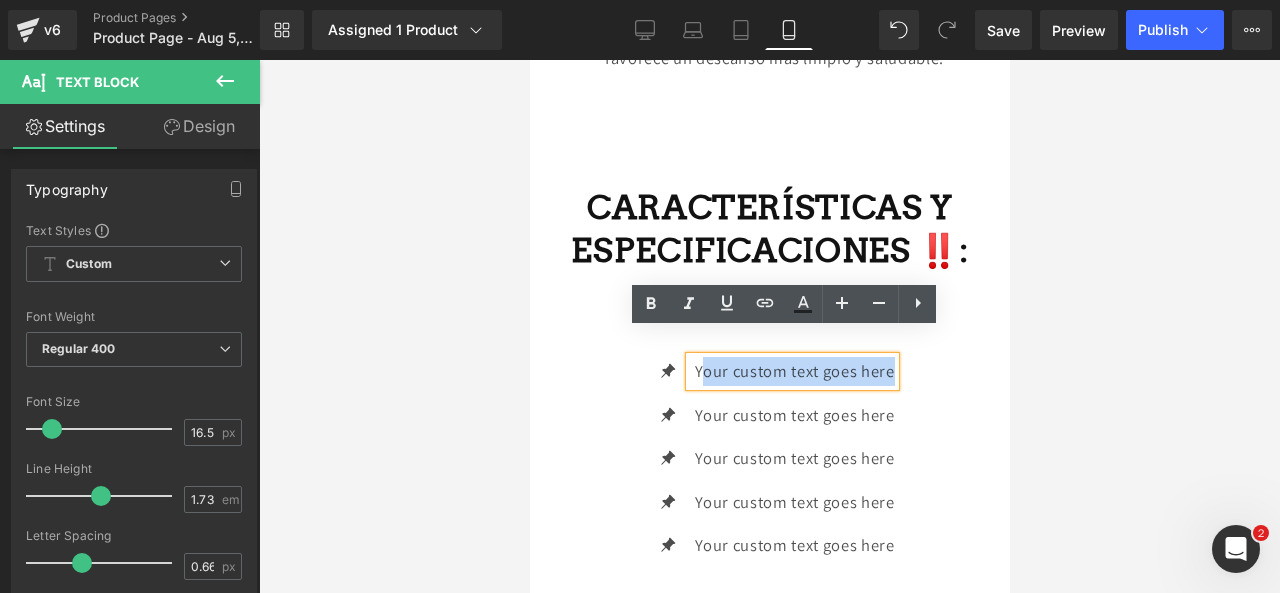drag, startPoint x: 884, startPoint y: 347, endPoint x: 690, endPoint y: 351, distance: 194.04123 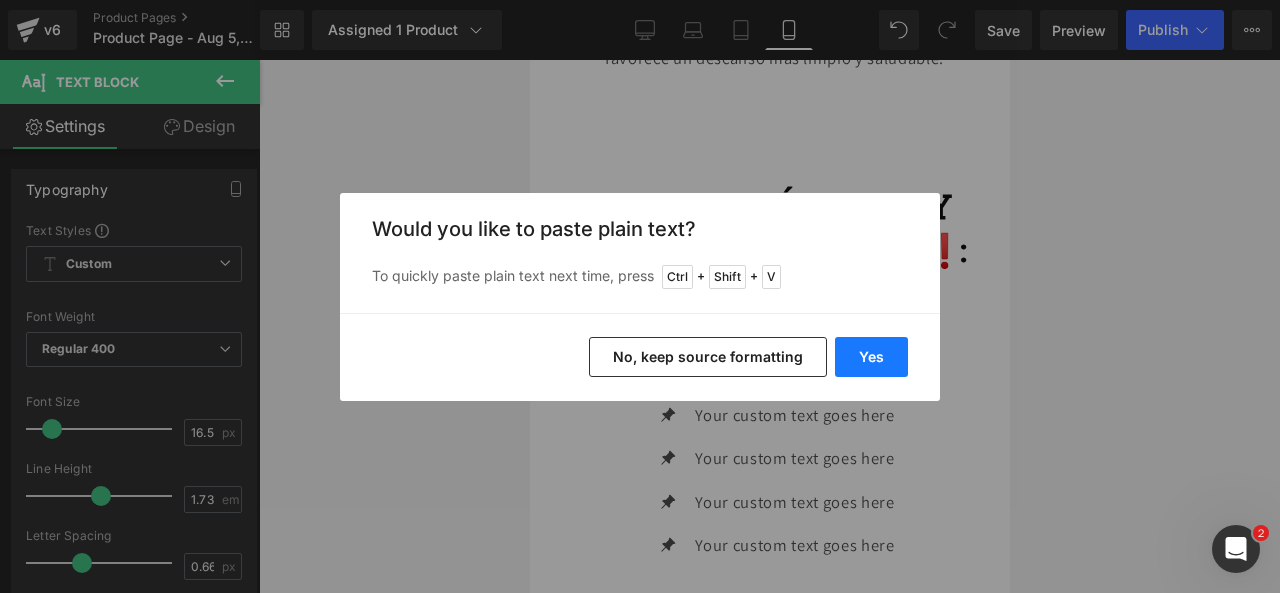 click on "Yes" at bounding box center [871, 357] 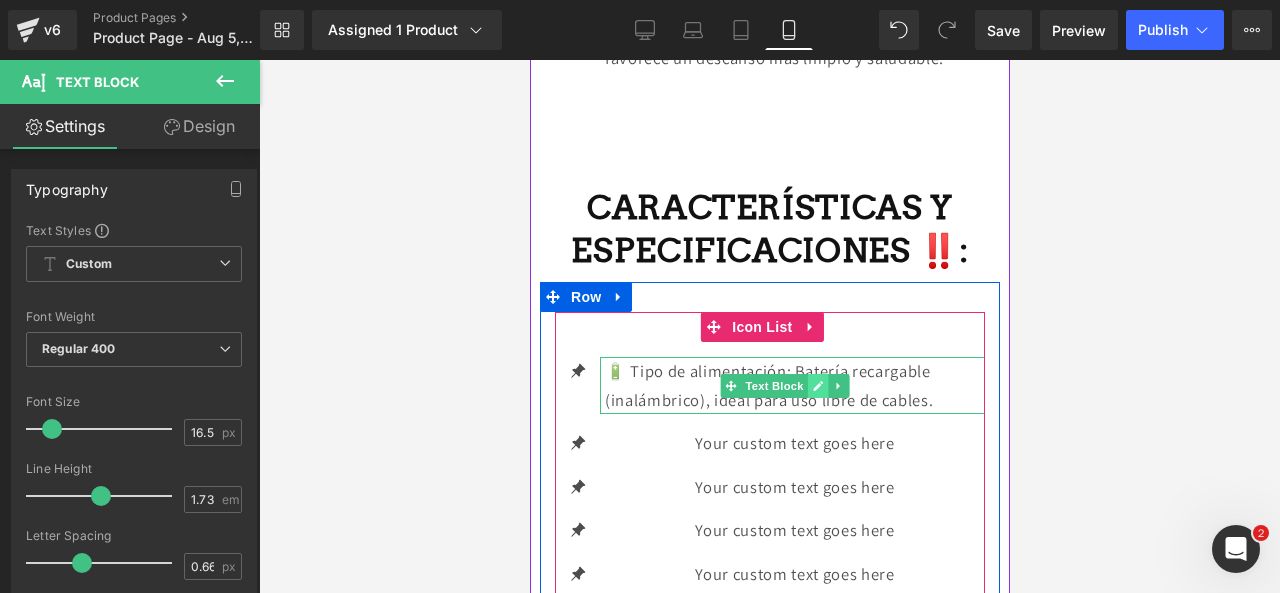 click 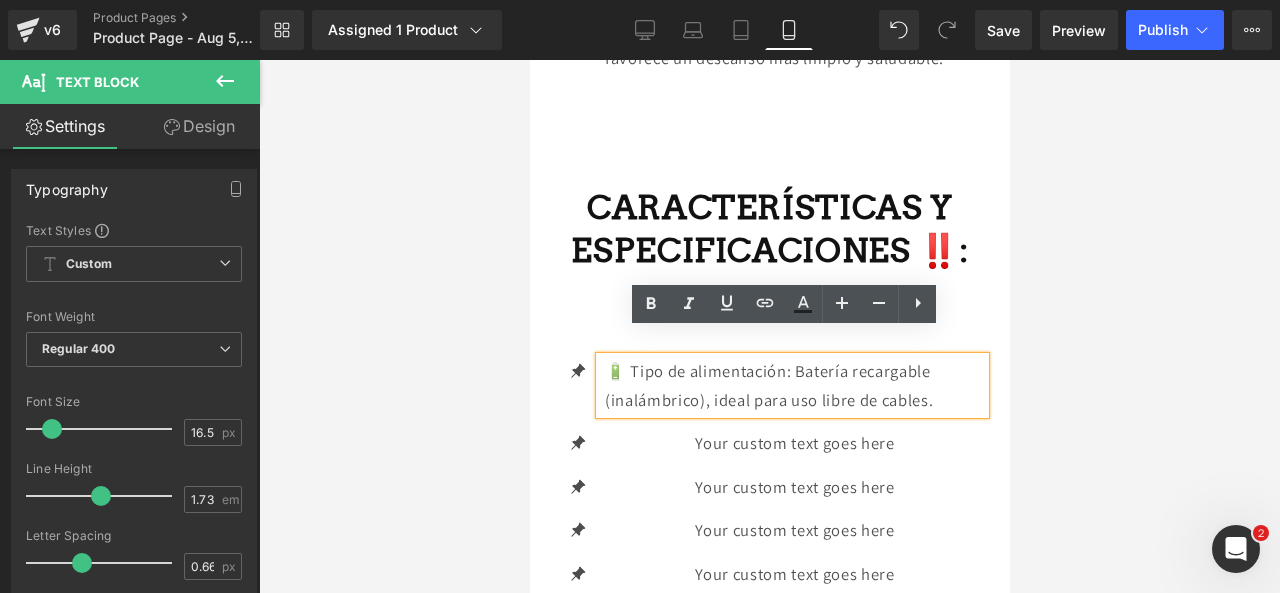 click on "🔋 Tipo de alimentación: Batería recargable (inalámbrico), ideal para uso libre de cables." at bounding box center (794, 385) 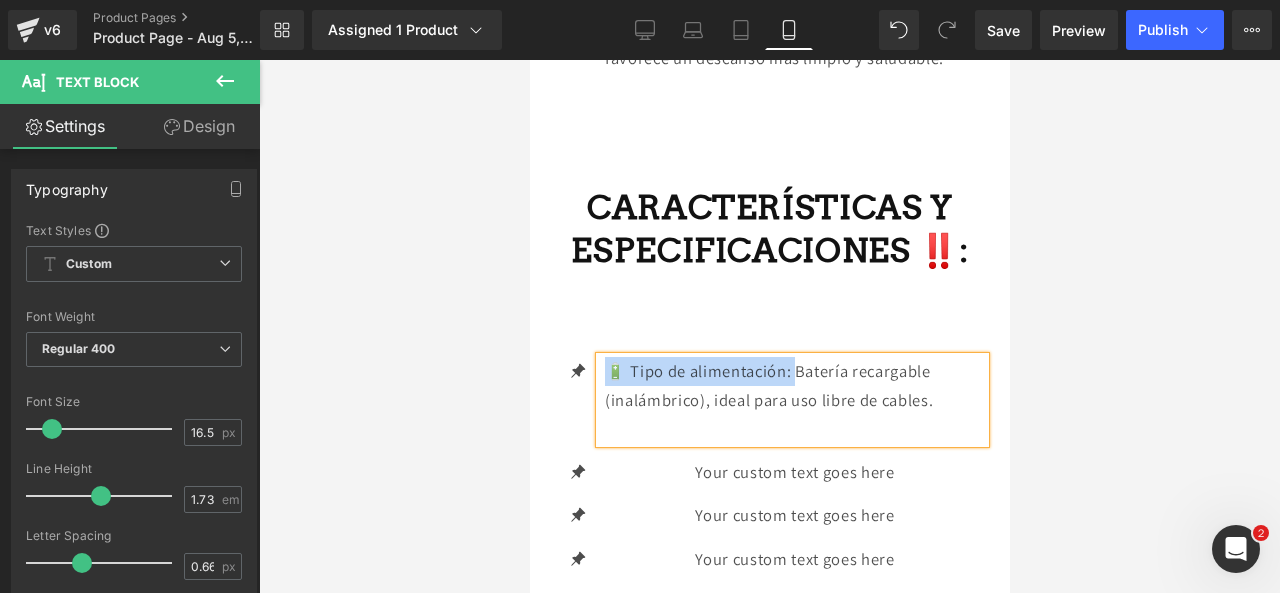 drag, startPoint x: 790, startPoint y: 346, endPoint x: 612, endPoint y: 336, distance: 178.28067 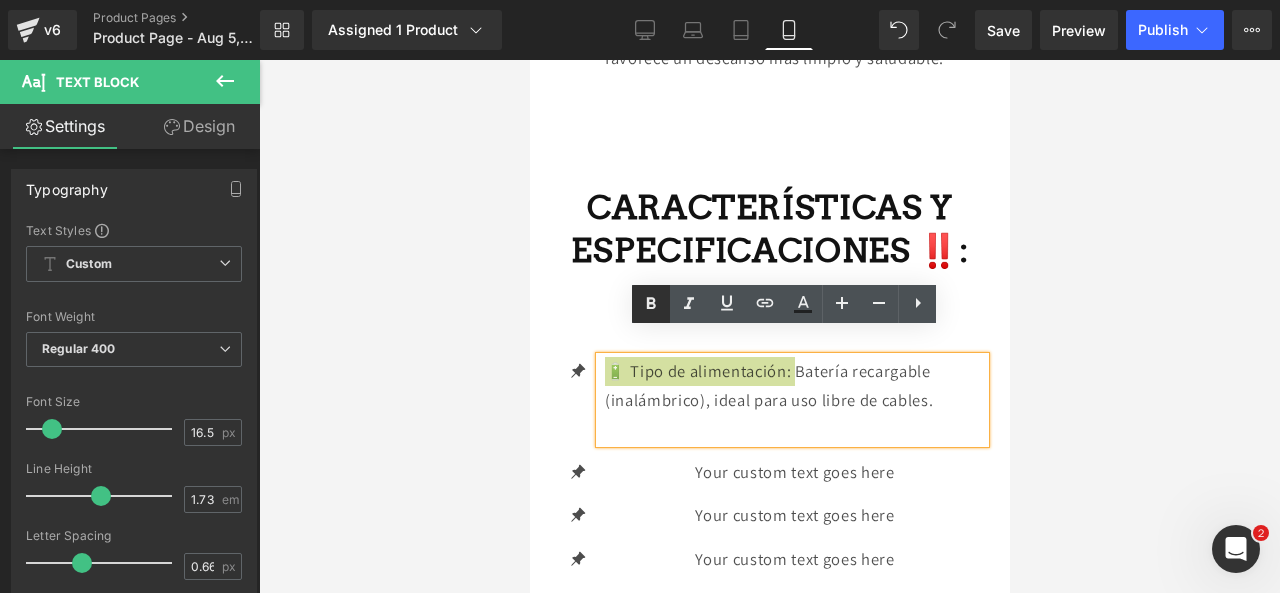 click 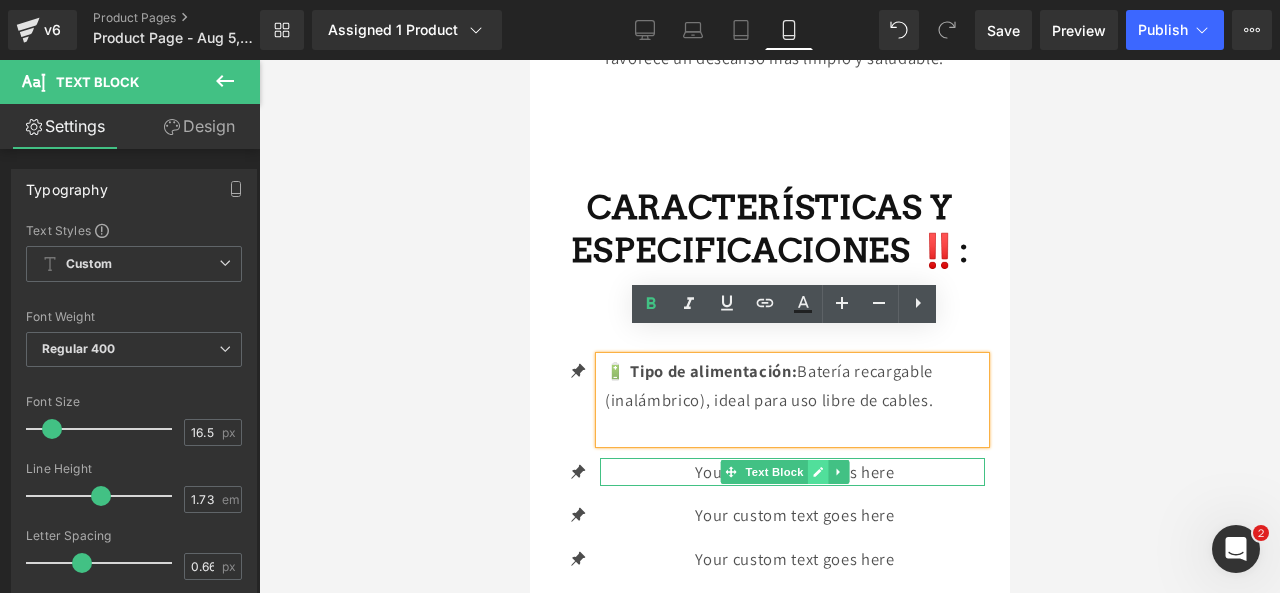 click at bounding box center (817, 472) 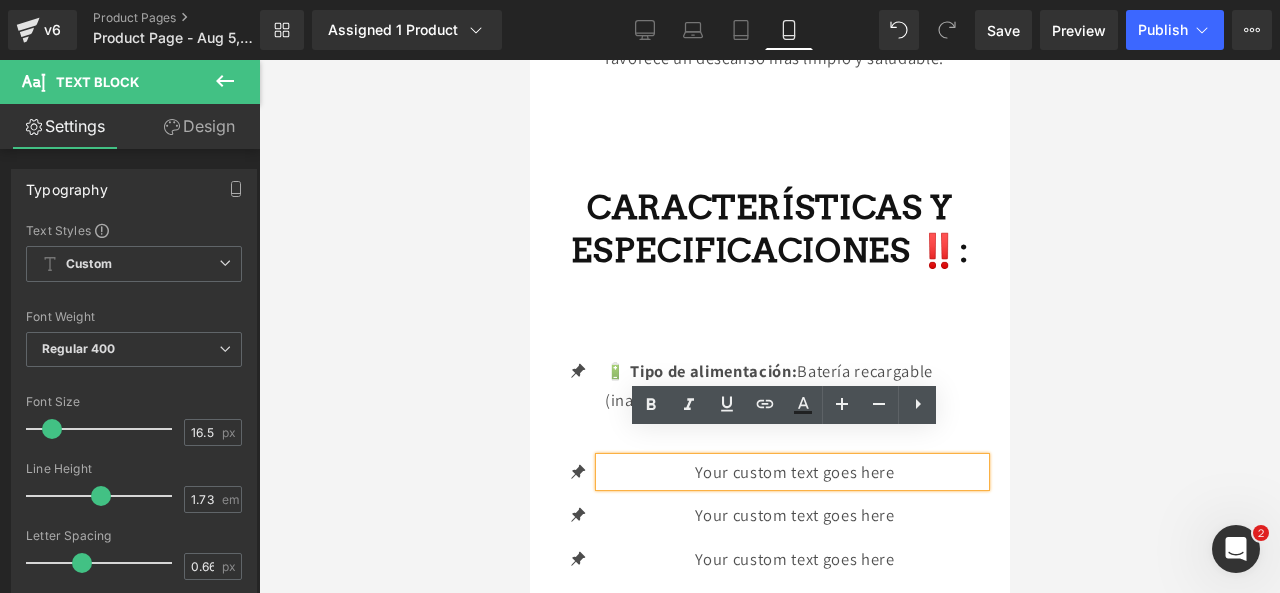 click on "Your custom text goes here" at bounding box center [794, 472] 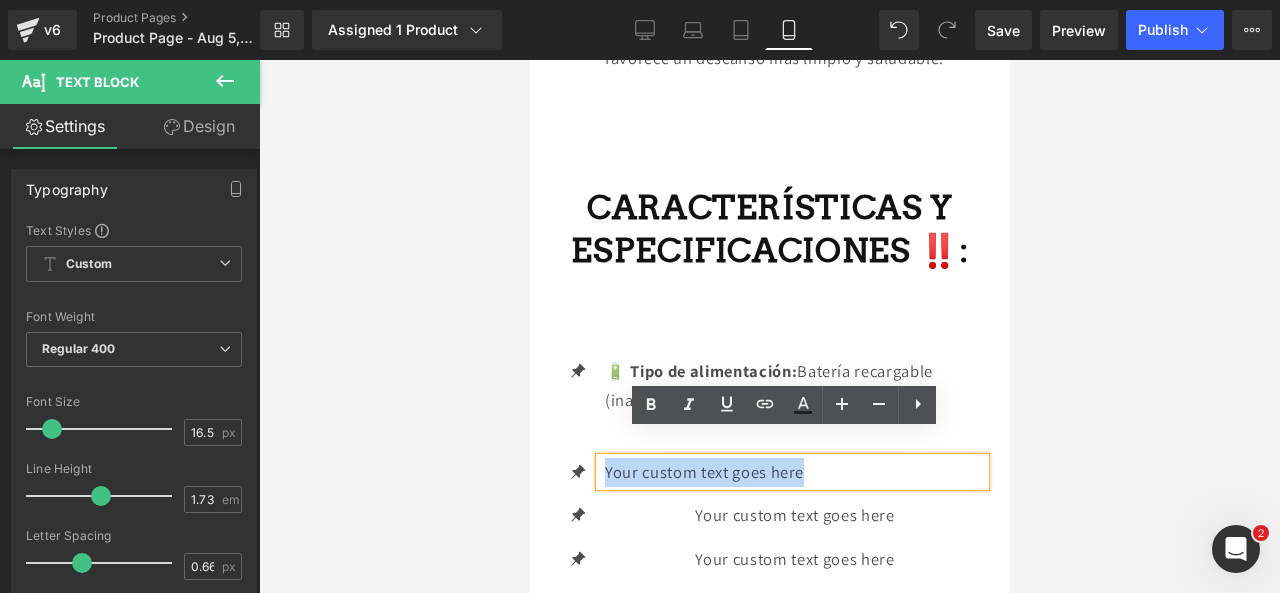 drag, startPoint x: 898, startPoint y: 451, endPoint x: 599, endPoint y: 445, distance: 299.06018 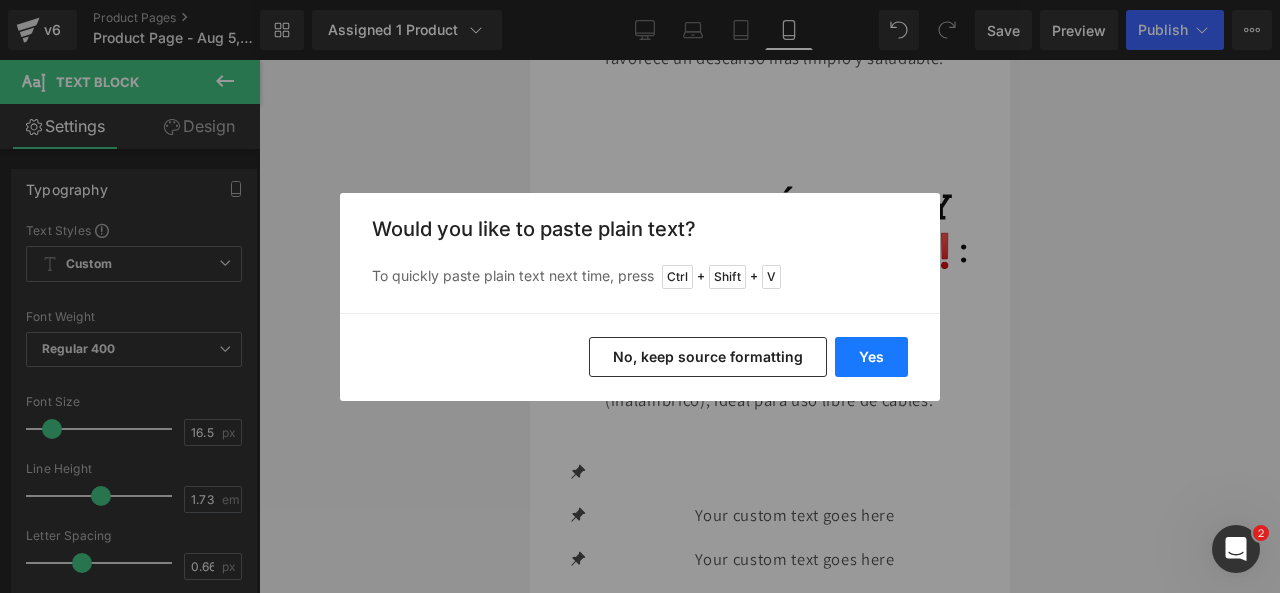 click on "Yes" at bounding box center [871, 357] 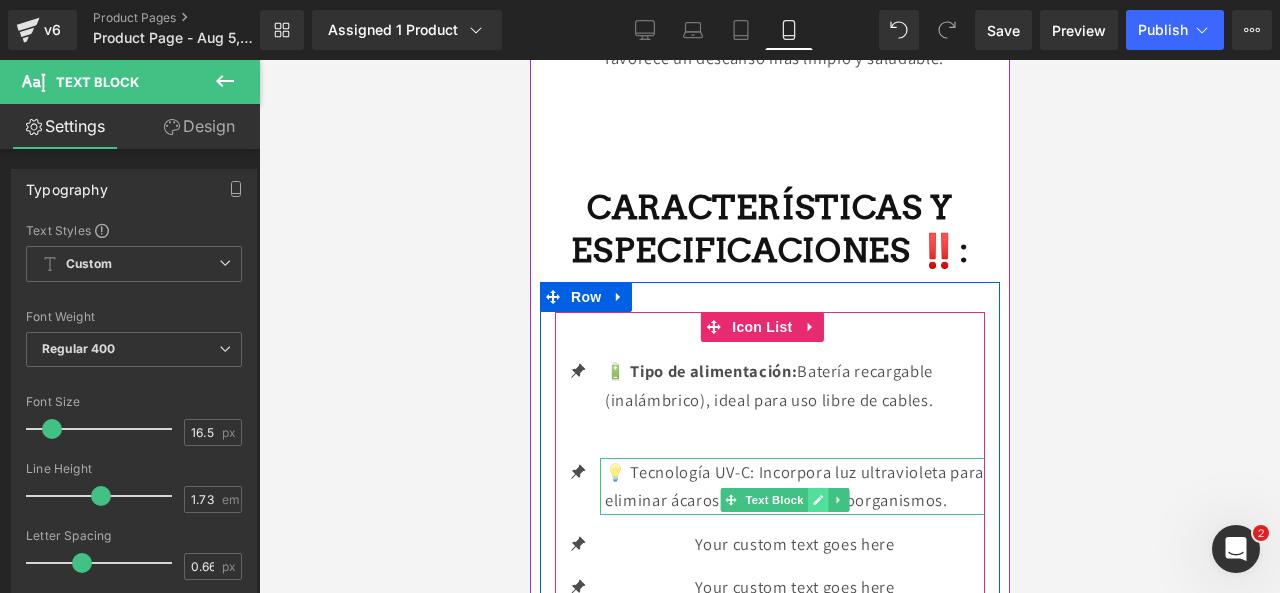 click 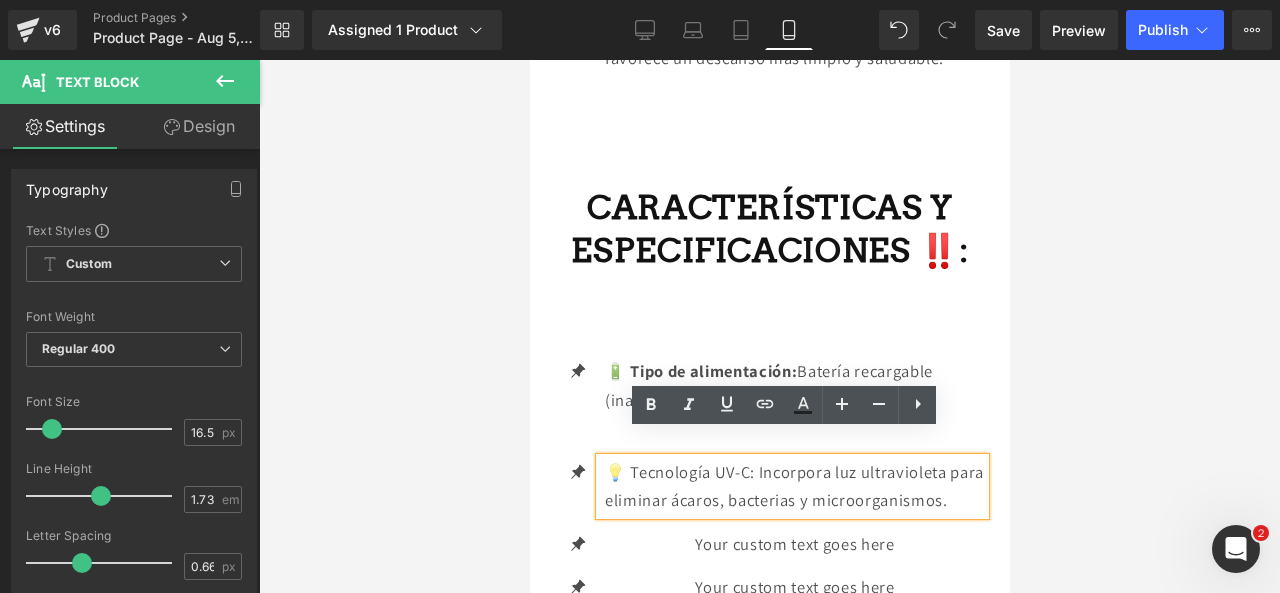 click on "💡 Tecnología UV-C: Incorpora luz ultravioleta para eliminar ácaros, bacterias y microorganismos." at bounding box center (794, 486) 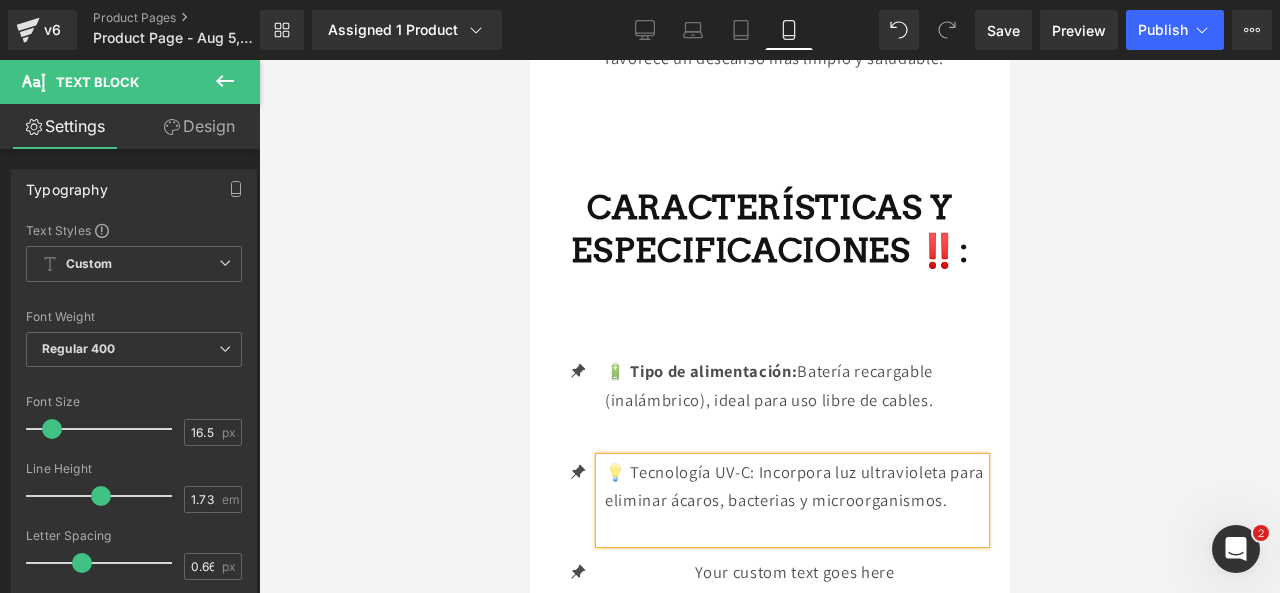 click on "💡 Tecnología UV-C: Incorpora luz ultravioleta para eliminar ácaros, bacterias y microorganismos." at bounding box center [794, 486] 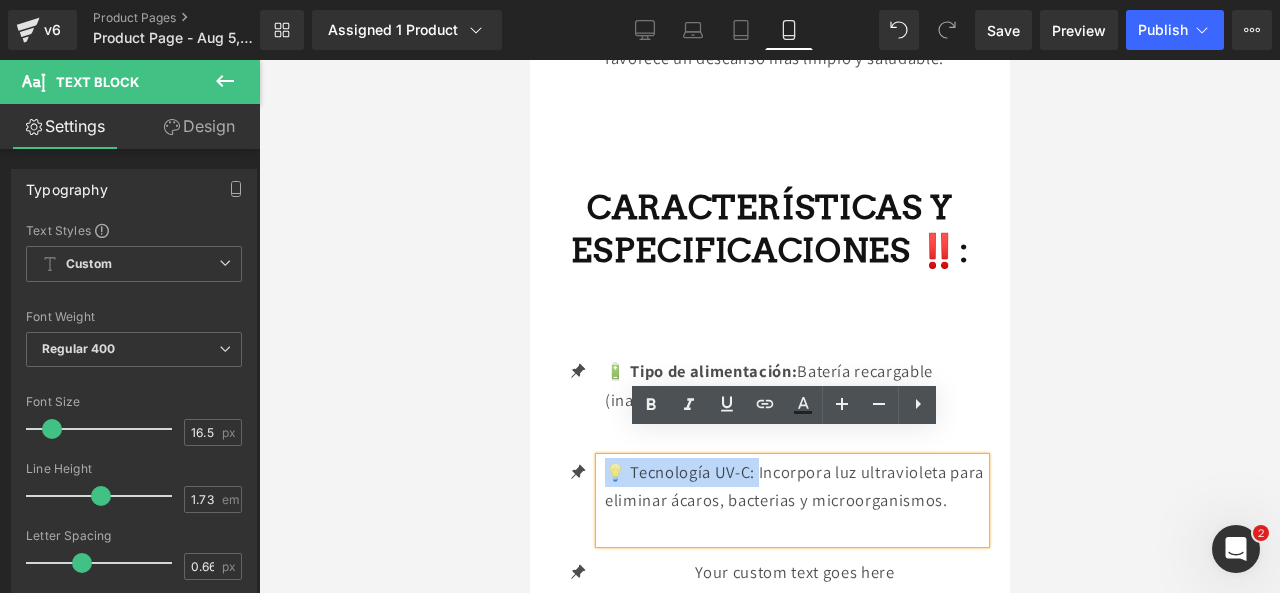 drag, startPoint x: 755, startPoint y: 442, endPoint x: 605, endPoint y: 434, distance: 150.21318 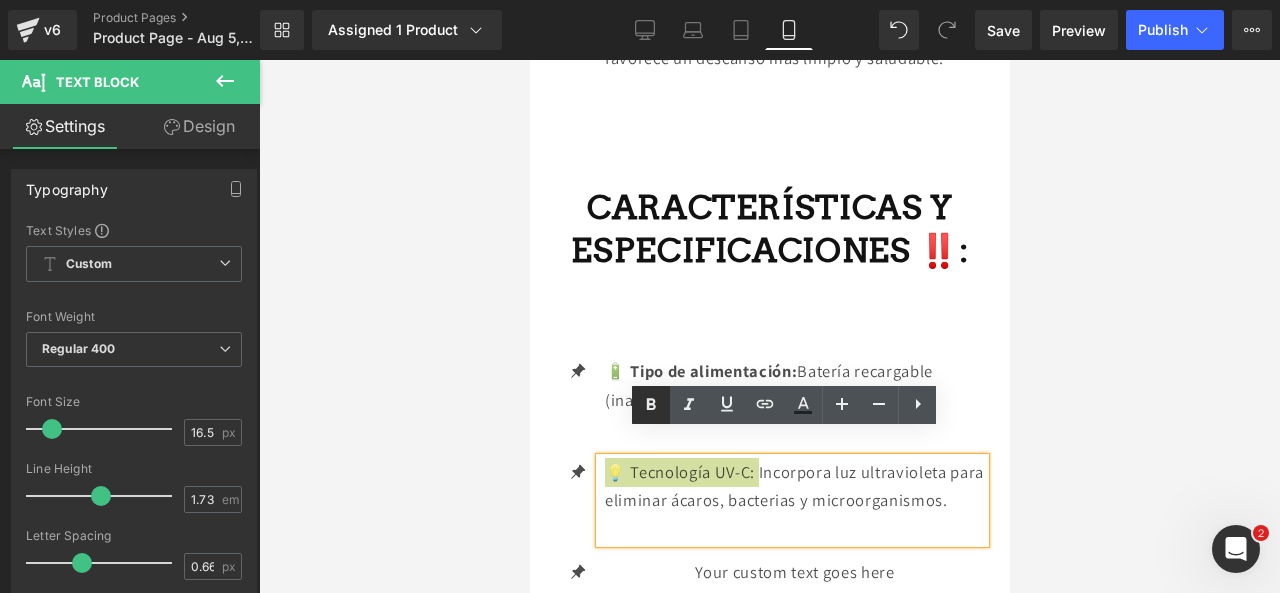 click 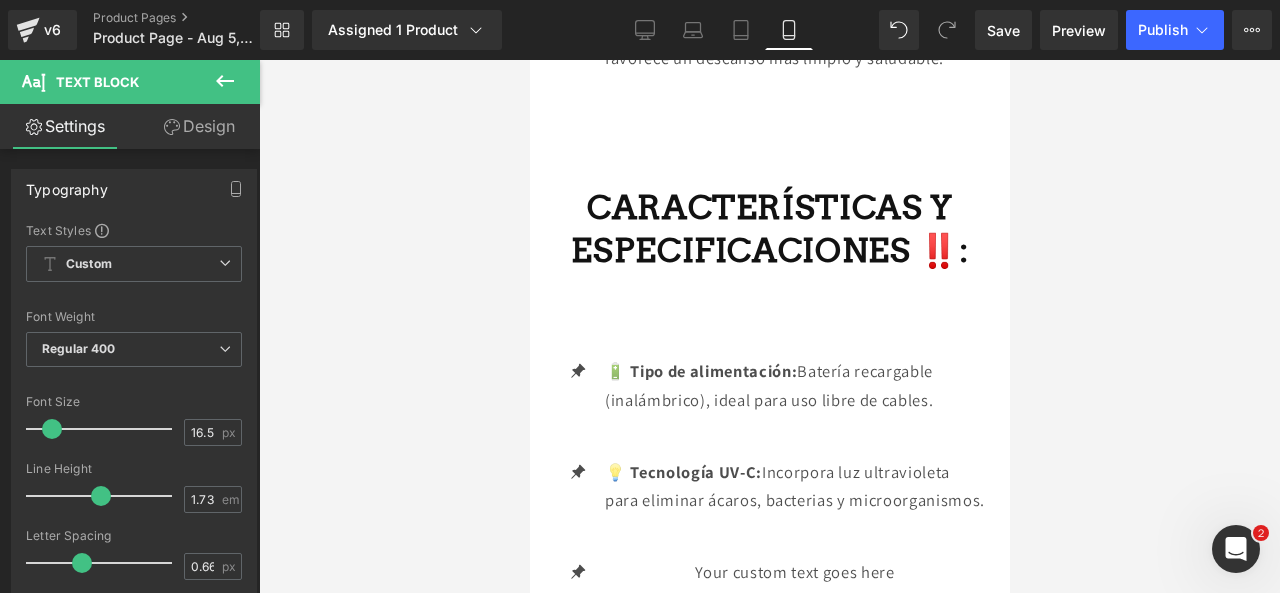 click at bounding box center (225, 82) 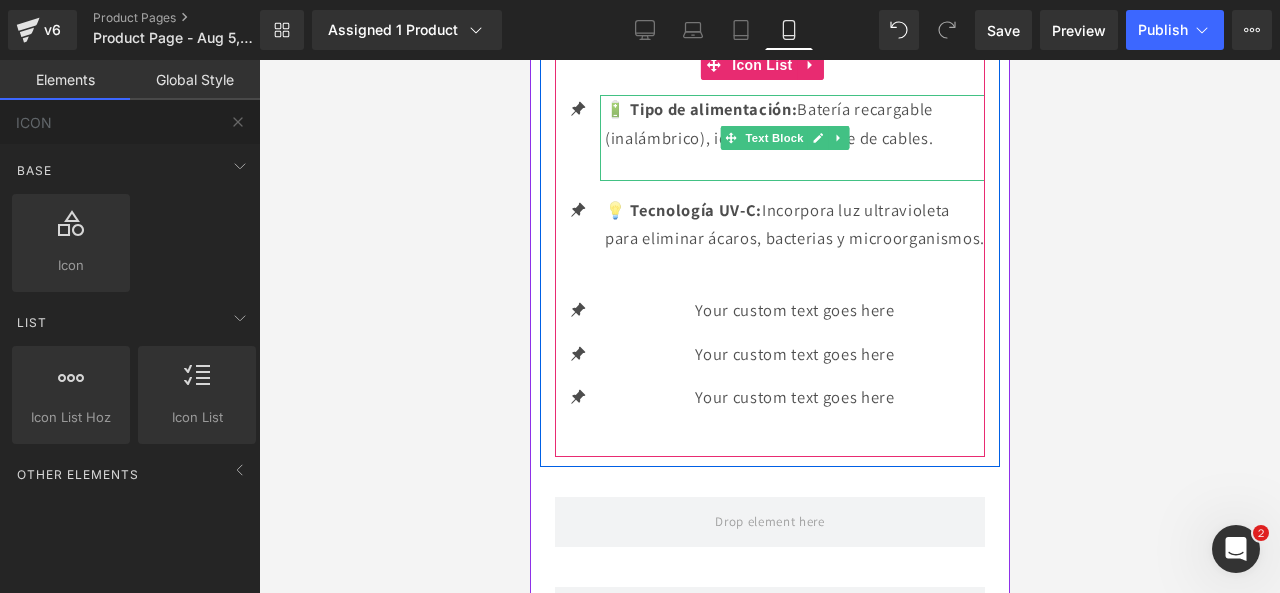 scroll, scrollTop: 3258, scrollLeft: 0, axis: vertical 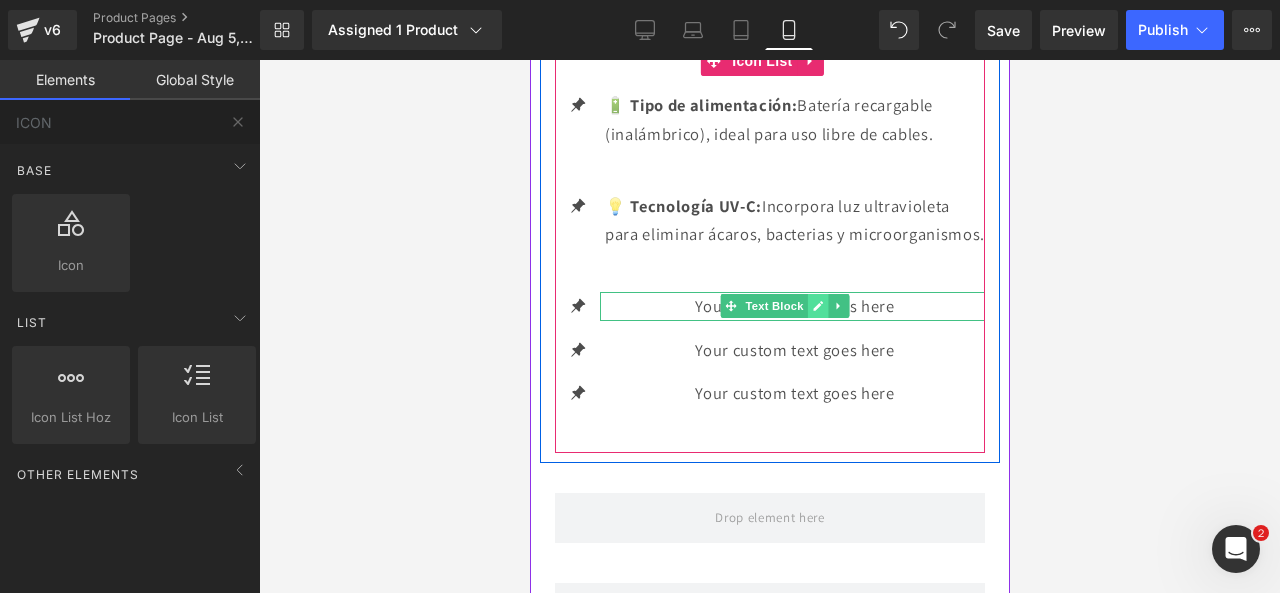 click at bounding box center (817, 306) 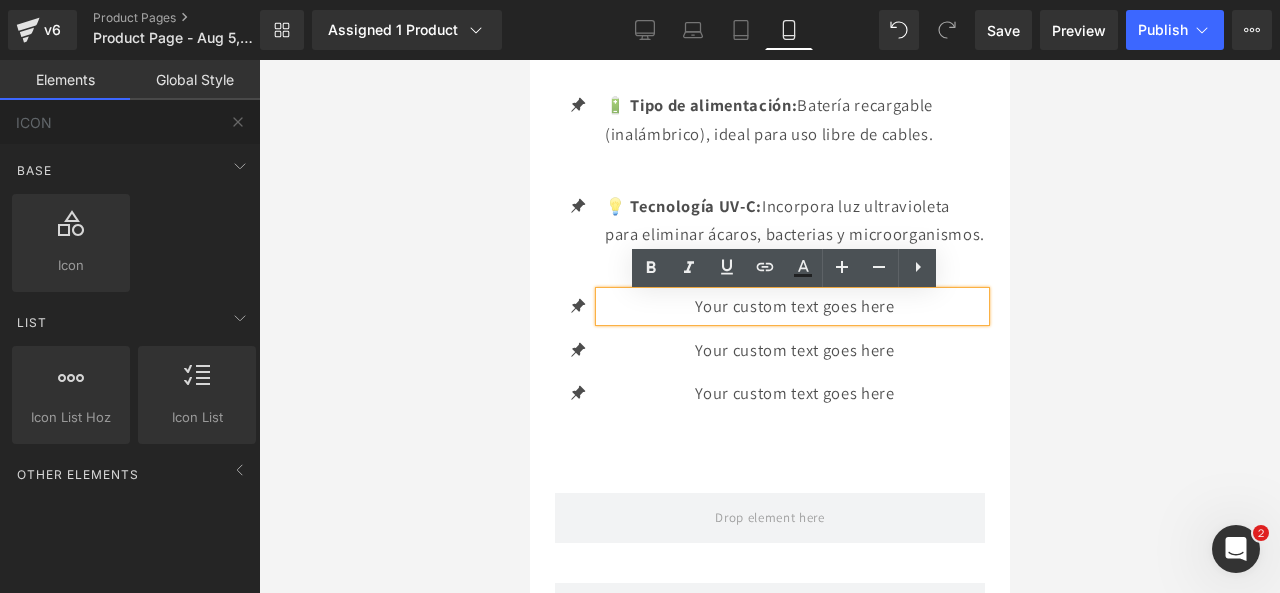 click on "Your custom text goes here" at bounding box center (794, 306) 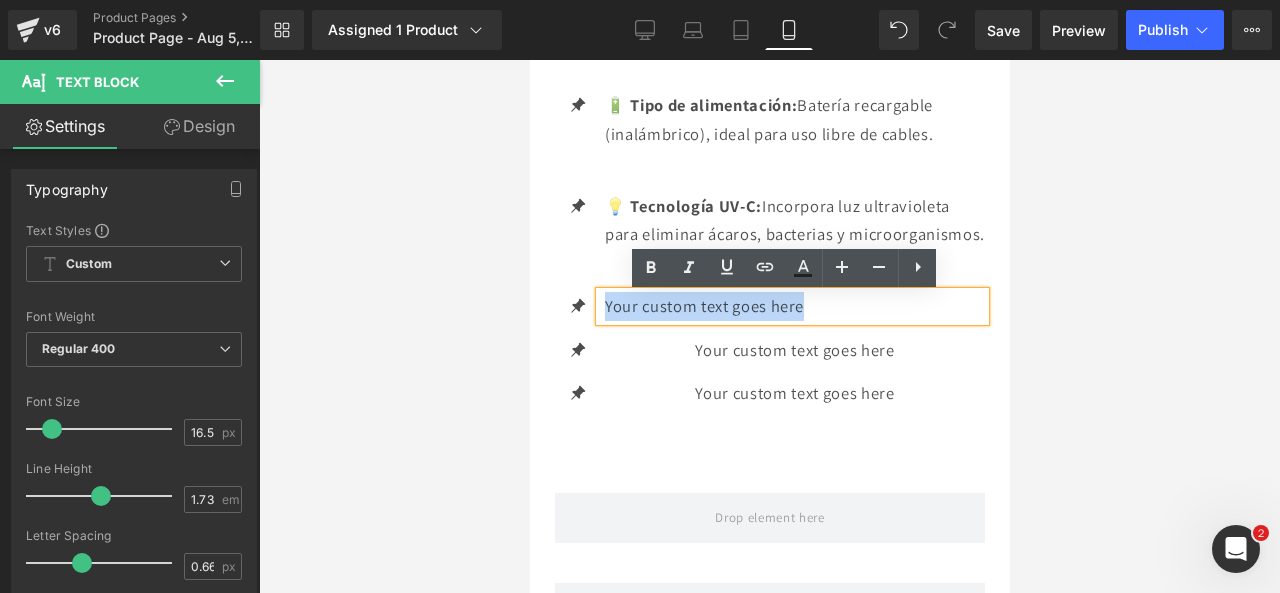 drag, startPoint x: 899, startPoint y: 301, endPoint x: 605, endPoint y: 312, distance: 294.20572 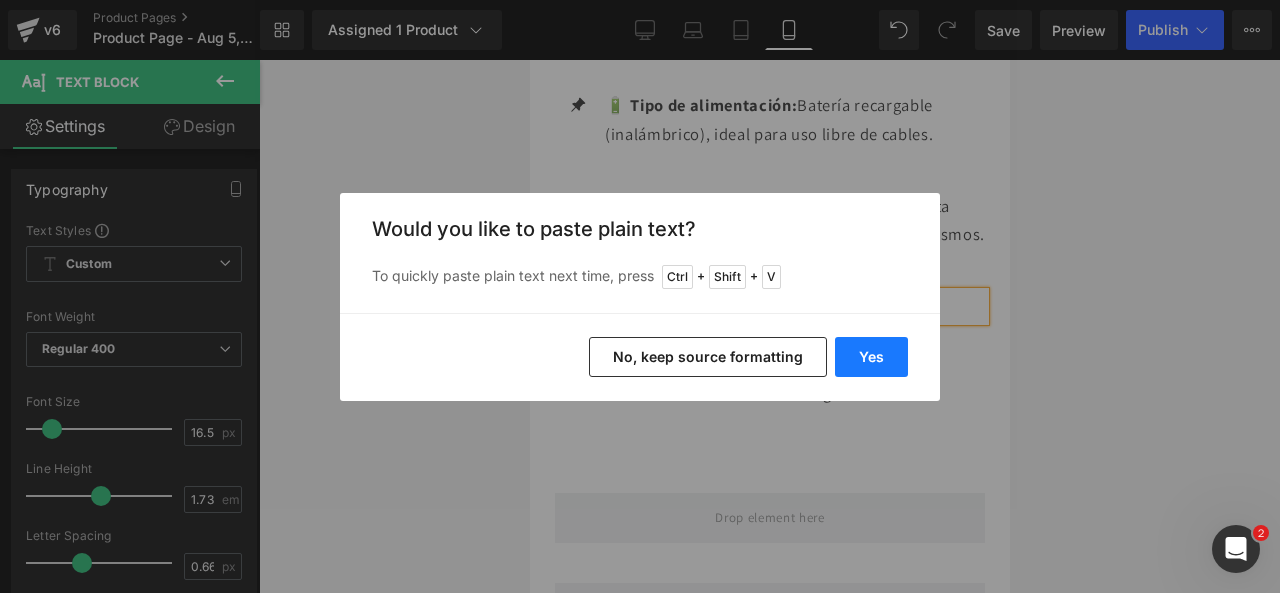 click on "Yes" at bounding box center [871, 357] 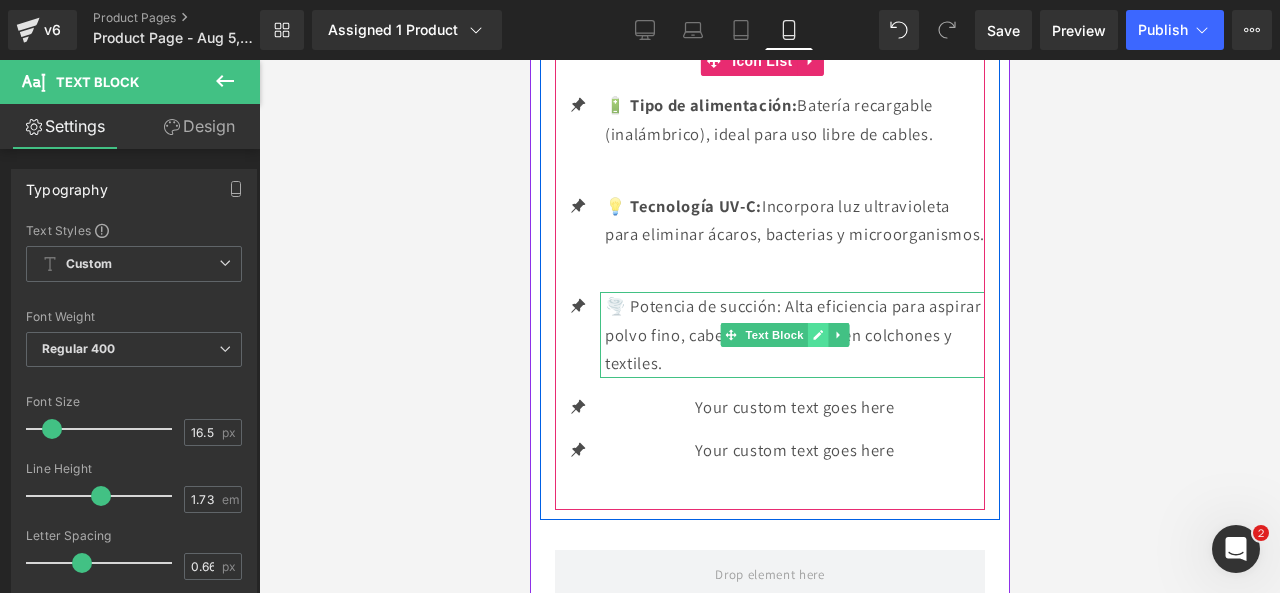 click at bounding box center (817, 335) 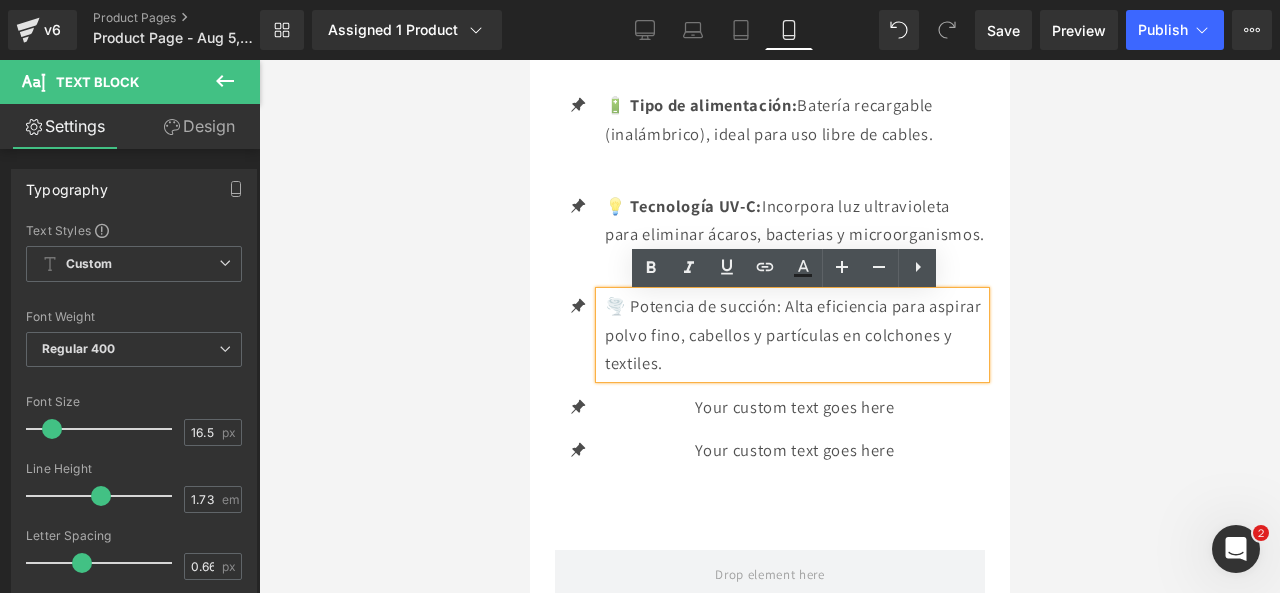 click on "🌪️ Potencia de succión: Alta eficiencia para aspirar polvo fino, cabellos y partículas en colchones y textiles." at bounding box center (794, 335) 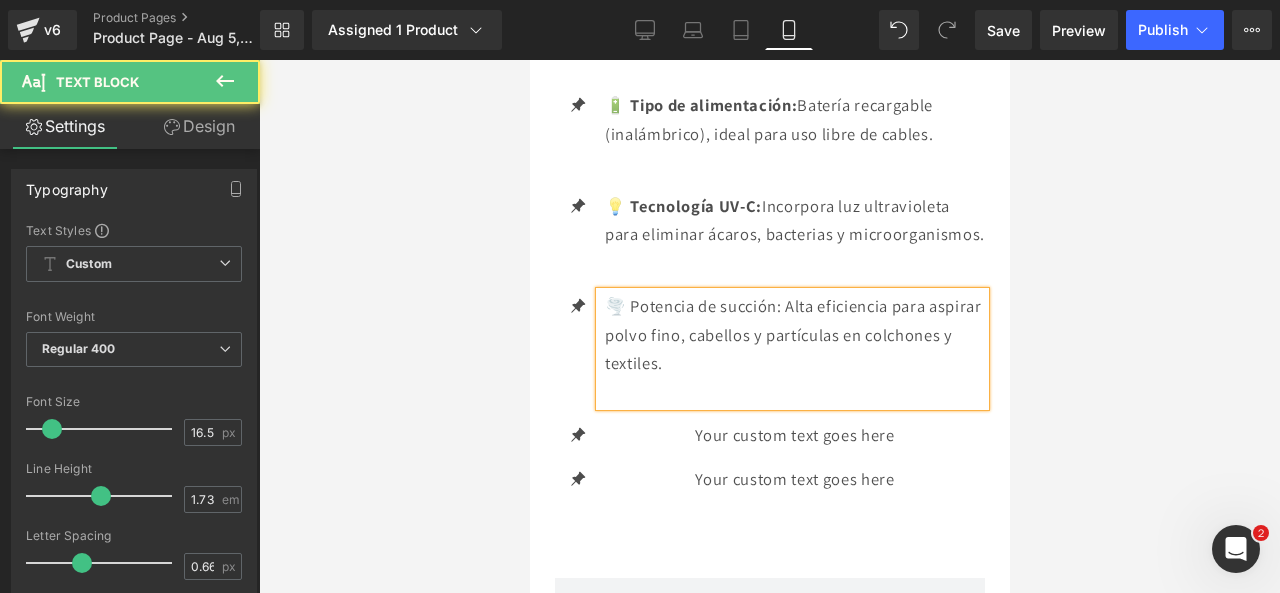 click on "🌪️ Potencia de succión: Alta eficiencia para aspirar polvo fino, cabellos y partículas en colchones y textiles." at bounding box center (794, 335) 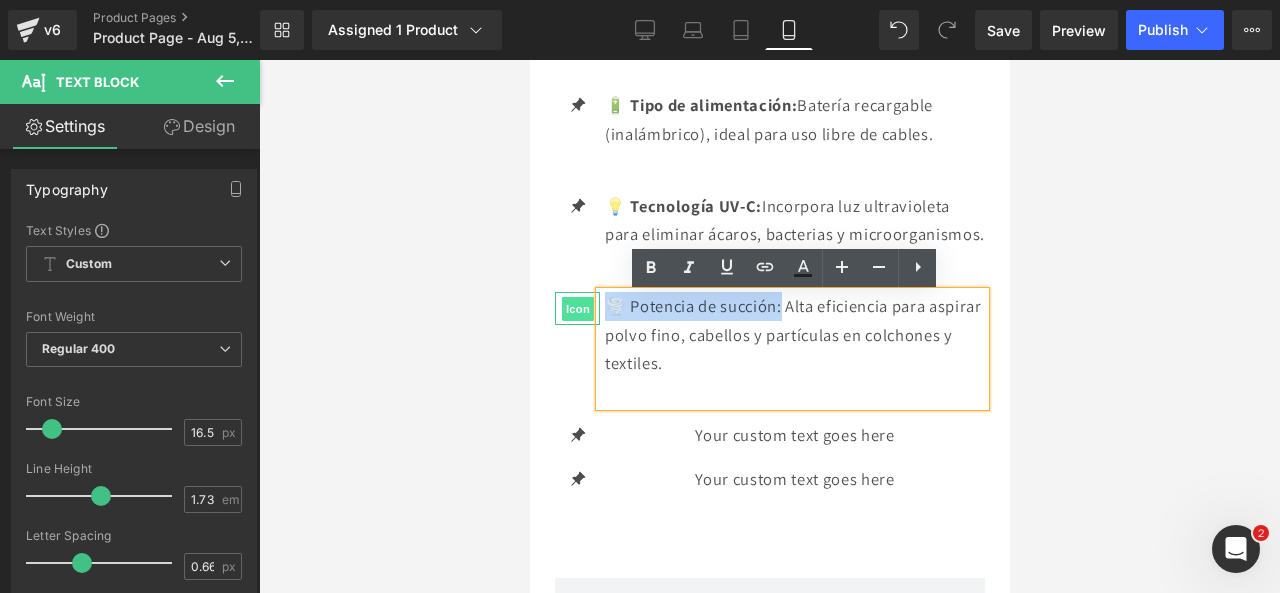 drag, startPoint x: 783, startPoint y: 309, endPoint x: 564, endPoint y: 309, distance: 219 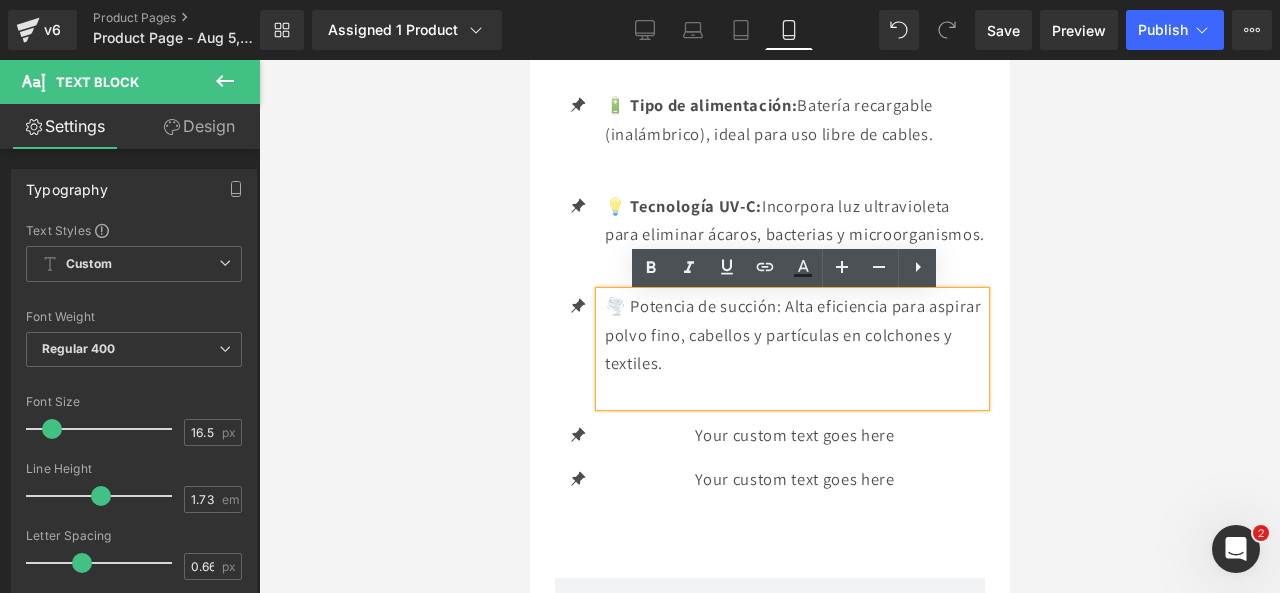 click on "🌪️ Potencia de succión: Alta eficiencia para aspirar polvo fino, cabellos y partículas en colchones y textiles." at bounding box center (794, 335) 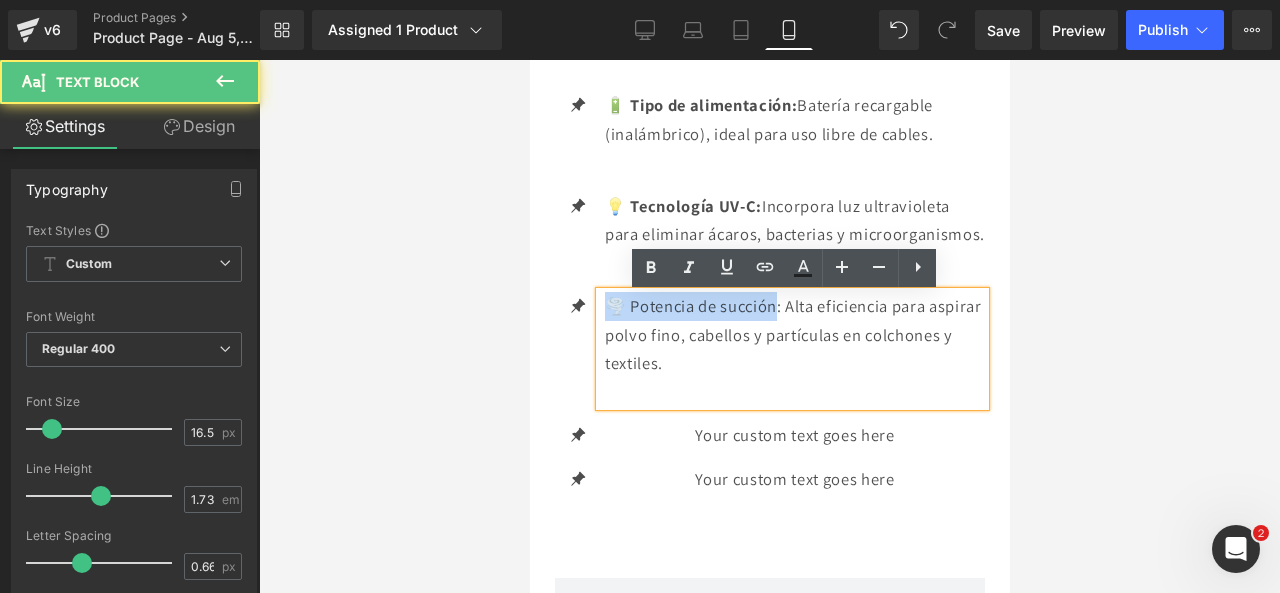 drag, startPoint x: 612, startPoint y: 303, endPoint x: 779, endPoint y: 311, distance: 167.19151 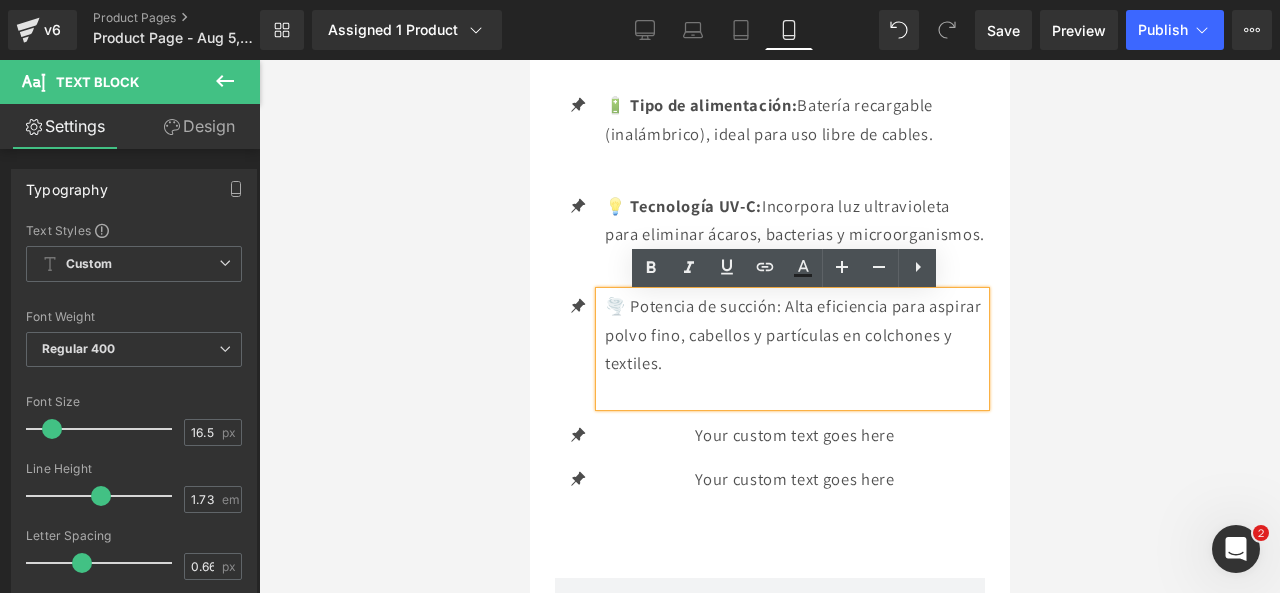 click on "🌪️ Potencia de succión: Alta eficiencia para aspirar polvo fino, cabellos y partículas en colchones y textiles." at bounding box center (794, 335) 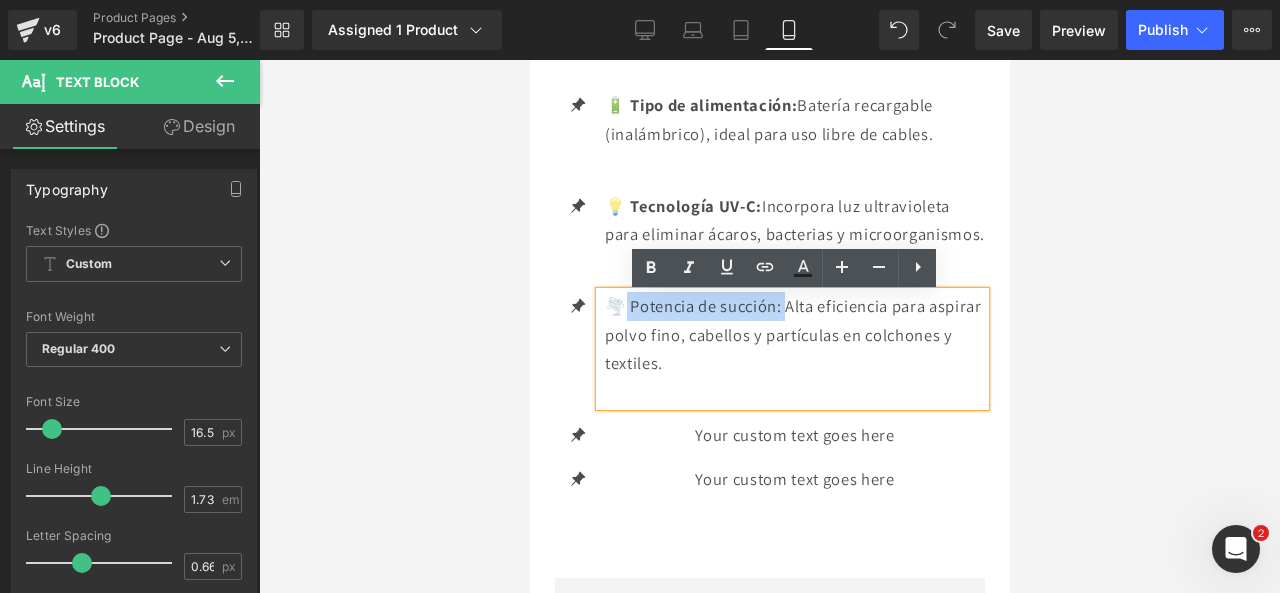 drag, startPoint x: 783, startPoint y: 312, endPoint x: 606, endPoint y: 311, distance: 177.00282 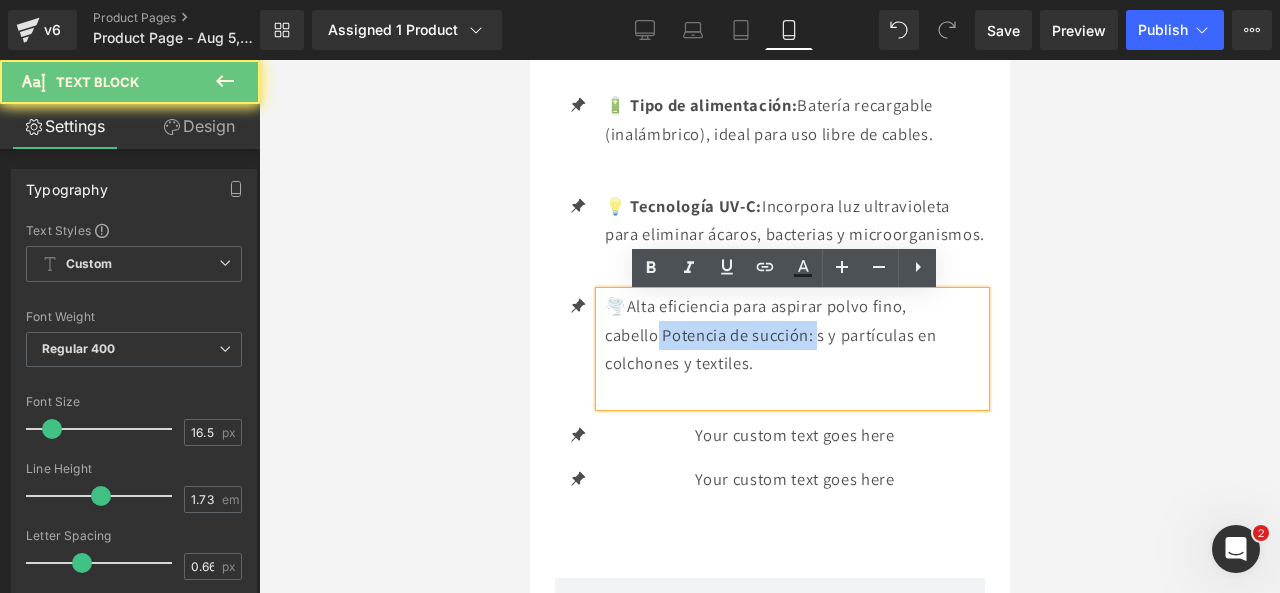 click on "Potencia de succión:" at bounding box center (736, 335) 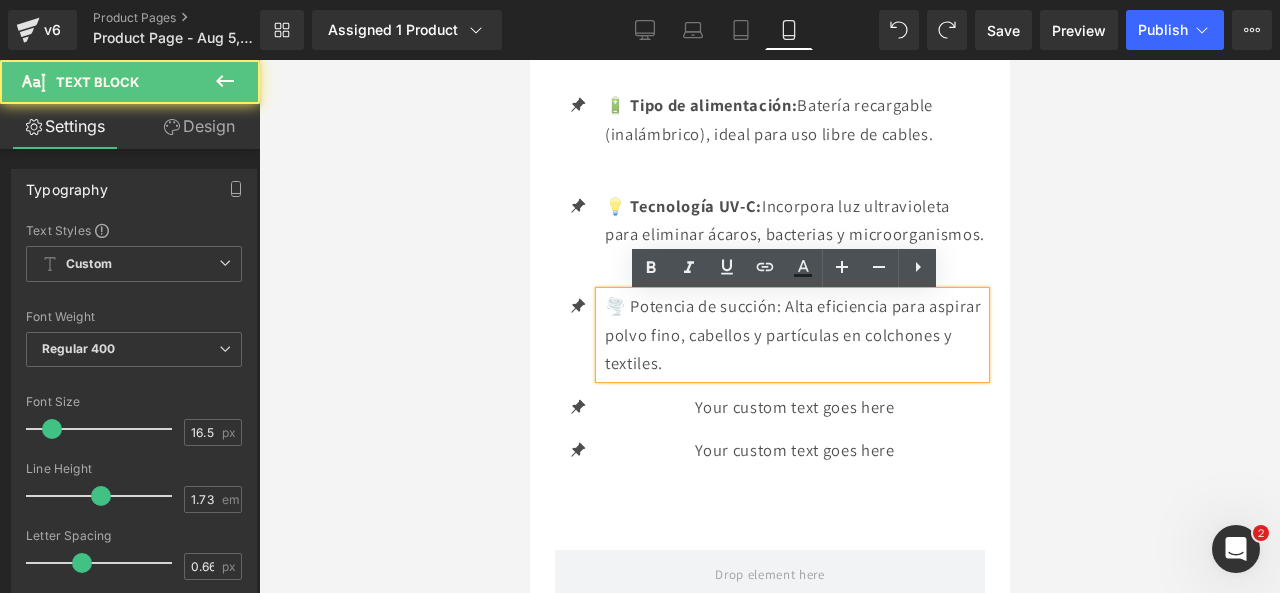 click on "🌪️ Potencia de succión: Alta eficiencia para aspirar polvo fino, cabellos y partículas en colchones y textiles." at bounding box center [794, 335] 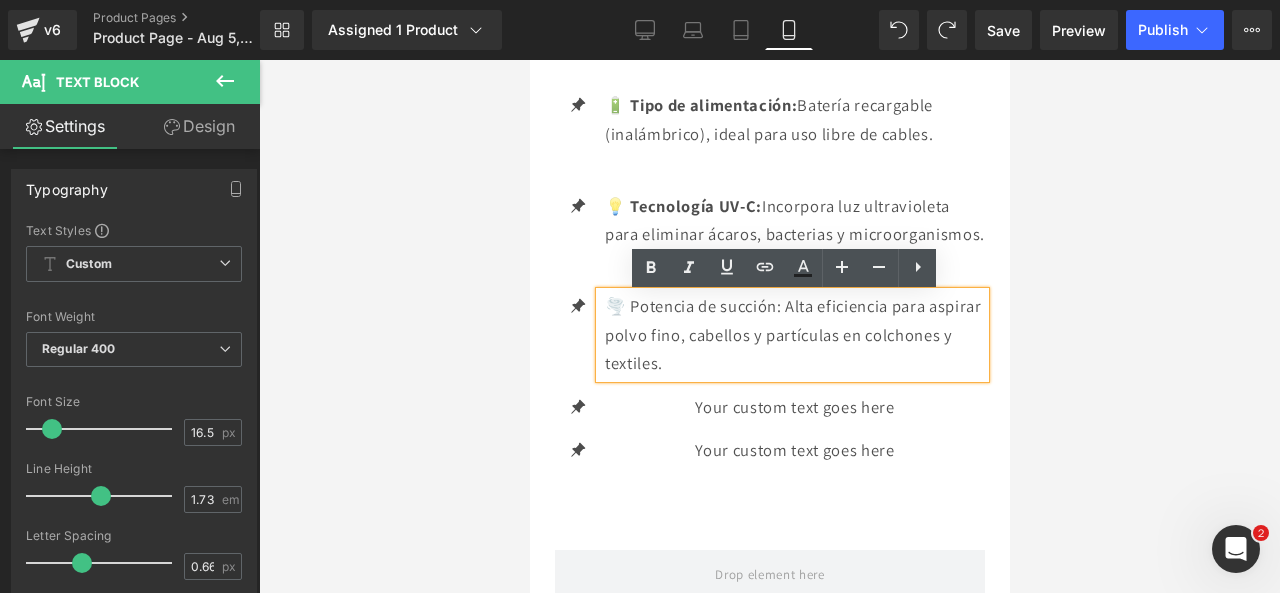 click on "🌪️ Potencia de succión: Alta eficiencia para aspirar polvo fino, cabellos y partículas en colchones y textiles." at bounding box center (794, 335) 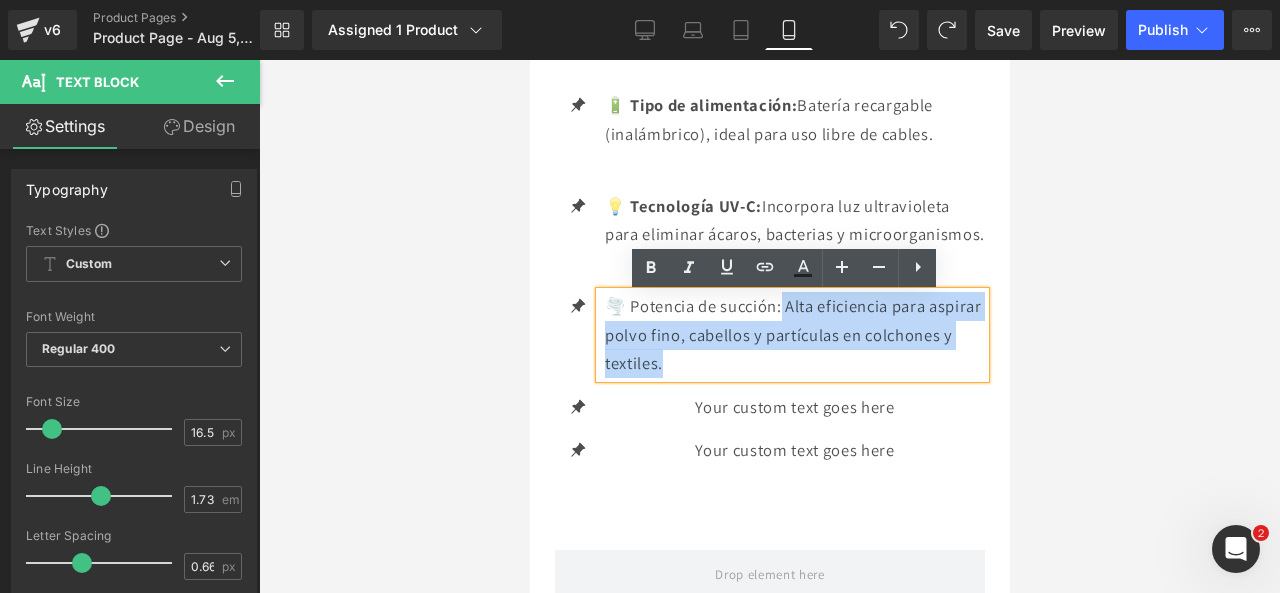 drag, startPoint x: 780, startPoint y: 313, endPoint x: 756, endPoint y: 371, distance: 62.76942 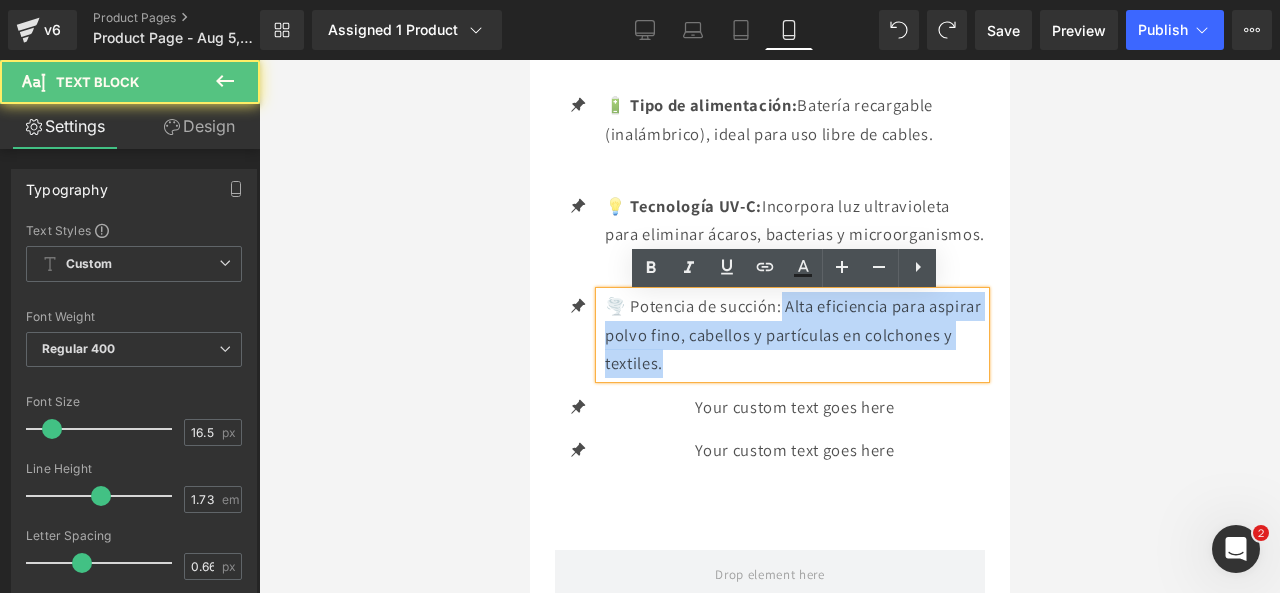 click on "🌪️ Potencia de succión: Alta eficiencia para aspirar polvo fino, cabellos y partículas en colchones y textiles." at bounding box center (794, 335) 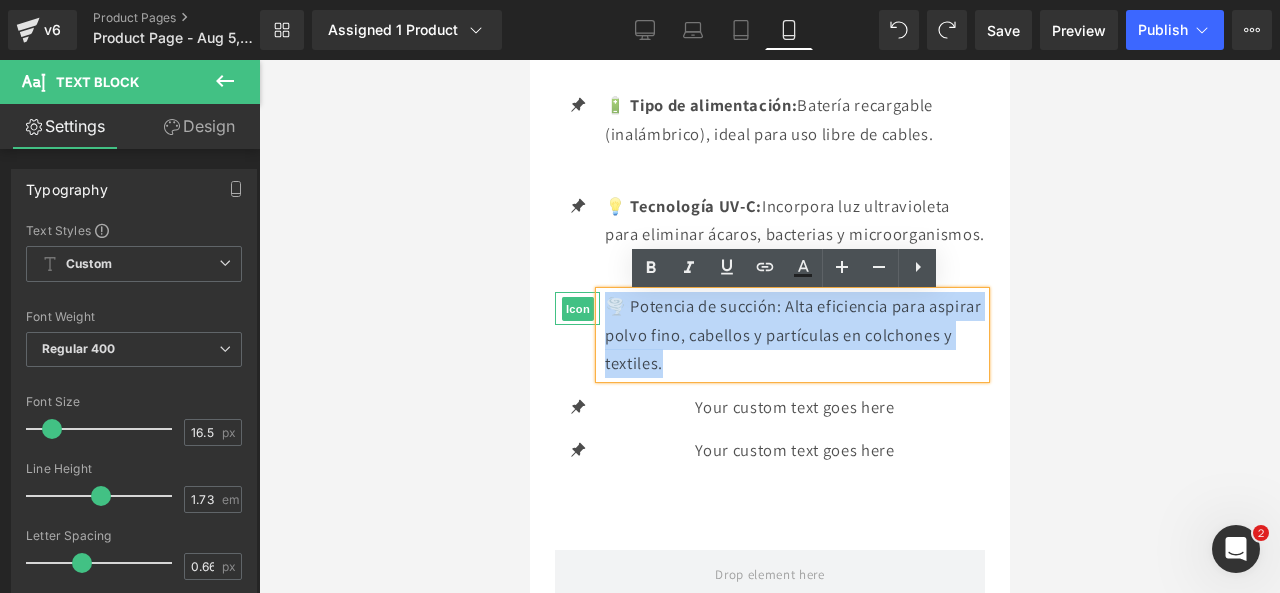 drag, startPoint x: 596, startPoint y: 303, endPoint x: 578, endPoint y: 303, distance: 18 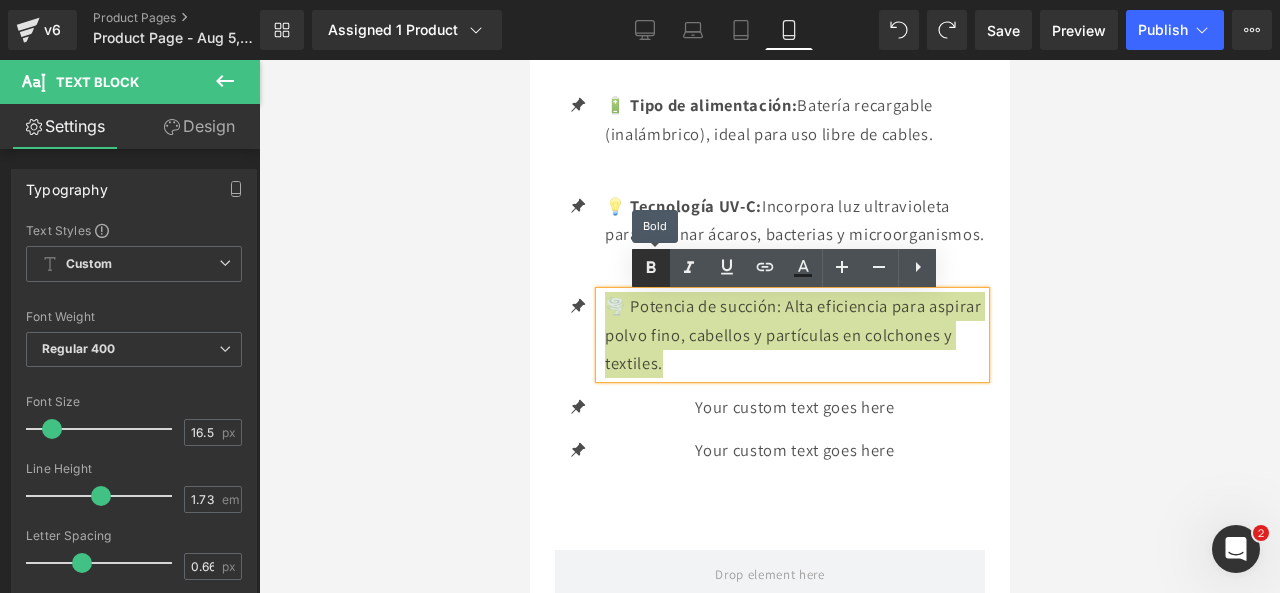 click 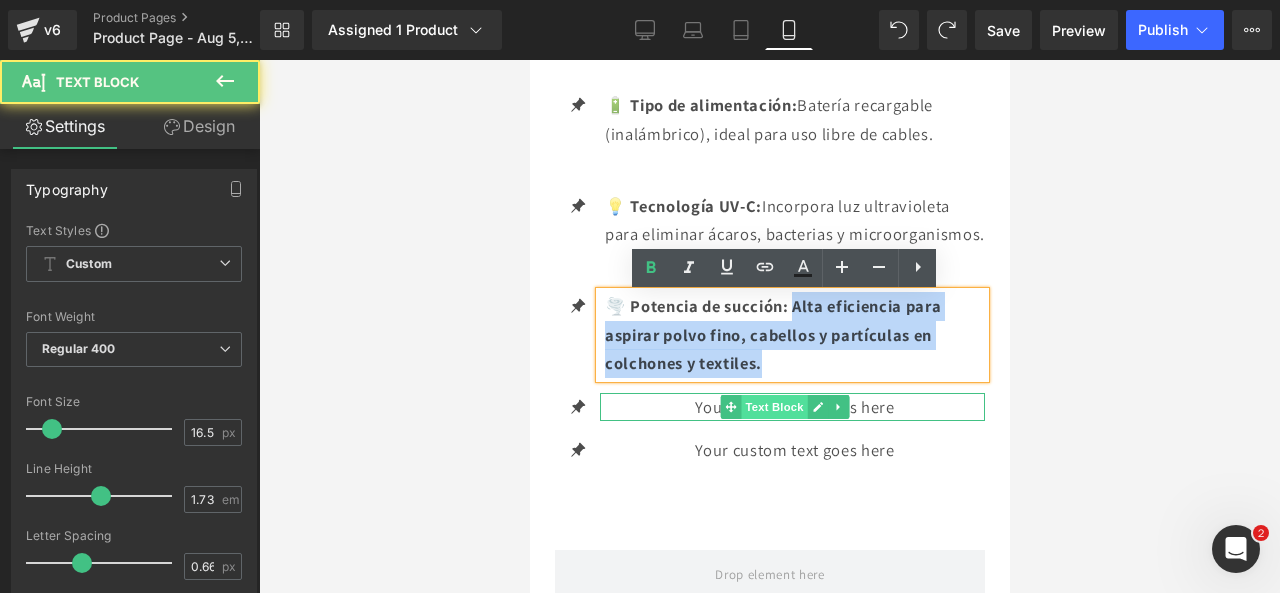 drag, startPoint x: 792, startPoint y: 305, endPoint x: 762, endPoint y: 408, distance: 107.28001 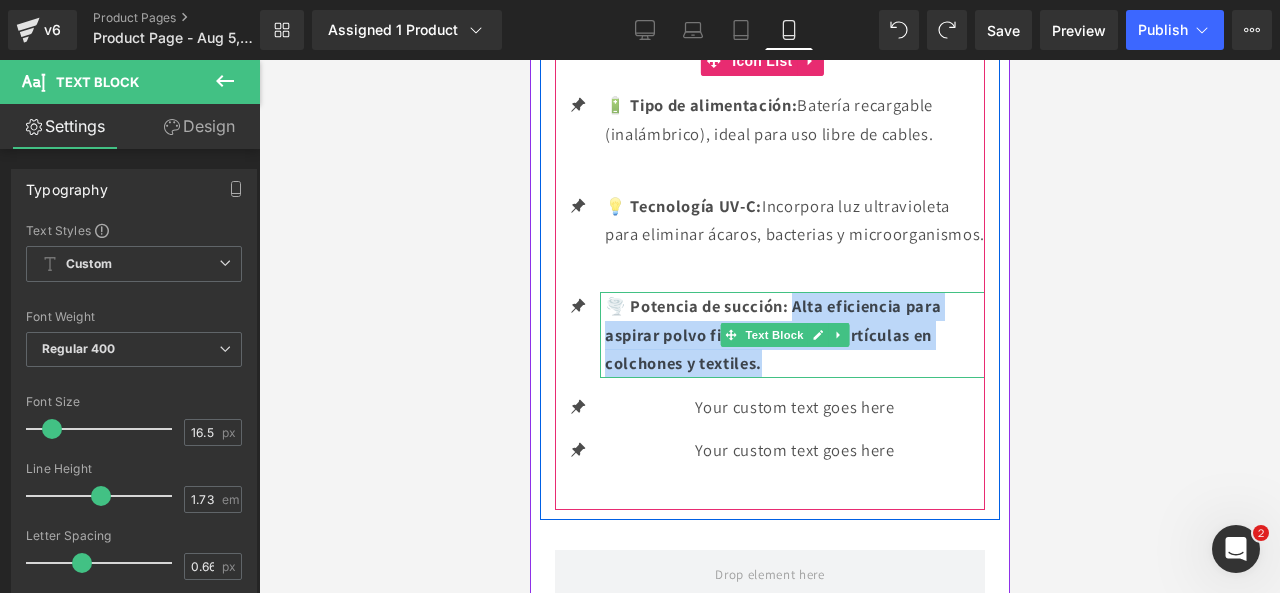 click on "🌪️ Potencia de succión: Alta eficiencia para aspirar polvo fino, cabellos y partículas en colchones y textiles." at bounding box center [794, 335] 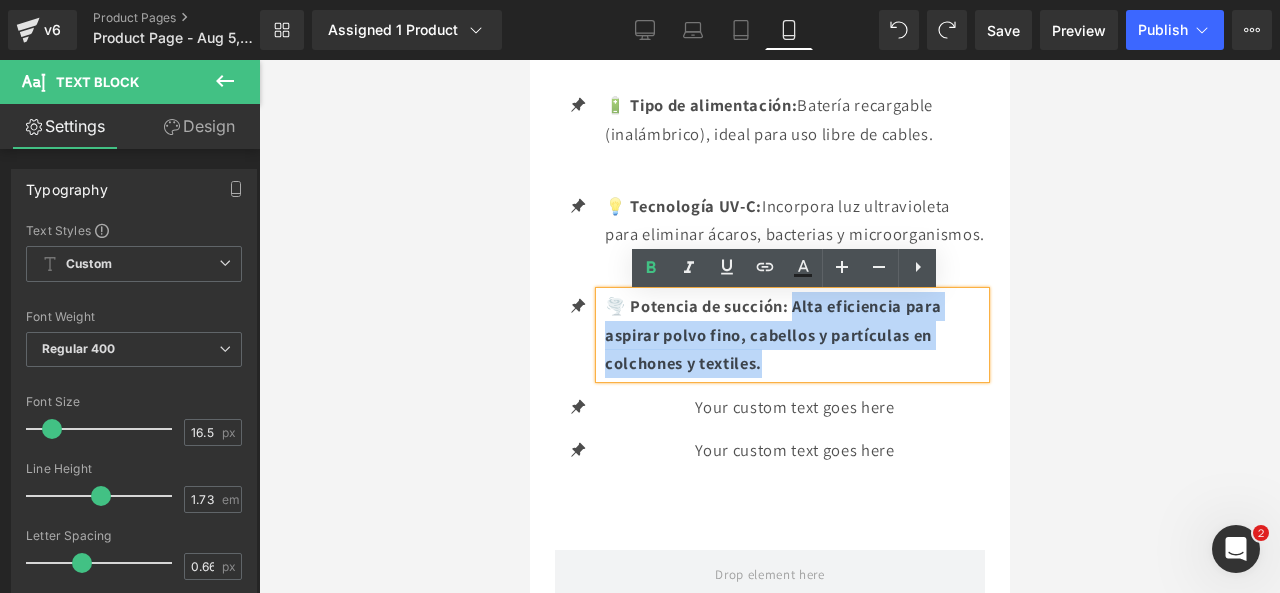 drag, startPoint x: 770, startPoint y: 368, endPoint x: 792, endPoint y: 310, distance: 62.03225 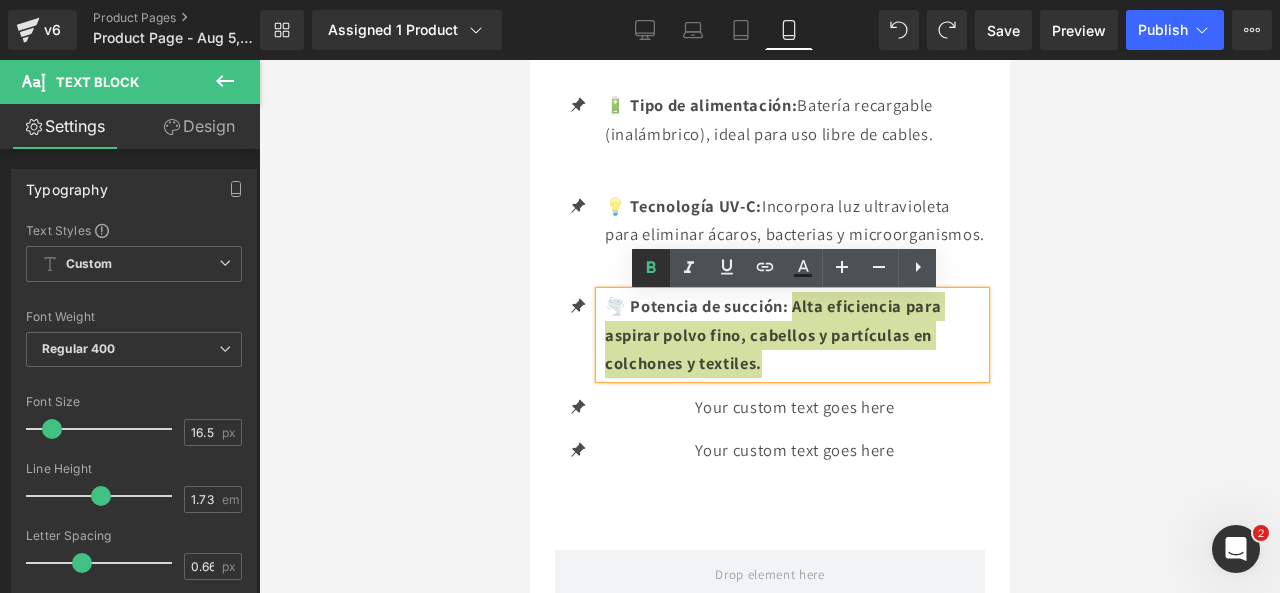 click 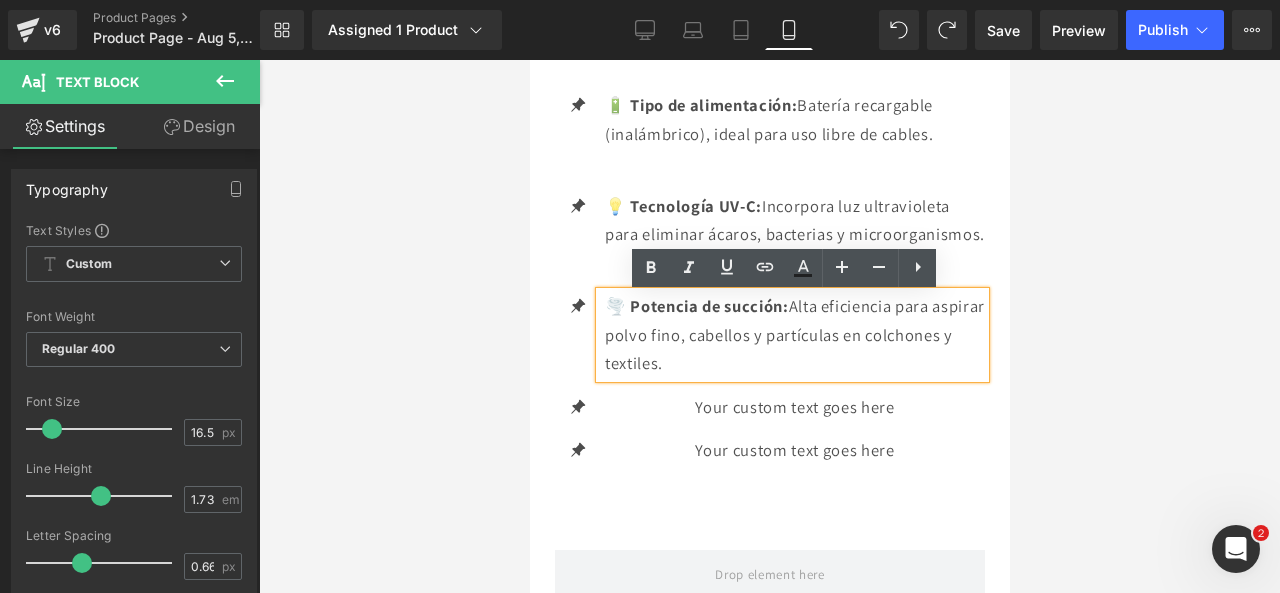 click on "🌪️ Potencia de succión:  Alta eficiencia para aspirar polvo fino, cabellos y partículas en colchones y textiles." at bounding box center (794, 335) 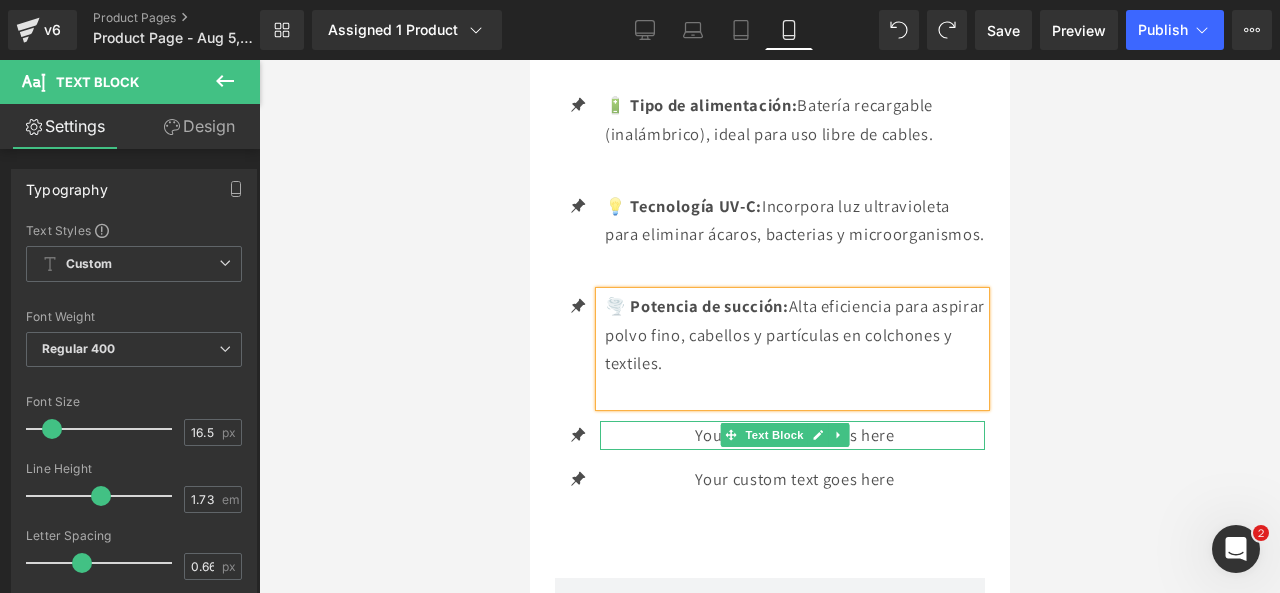 drag, startPoint x: 809, startPoint y: 444, endPoint x: 881, endPoint y: 433, distance: 72.835434 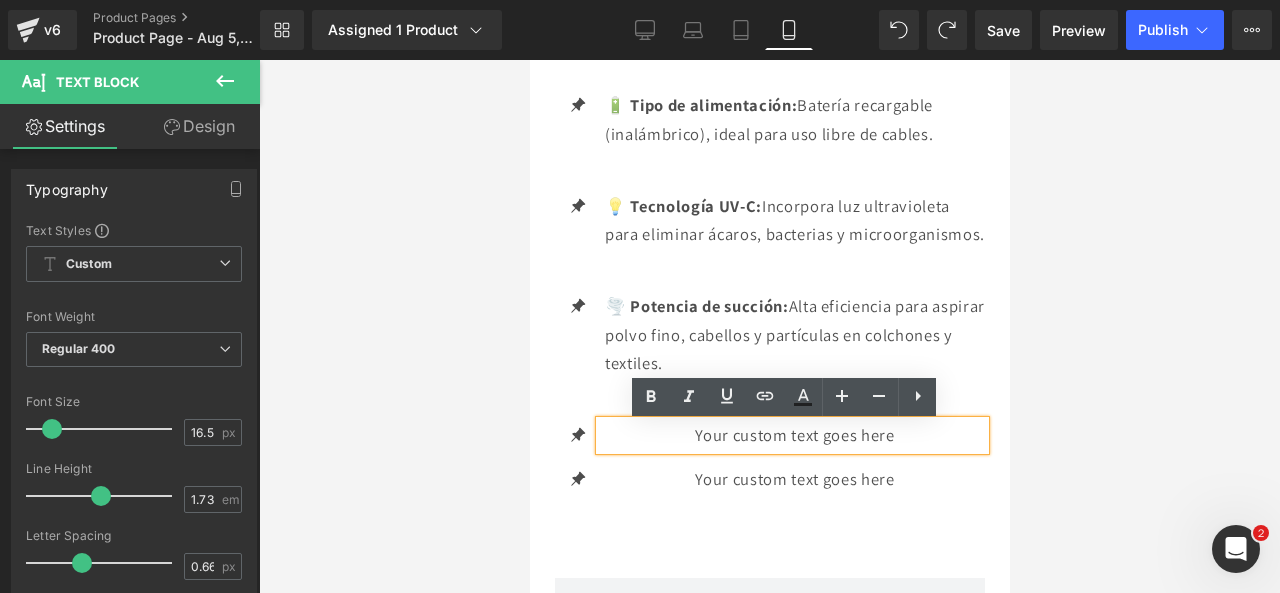 click on "Your custom text goes here" at bounding box center (794, 435) 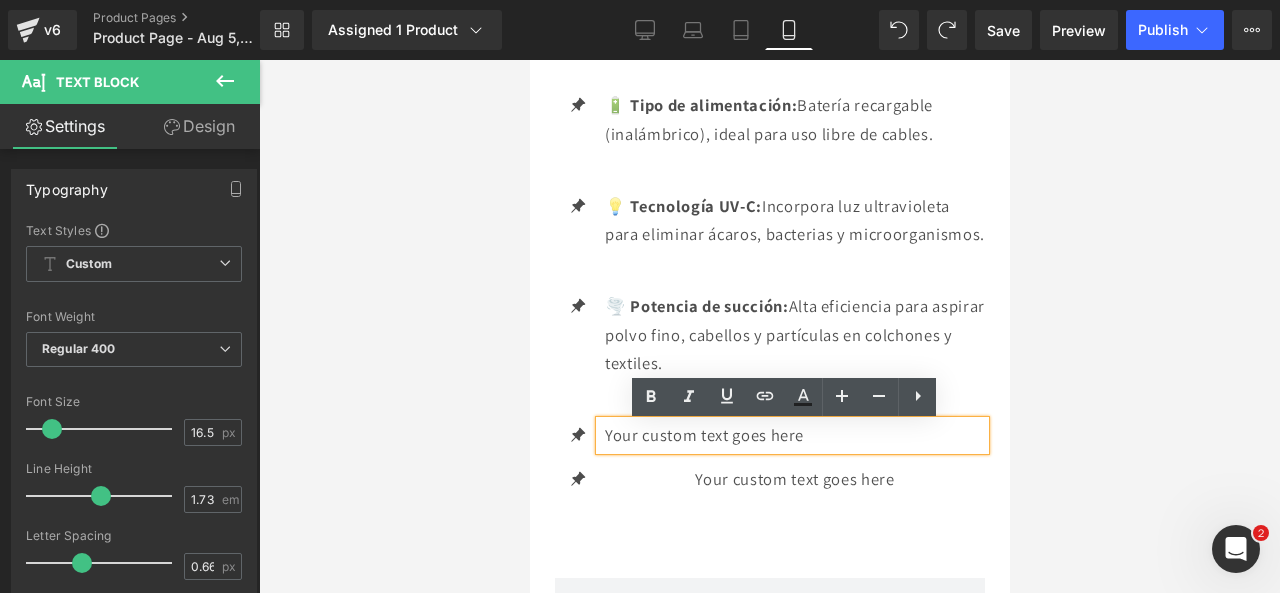 drag, startPoint x: 890, startPoint y: 434, endPoint x: 600, endPoint y: 435, distance: 290.0017 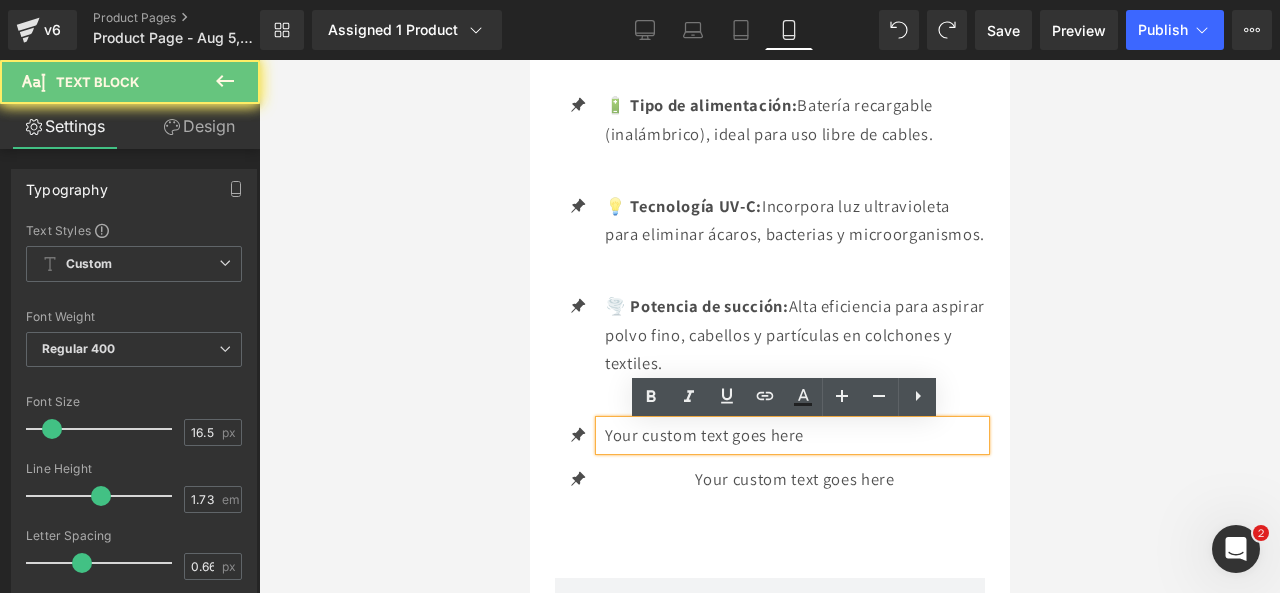 type 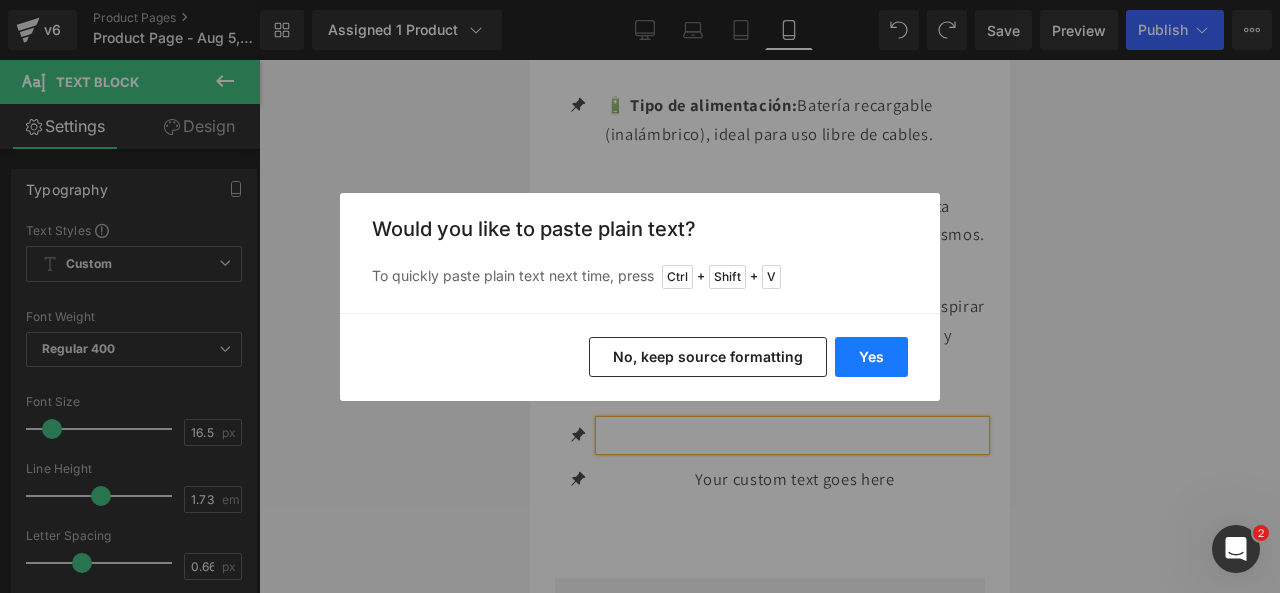 click on "Yes" at bounding box center (871, 357) 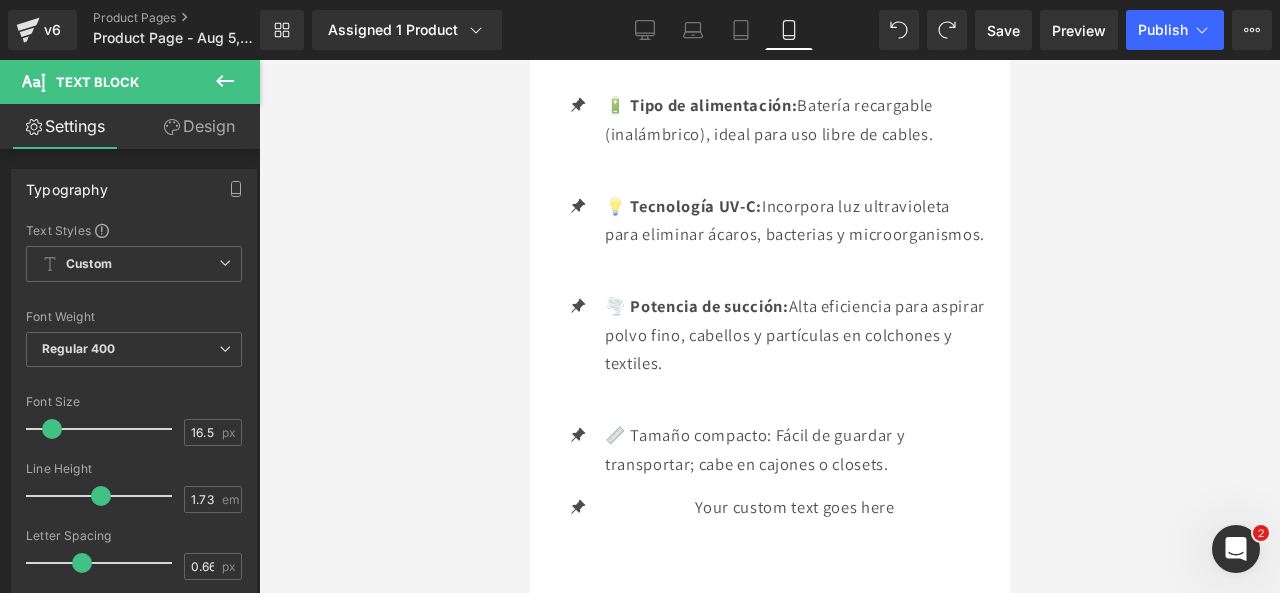 click on "🌪️ Potencia de succión:  Alta eficiencia para aspirar polvo fino, cabellos y partículas en colchones y textiles." at bounding box center (794, 335) 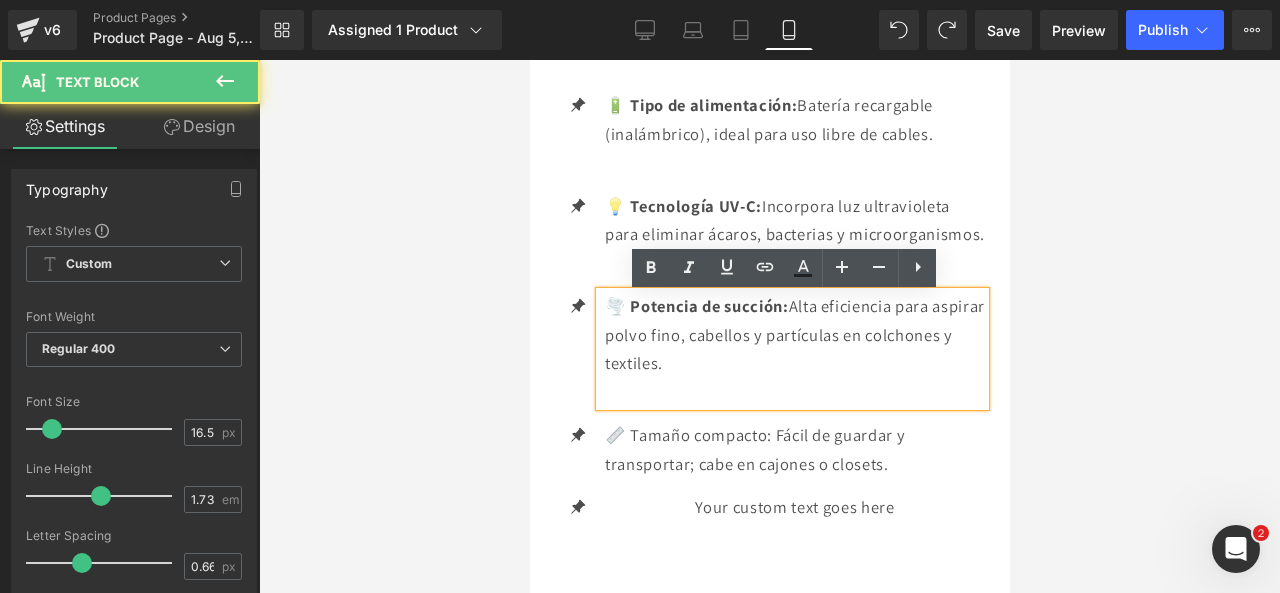 click on "📏 Tamaño compacto: Fácil de guardar y transportar; cabe en cajones o closets." at bounding box center (794, 449) 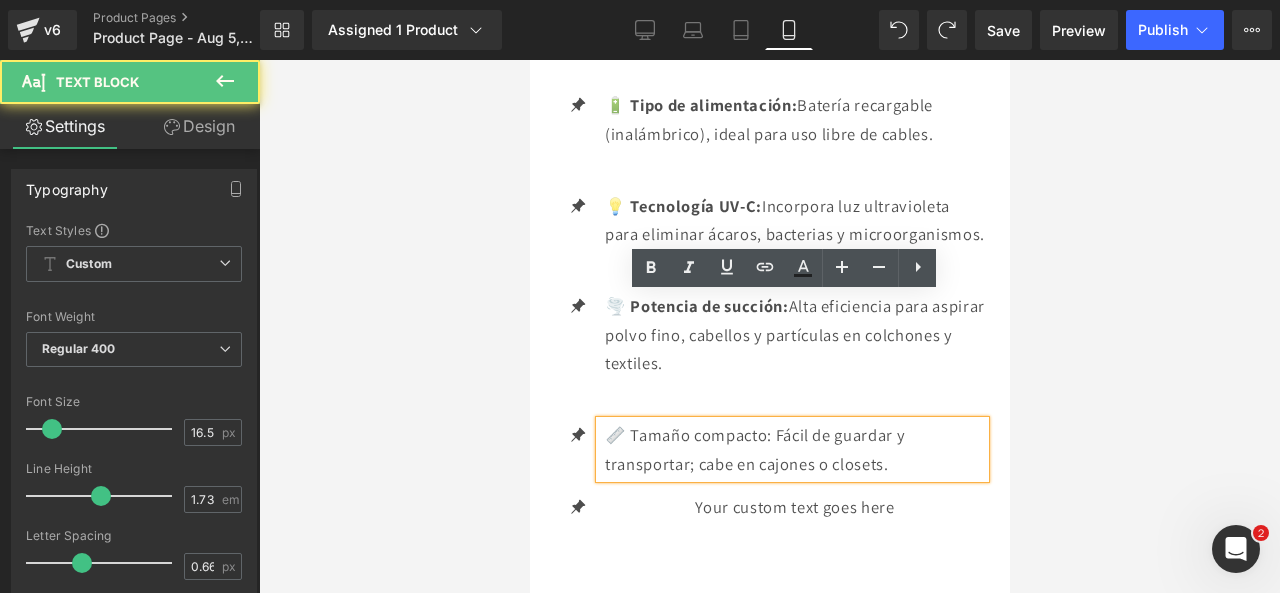 click on "📏 Tamaño compacto: Fácil de guardar y transportar; cabe en cajones o closets." at bounding box center (794, 449) 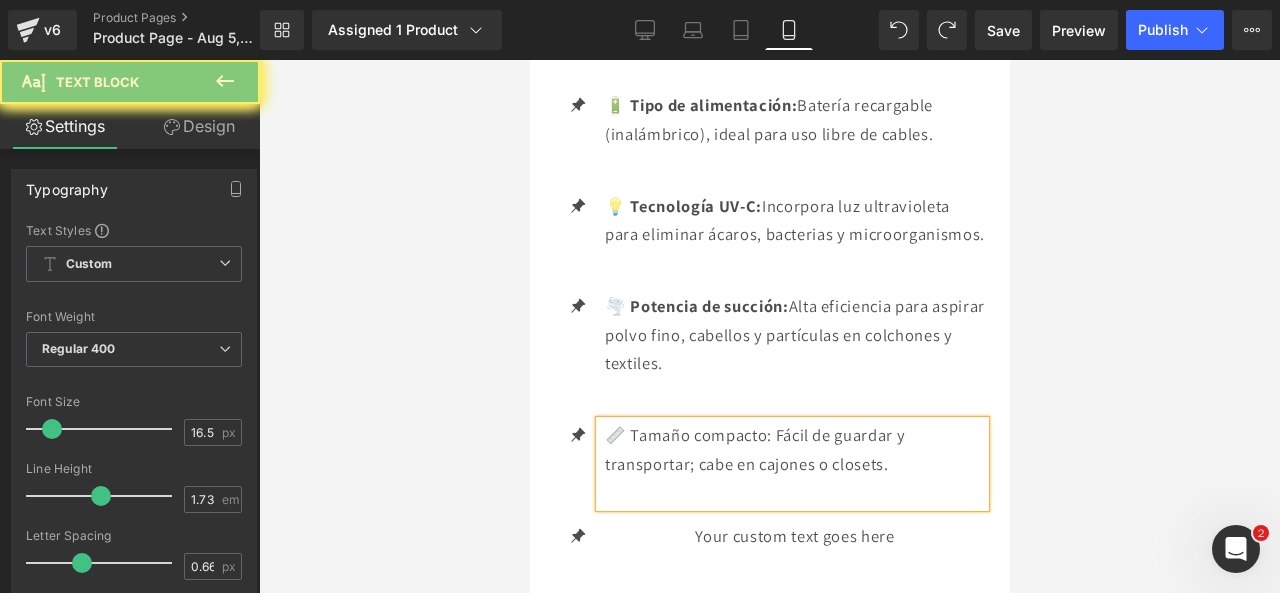 drag, startPoint x: 772, startPoint y: 433, endPoint x: 568, endPoint y: 410, distance: 205.29248 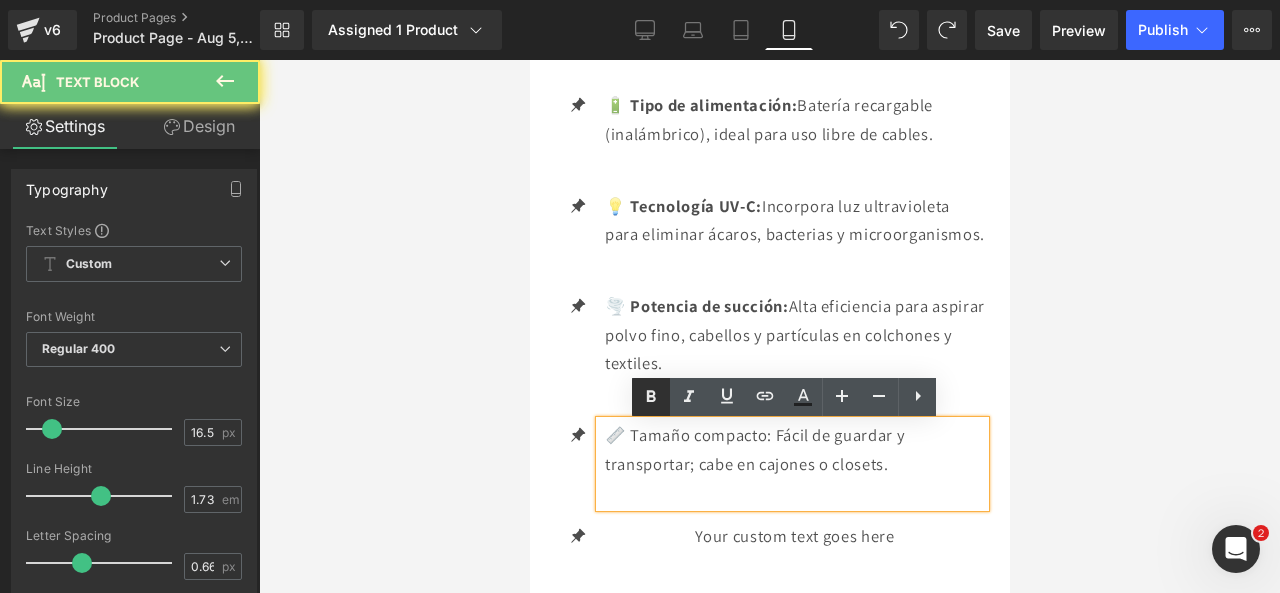 click 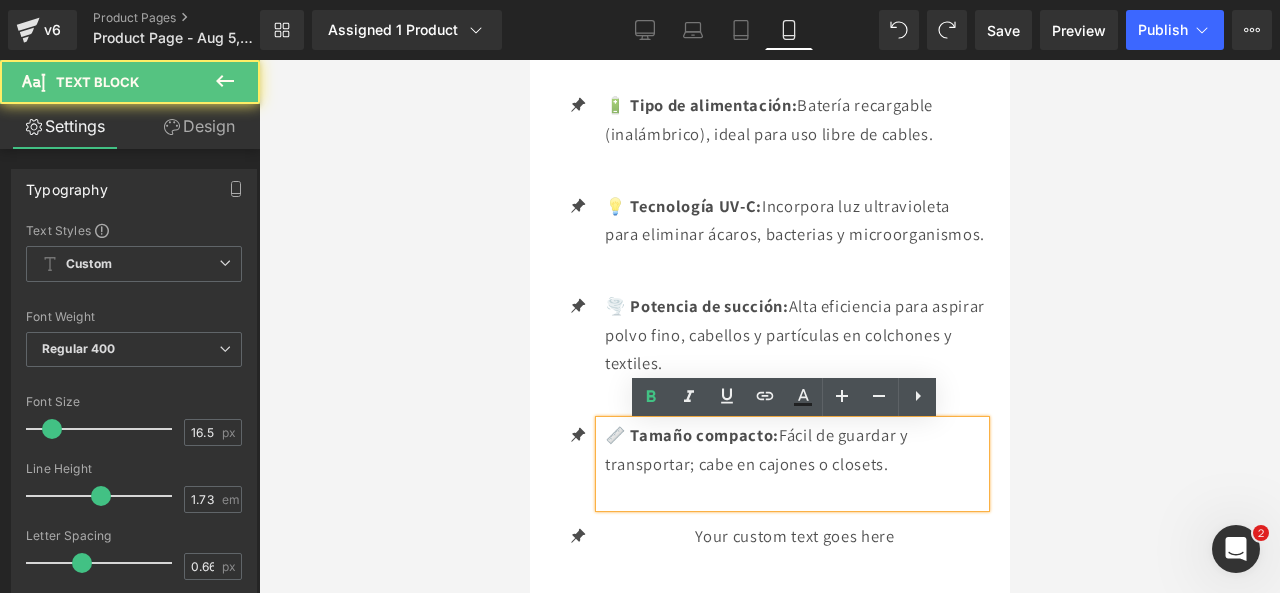 click on "Your custom text goes here Text Block" at bounding box center [791, 536] 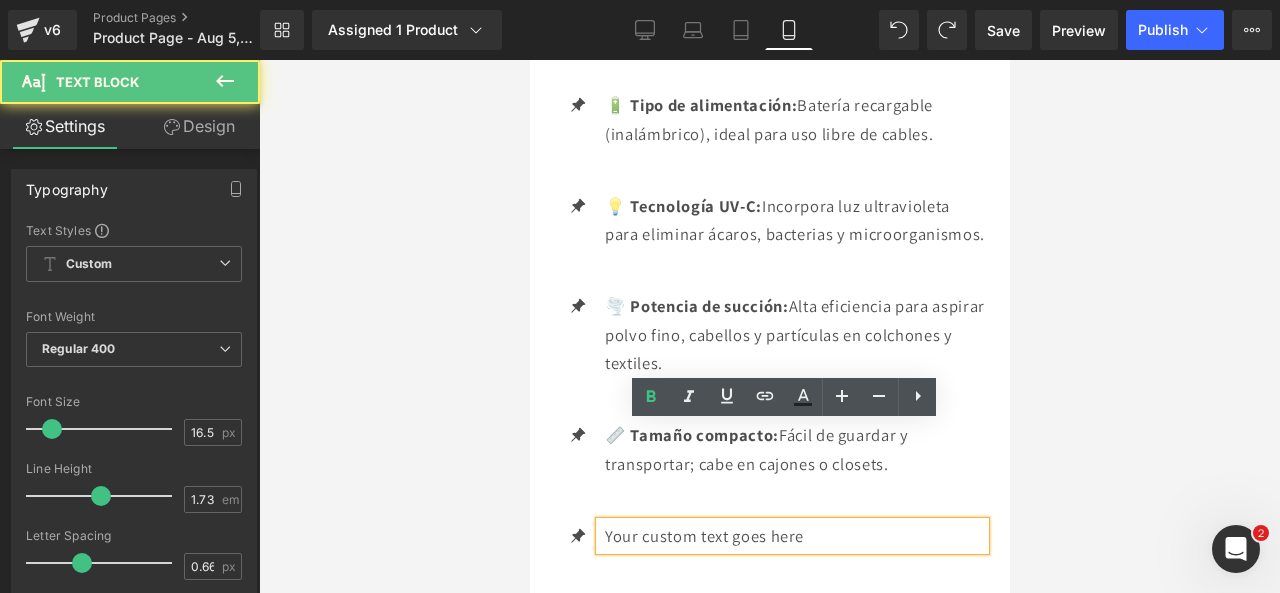 click on "Your custom text goes here" at bounding box center [794, 536] 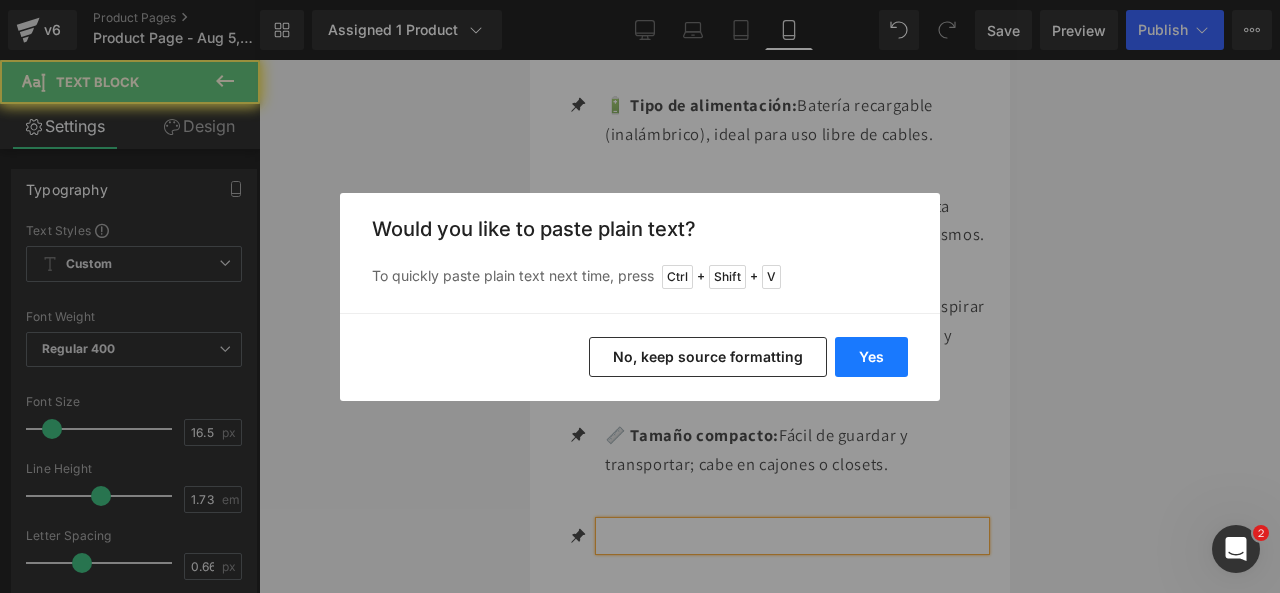 click on "Yes" at bounding box center [871, 357] 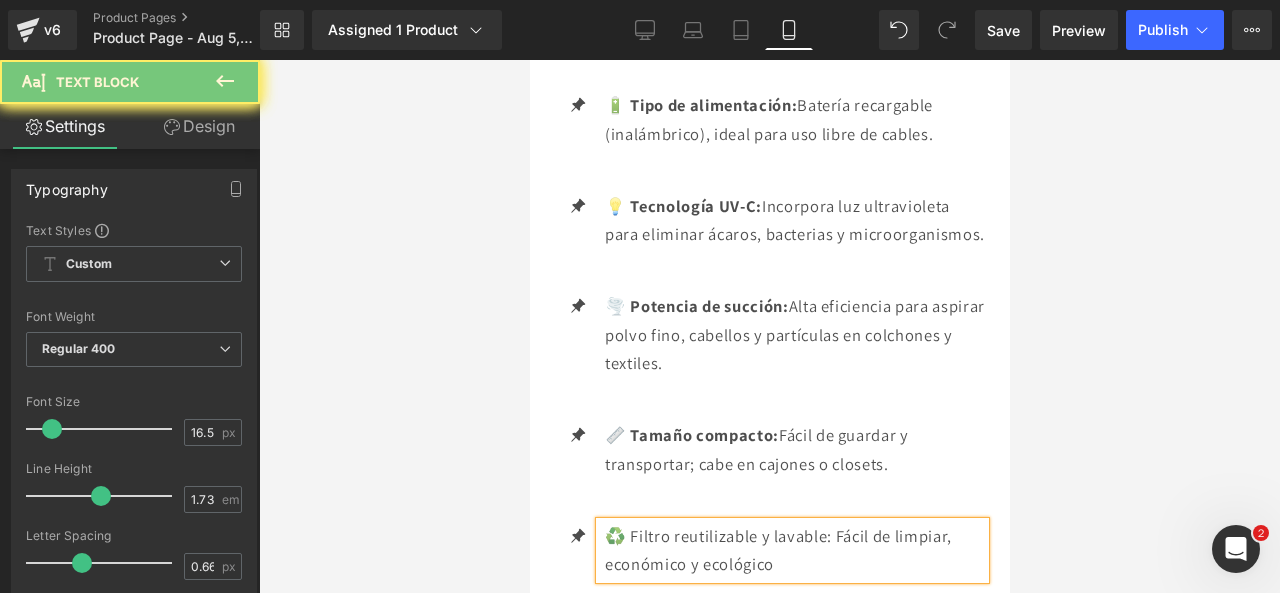 scroll, scrollTop: 3302, scrollLeft: 0, axis: vertical 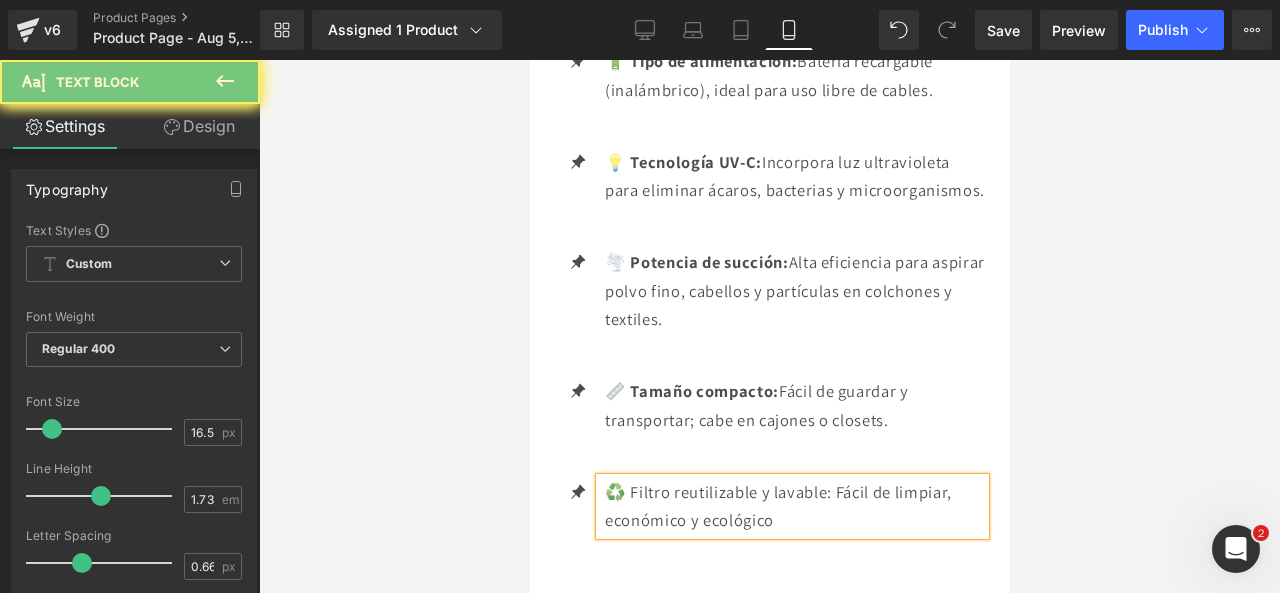 click on "♻️ Filtro reutilizable y lavable: Fácil de limpiar, económico y ecológico" at bounding box center (794, 506) 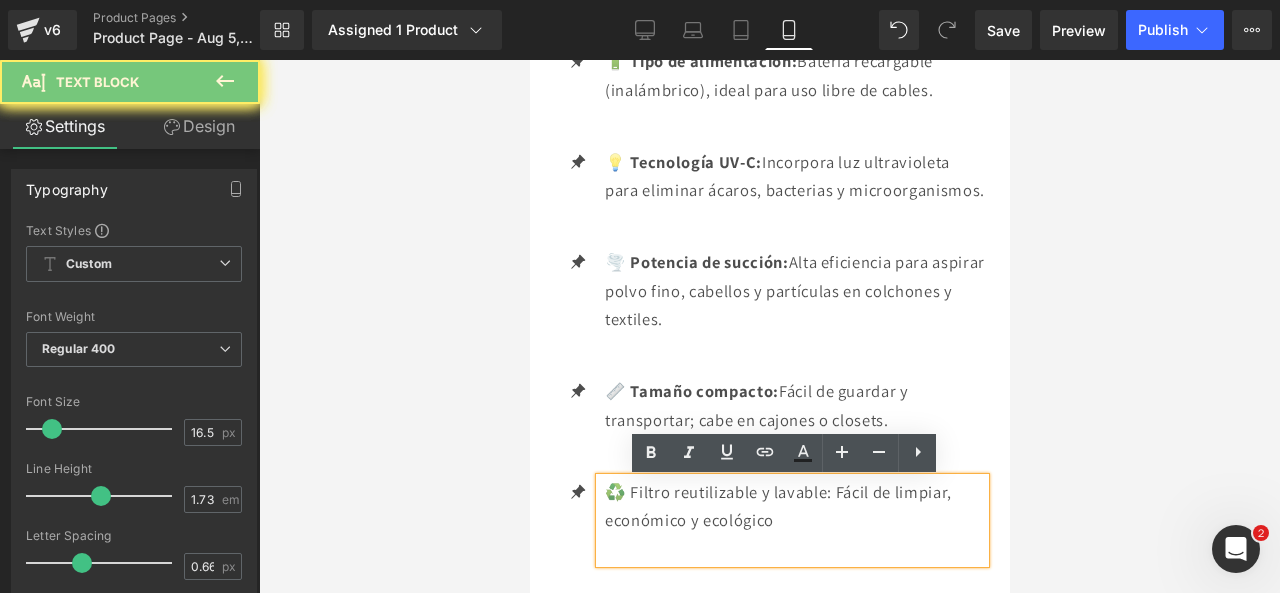 drag, startPoint x: 832, startPoint y: 485, endPoint x: 824, endPoint y: 511, distance: 27.202942 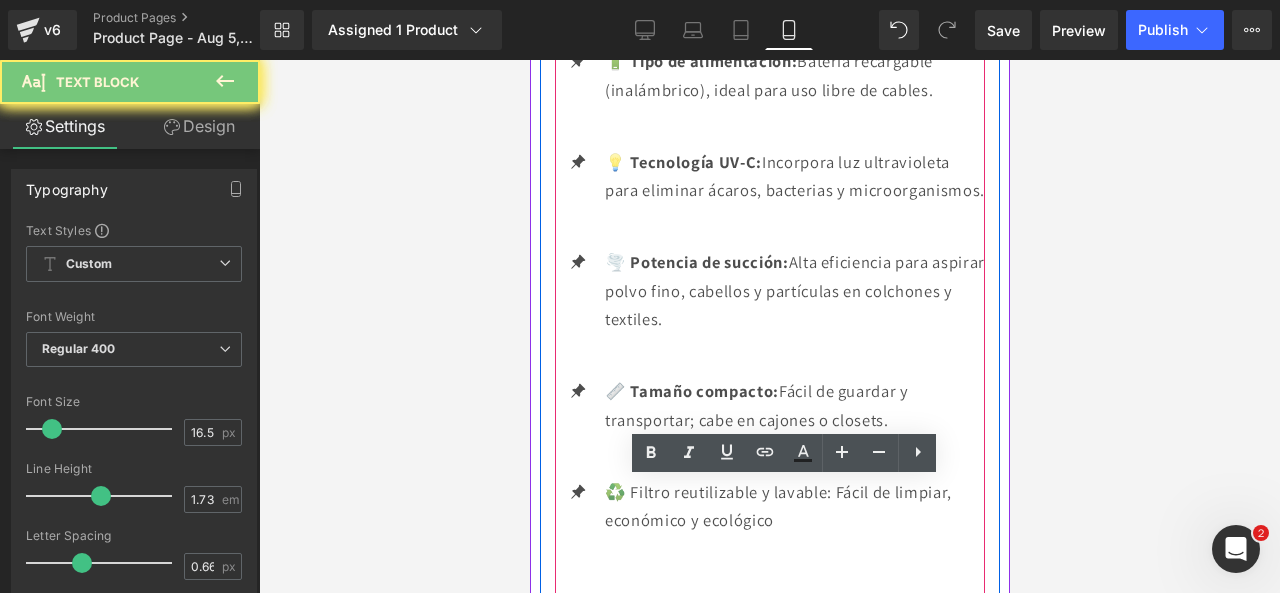 drag, startPoint x: 835, startPoint y: 493, endPoint x: 606, endPoint y: 481, distance: 229.3142 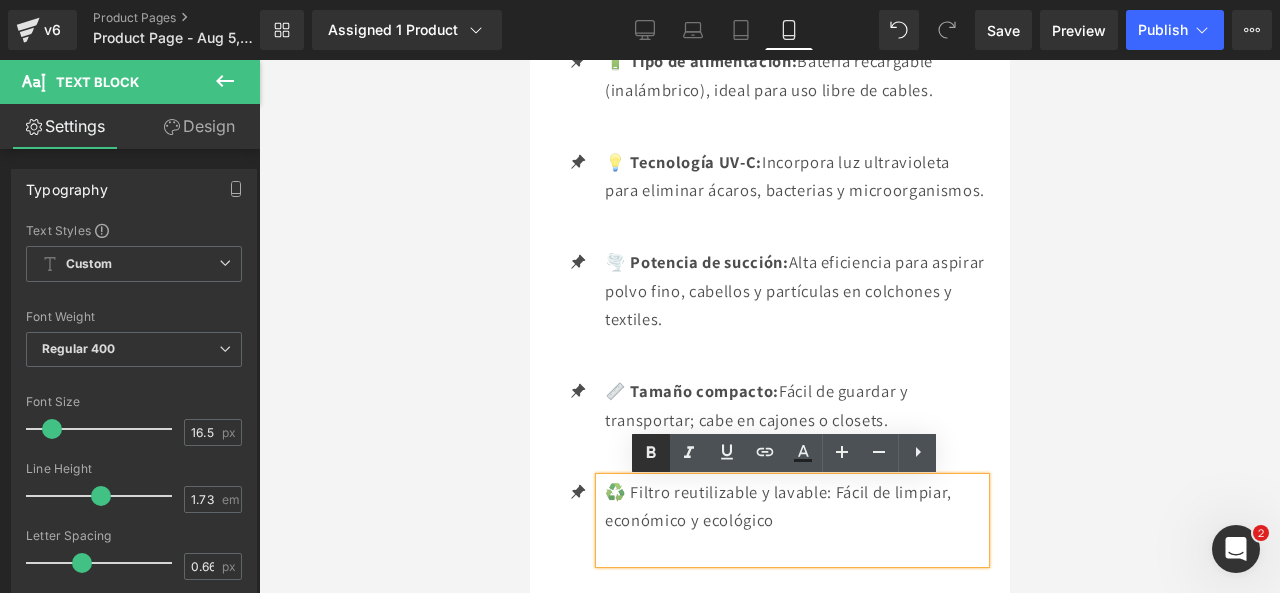 click 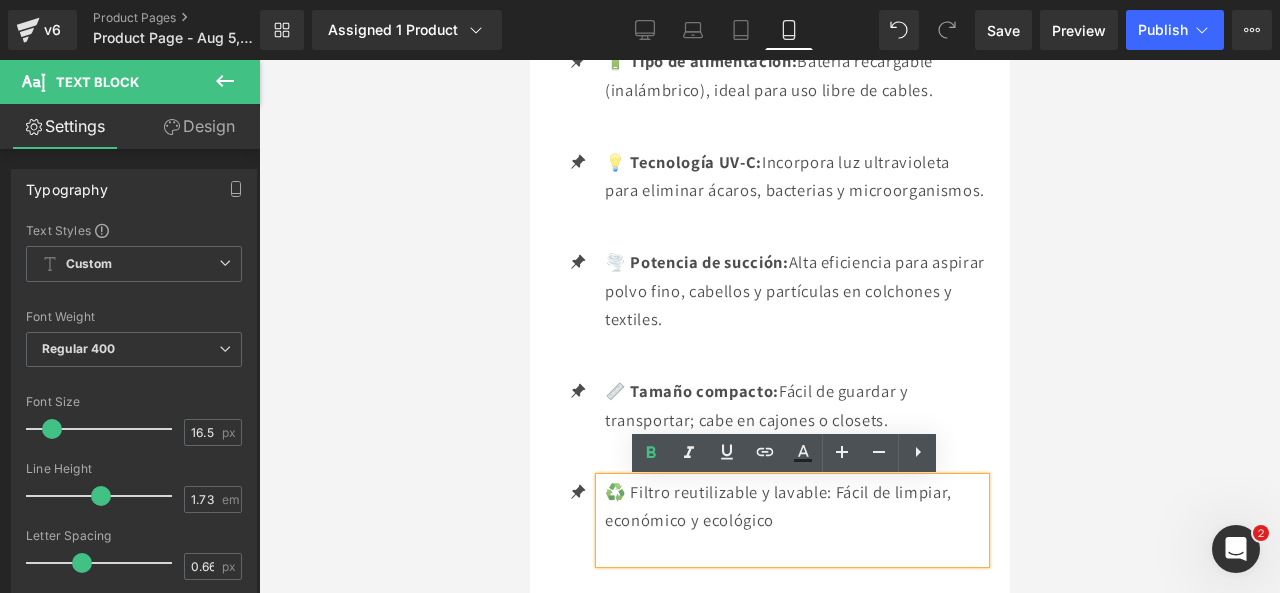 click at bounding box center (769, 326) 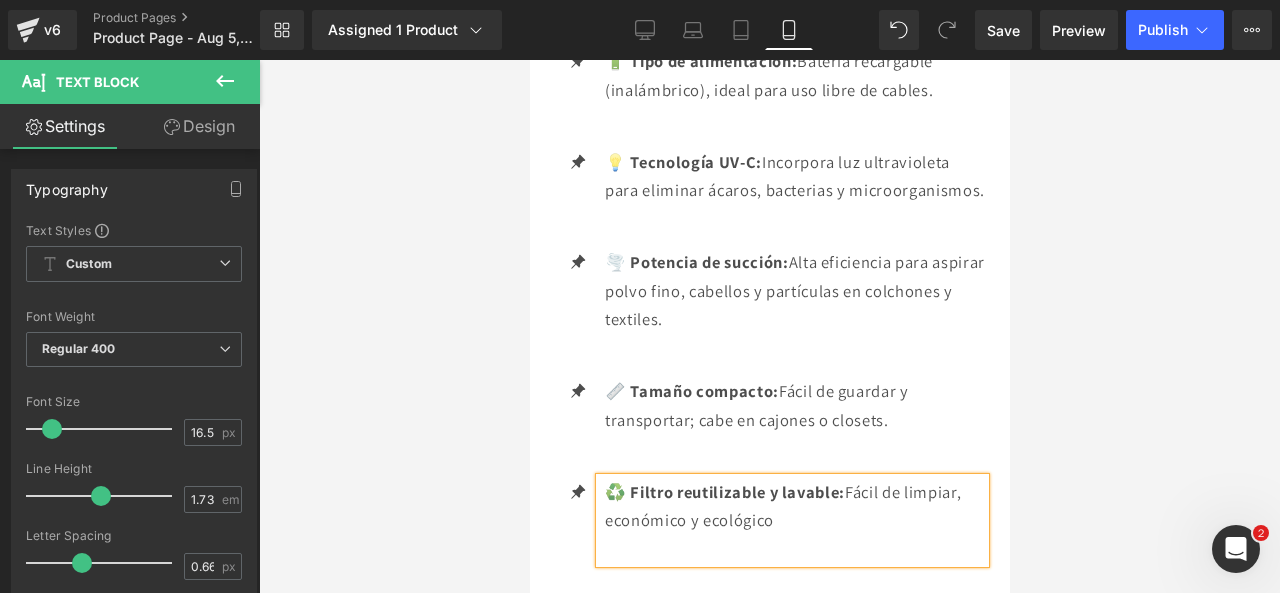 click 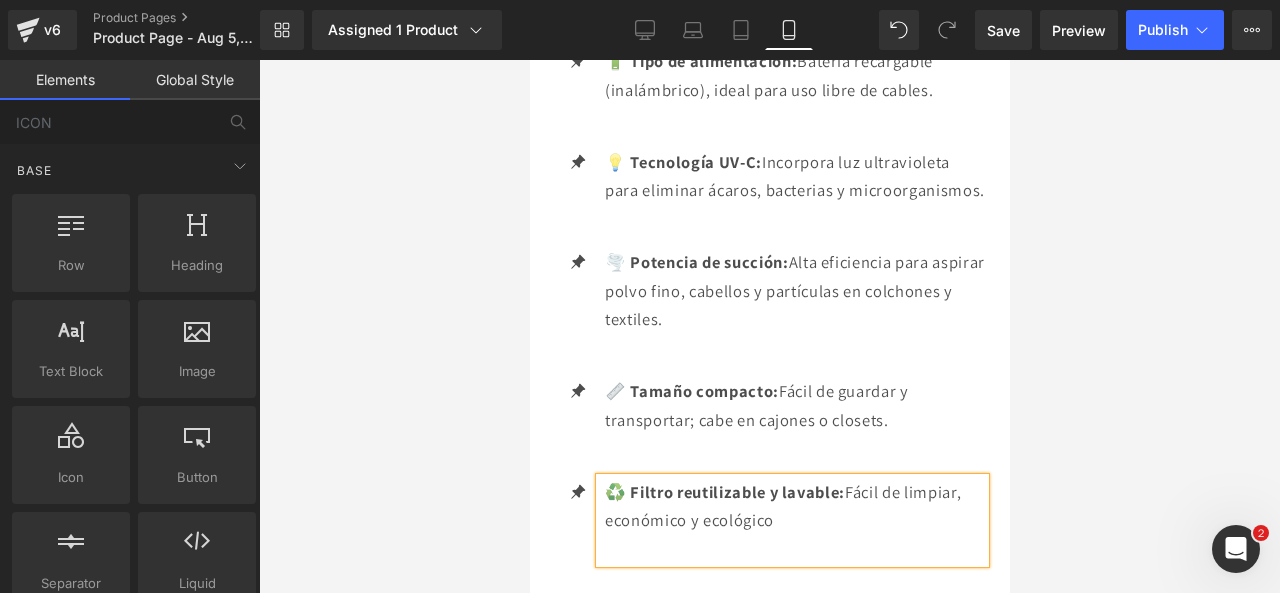 type 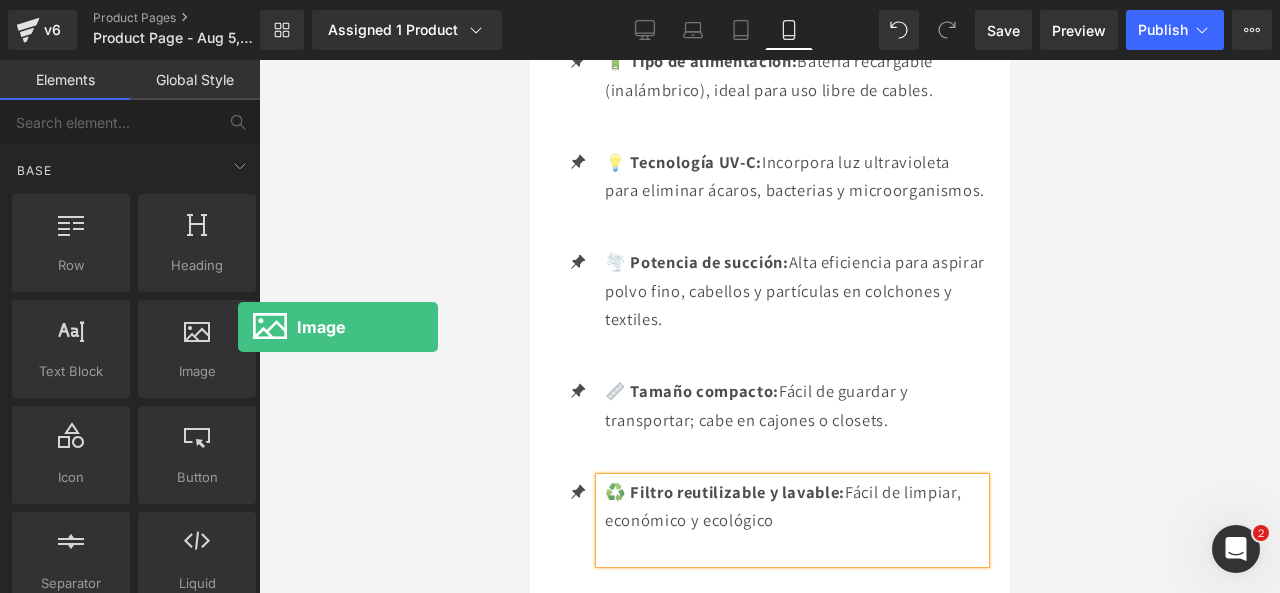 drag, startPoint x: 767, startPoint y: 387, endPoint x: 666, endPoint y: 305, distance: 130.09612 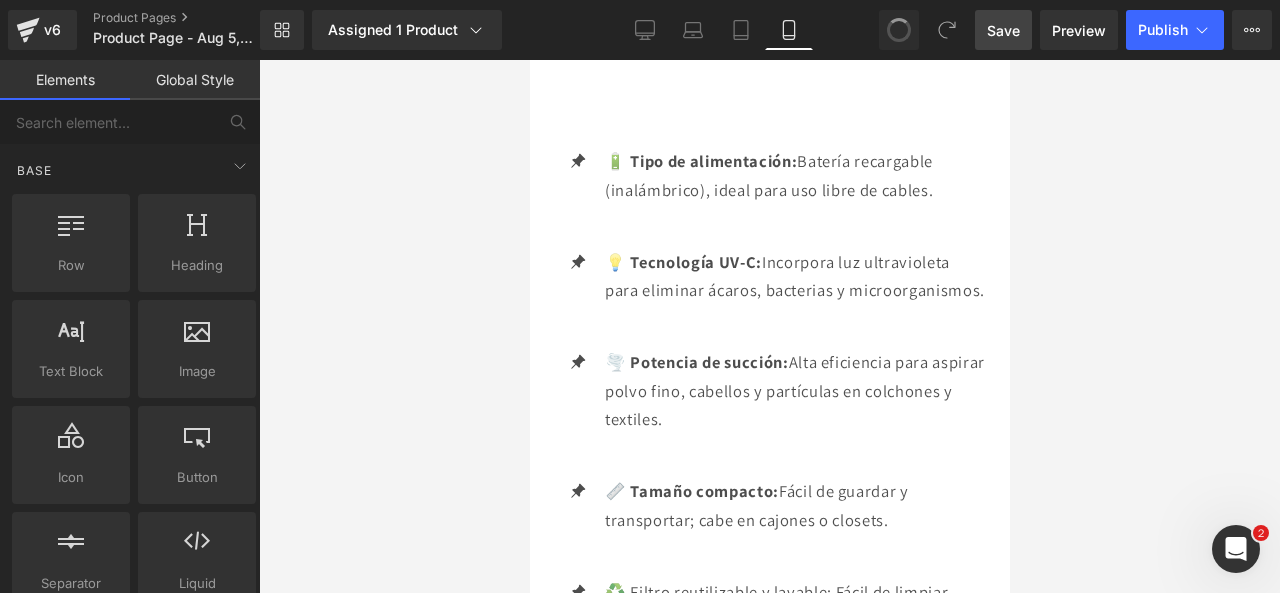 click on "Save" at bounding box center (1003, 30) 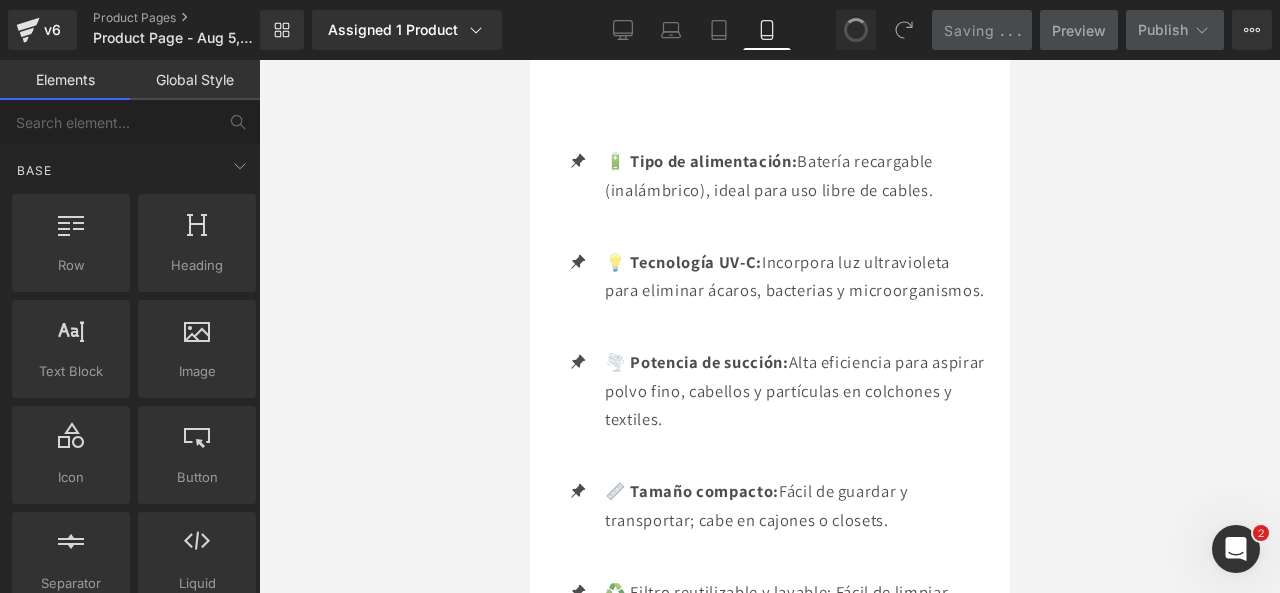 scroll, scrollTop: 3570, scrollLeft: 0, axis: vertical 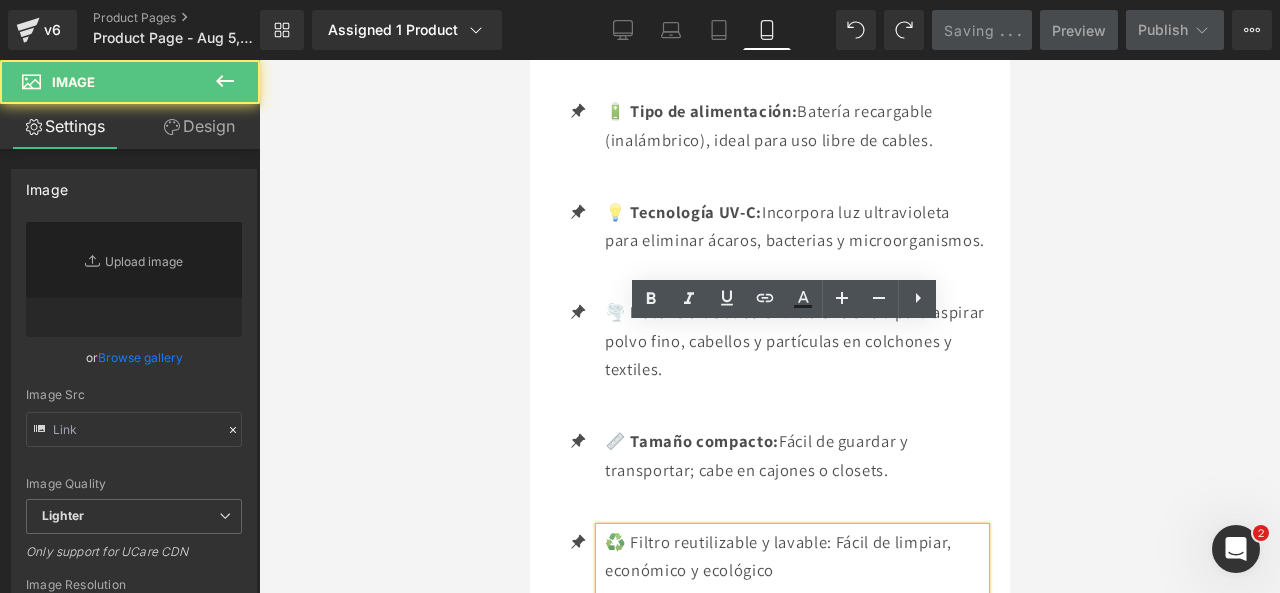 click 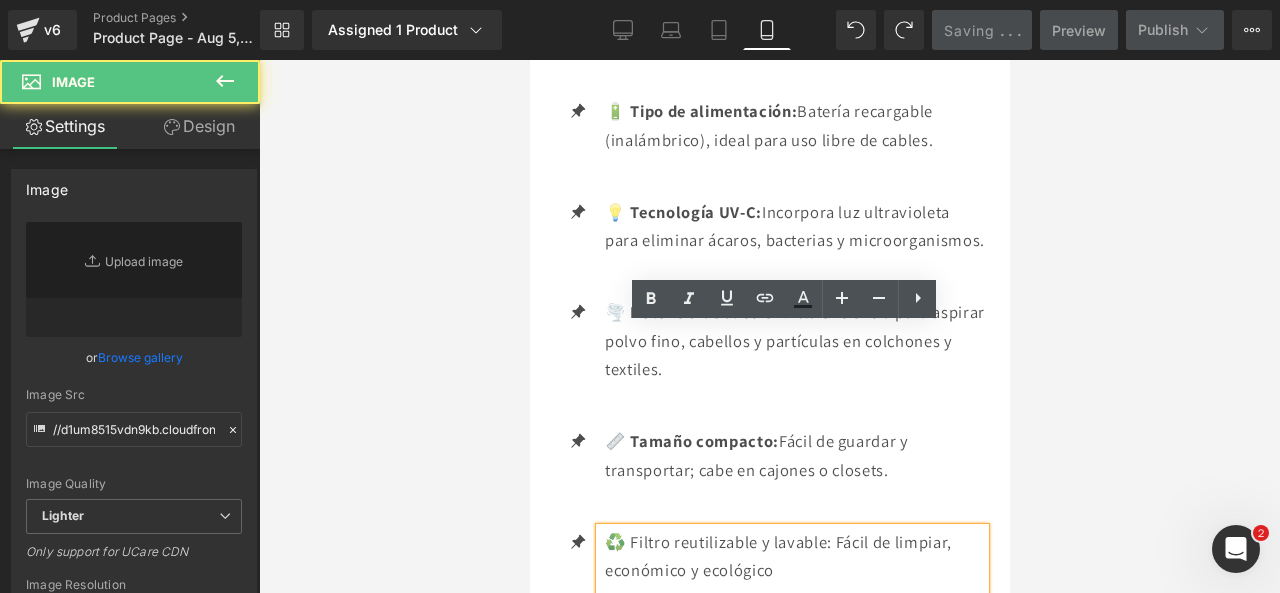 scroll, scrollTop: 3764, scrollLeft: 0, axis: vertical 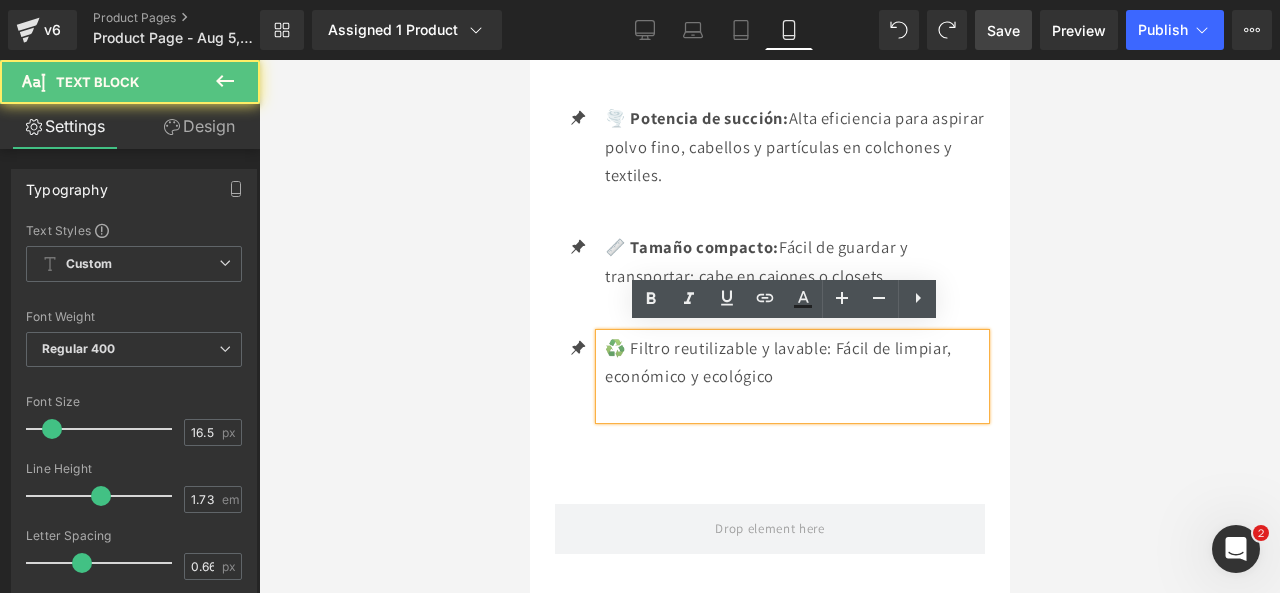 drag, startPoint x: 830, startPoint y: 335, endPoint x: 1176, endPoint y: 360, distance: 346.902 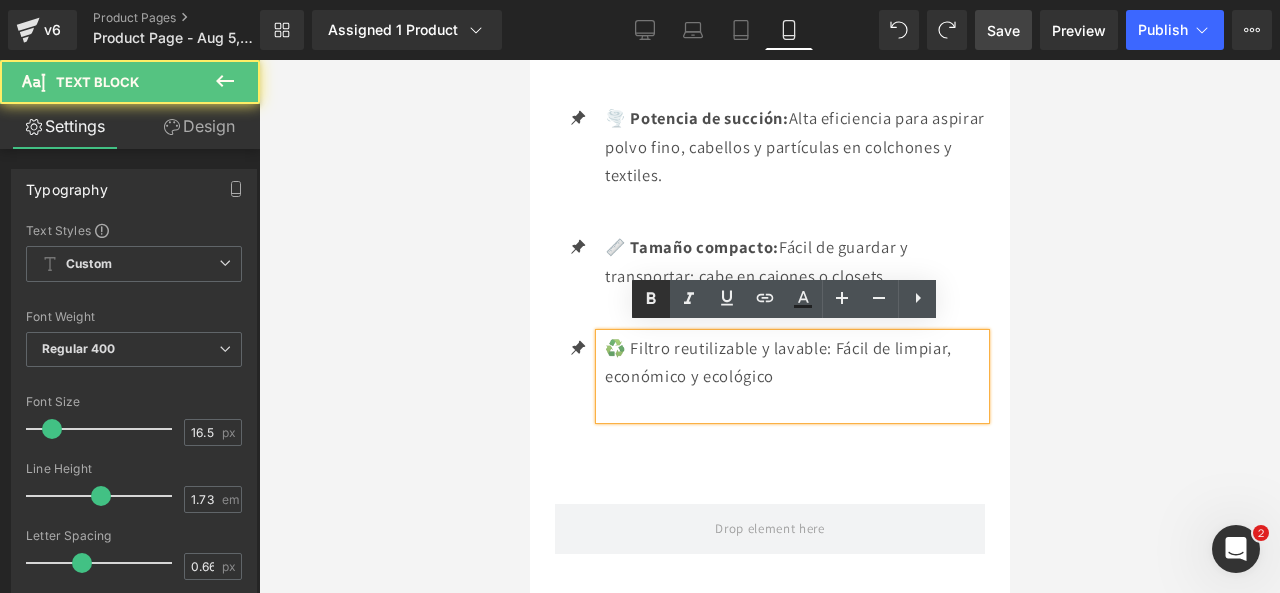 click 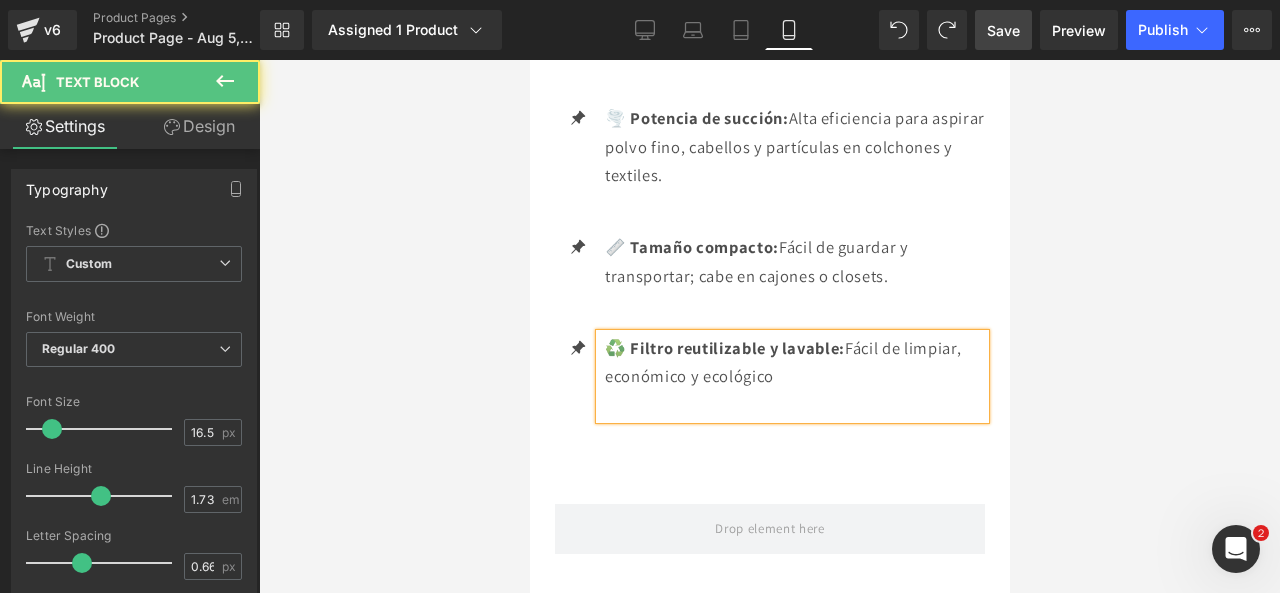 click at bounding box center [225, 82] 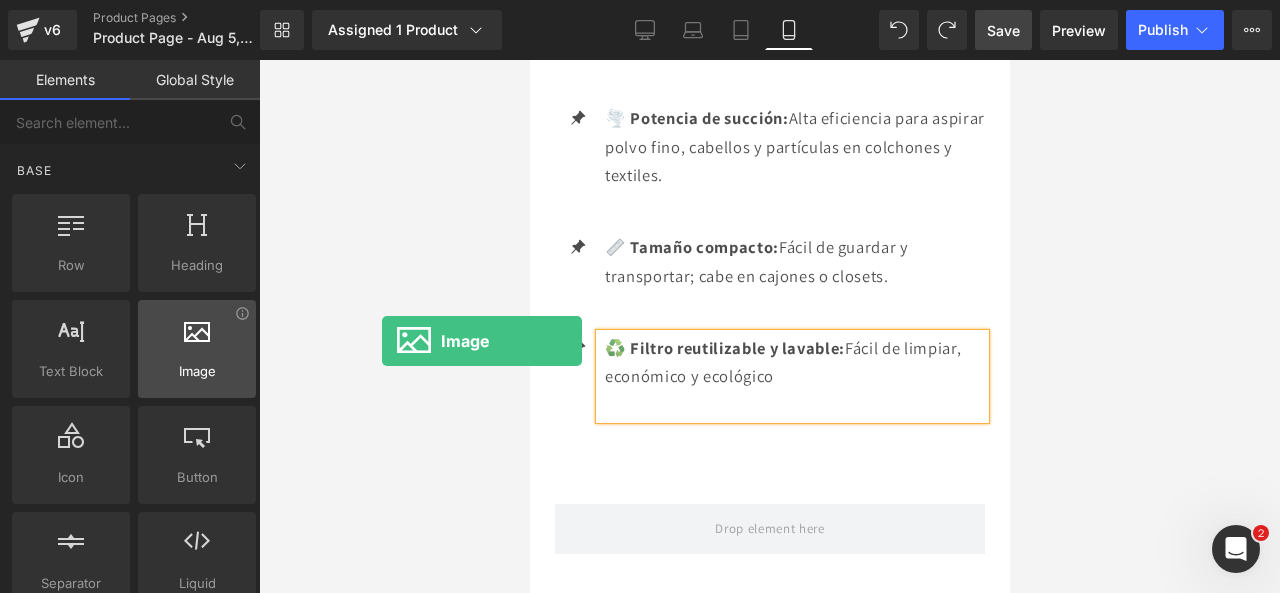 drag, startPoint x: 189, startPoint y: 321, endPoint x: 174, endPoint y: 328, distance: 16.552946 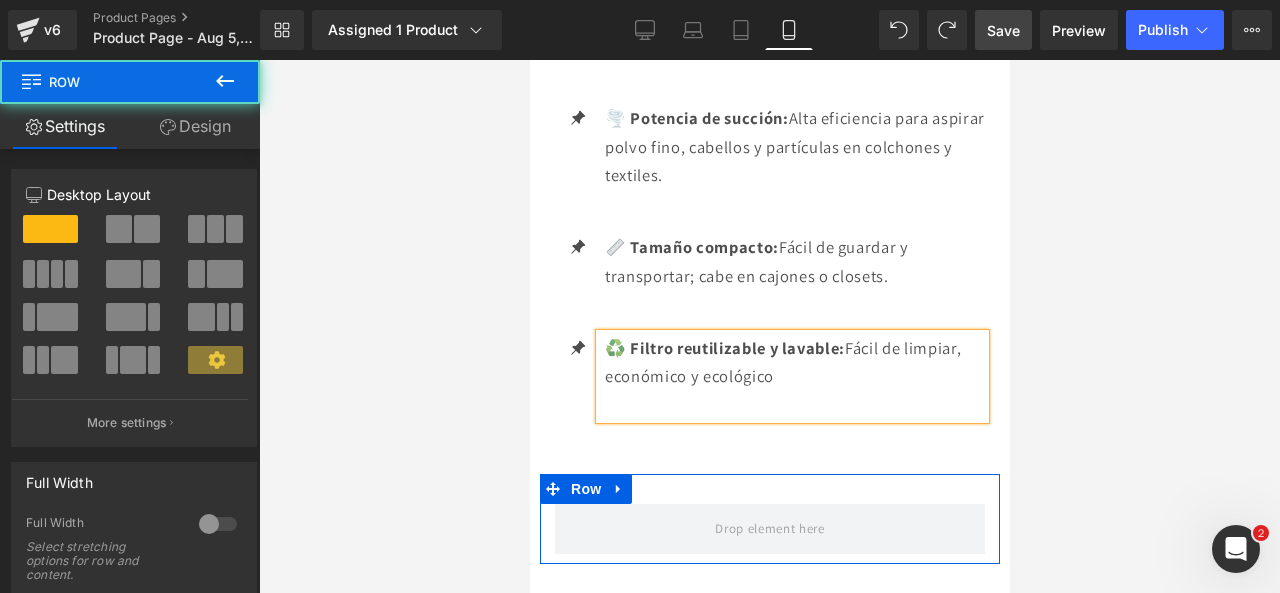 click on "Row" at bounding box center [769, 519] 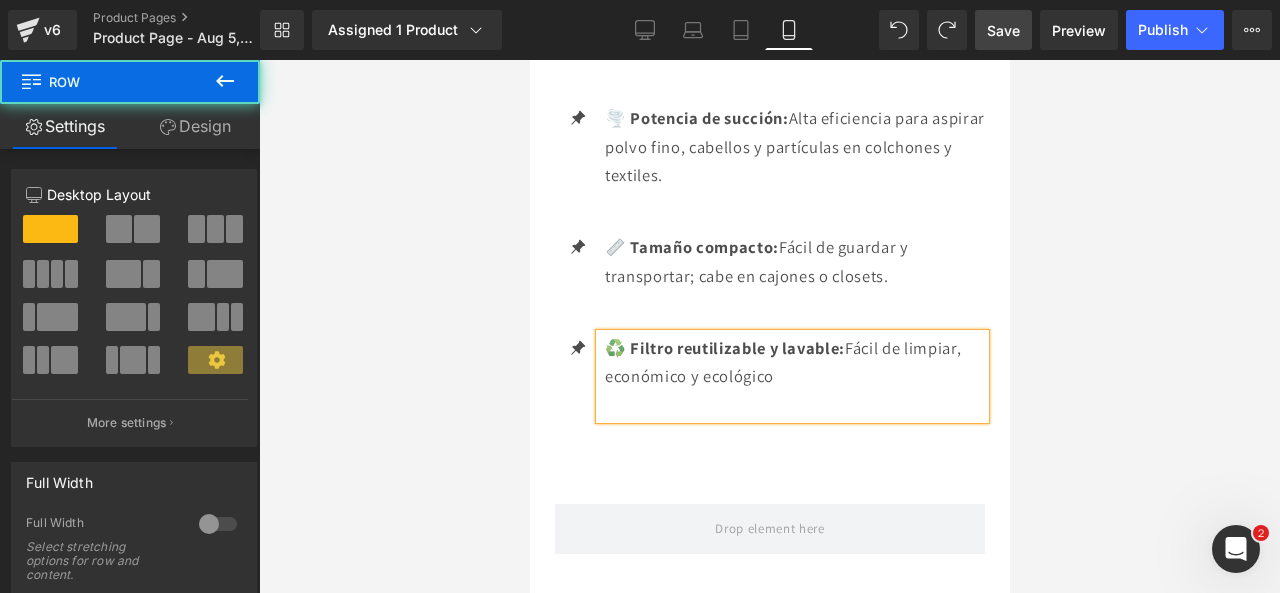 click 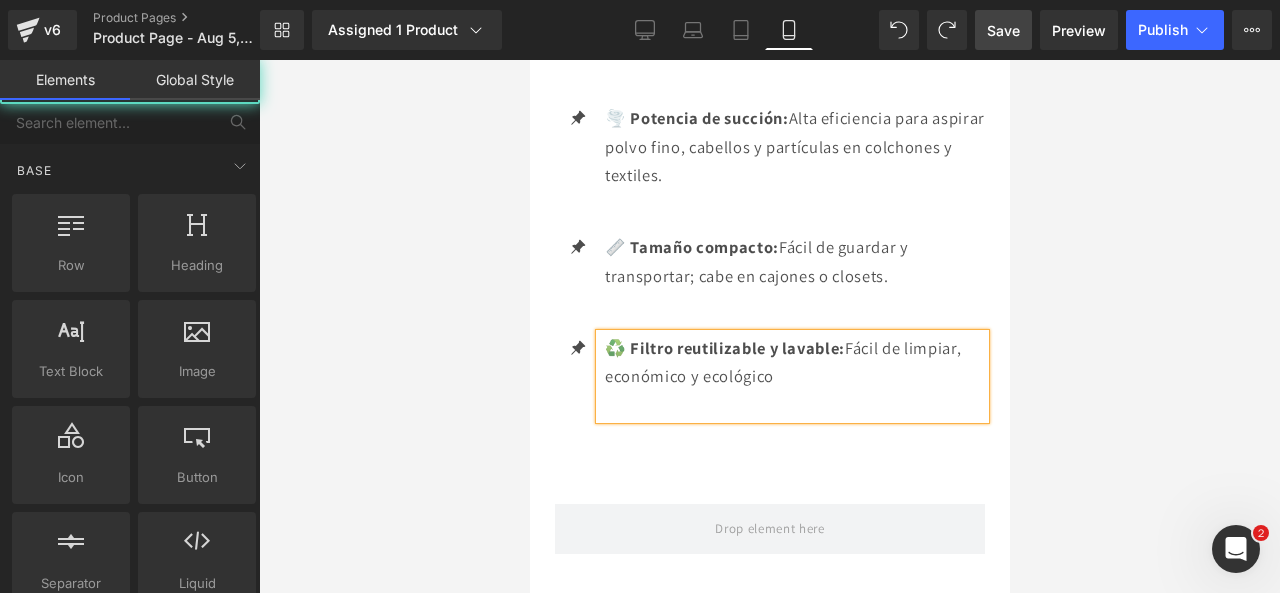 click at bounding box center [769, -3337] 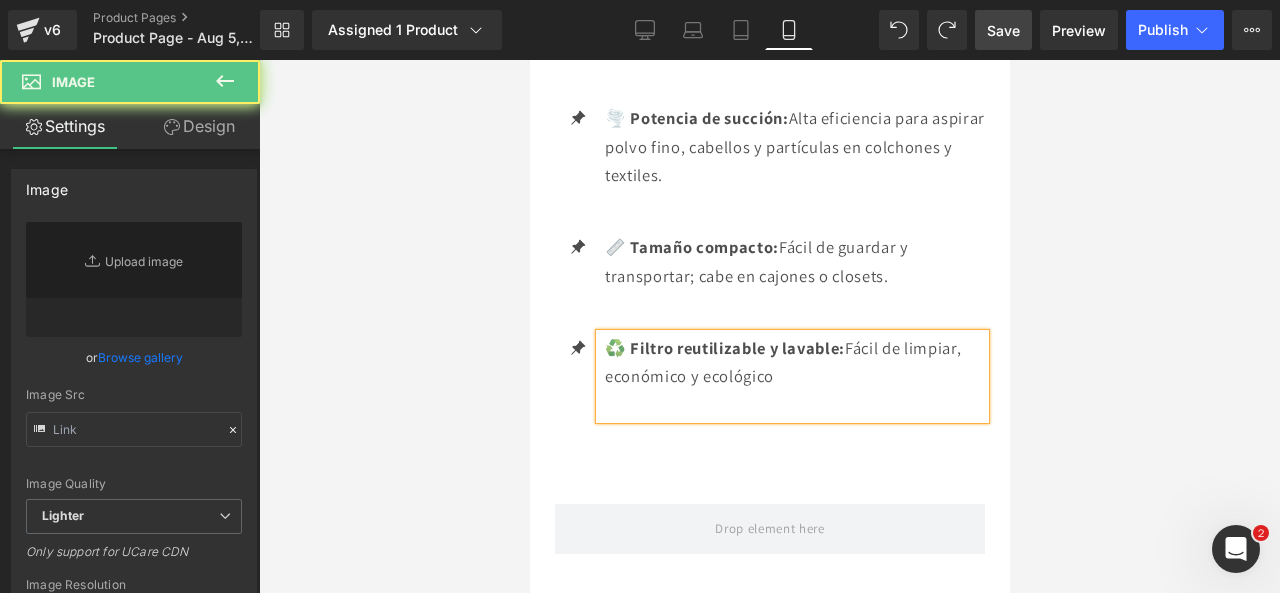 click at bounding box center [792, -3337] 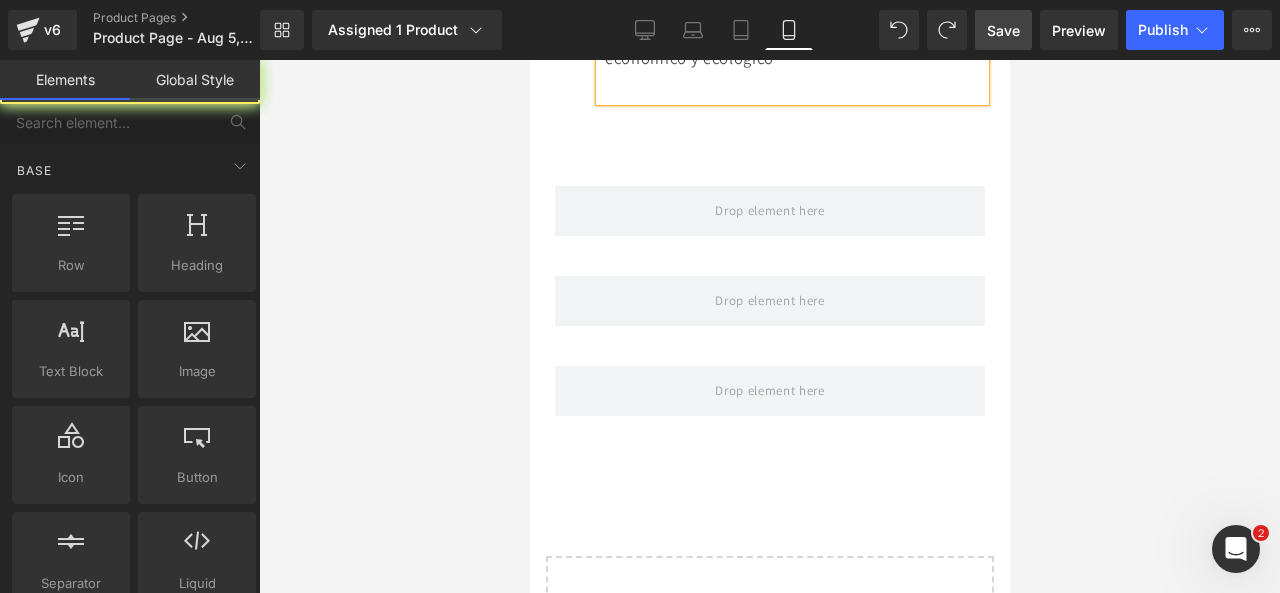 drag, startPoint x: 988, startPoint y: 29, endPoint x: 388, endPoint y: 90, distance: 603.09283 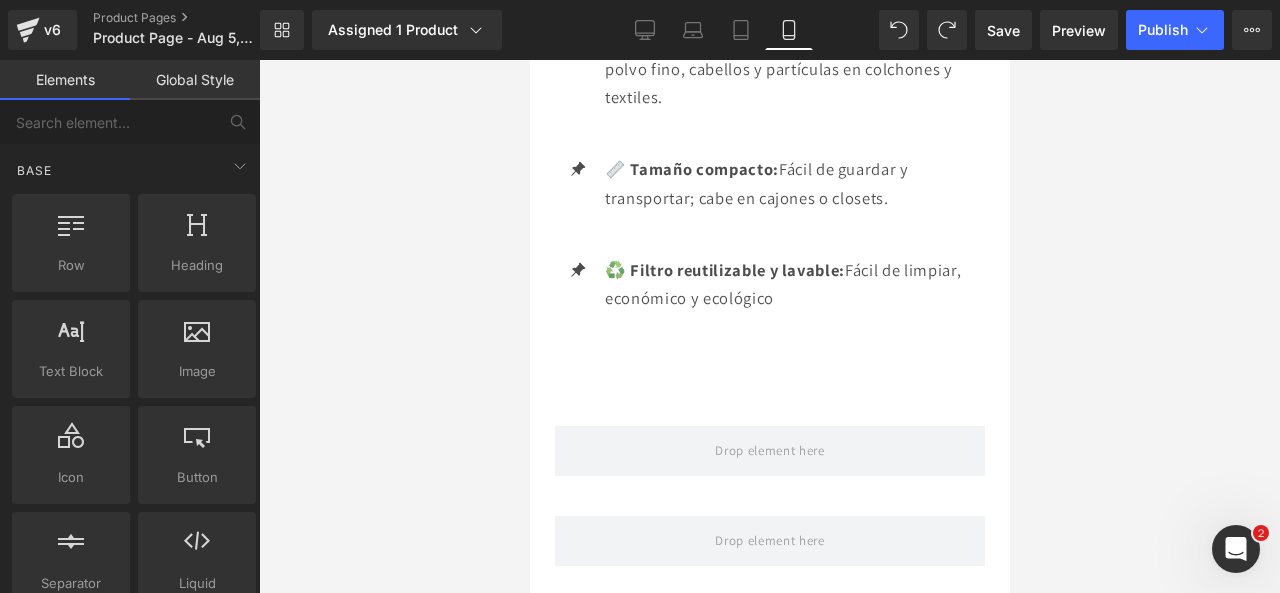 scroll, scrollTop: 3589, scrollLeft: 0, axis: vertical 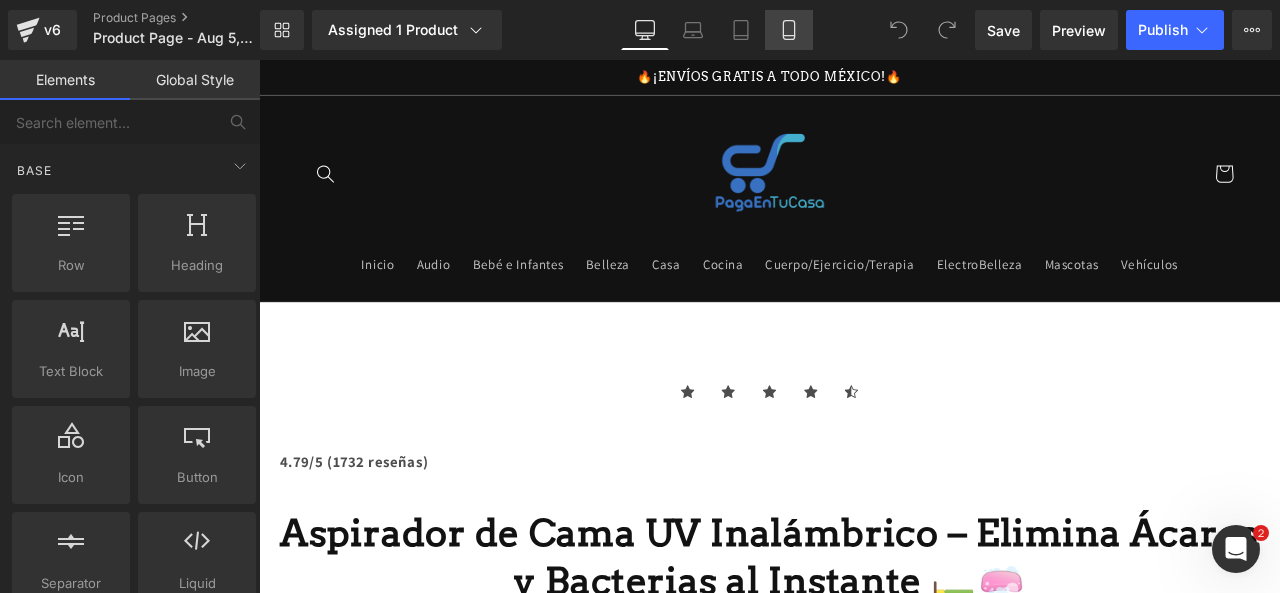 click 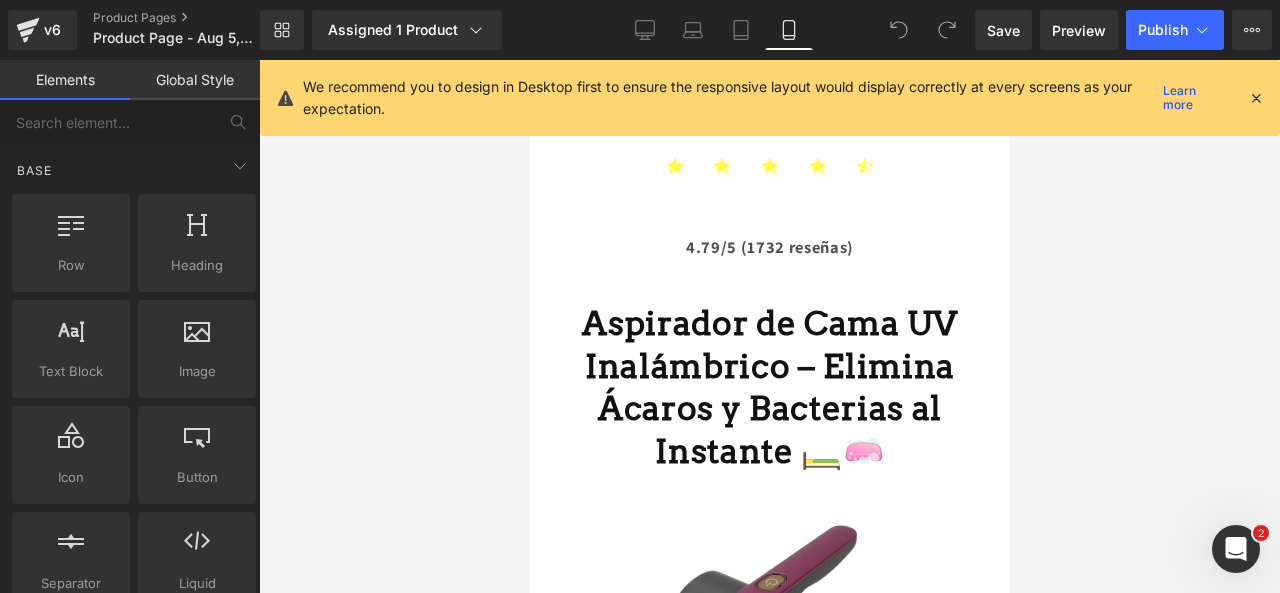 click at bounding box center (1256, 98) 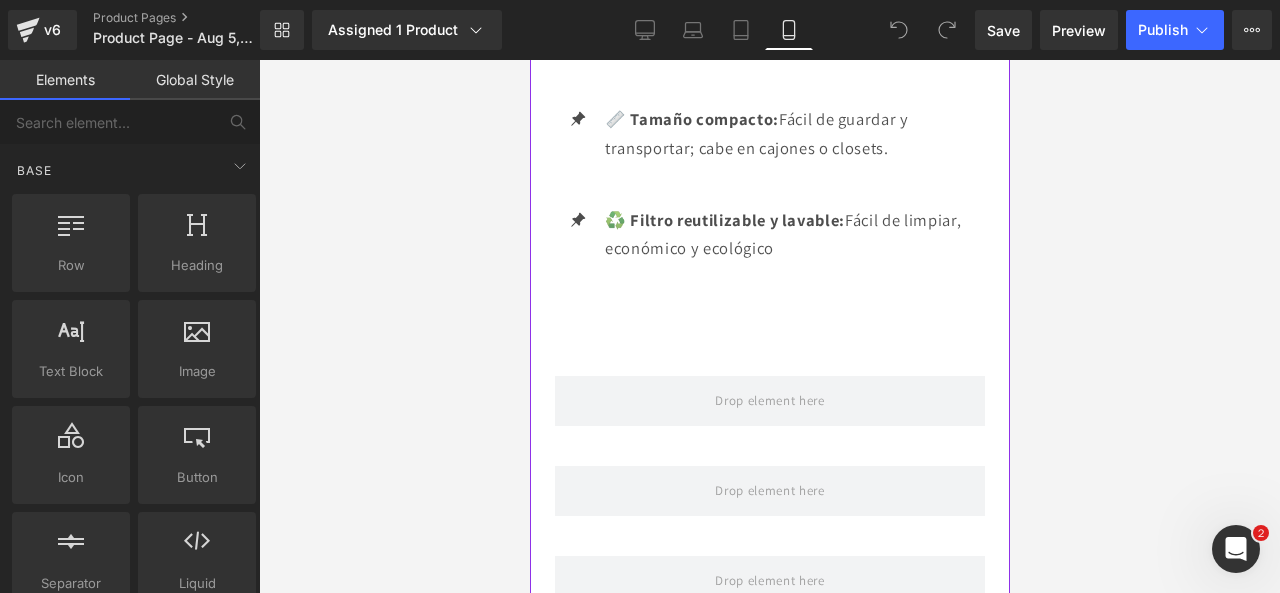 scroll, scrollTop: 3582, scrollLeft: 0, axis: vertical 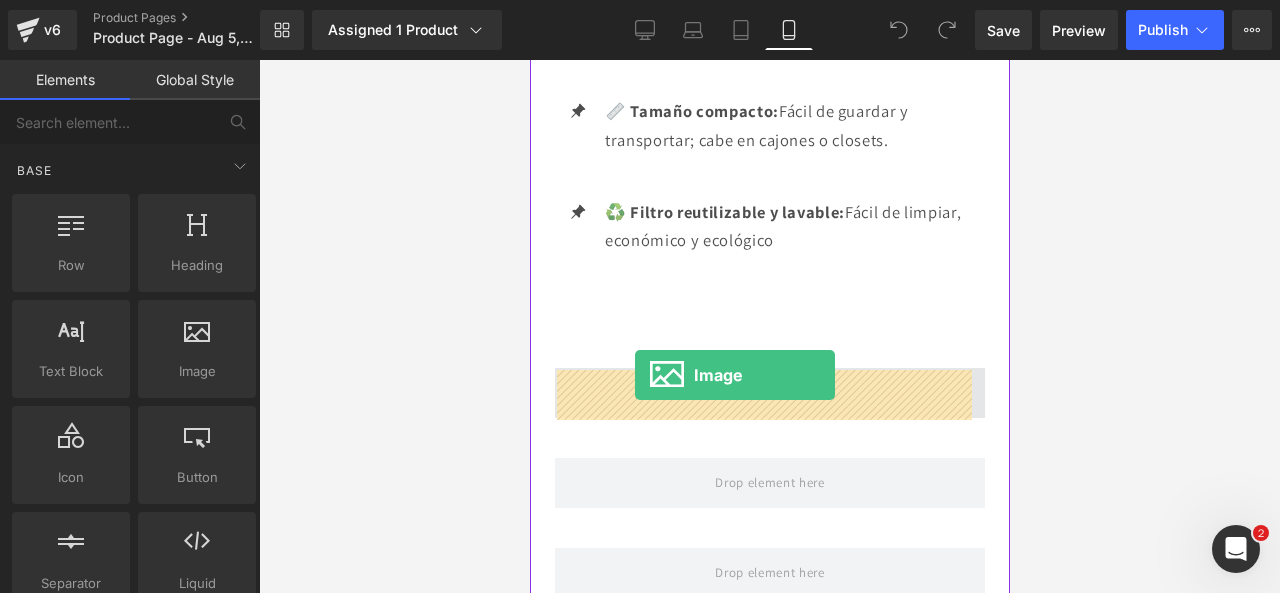 drag, startPoint x: 721, startPoint y: 378, endPoint x: 634, endPoint y: 375, distance: 87.05171 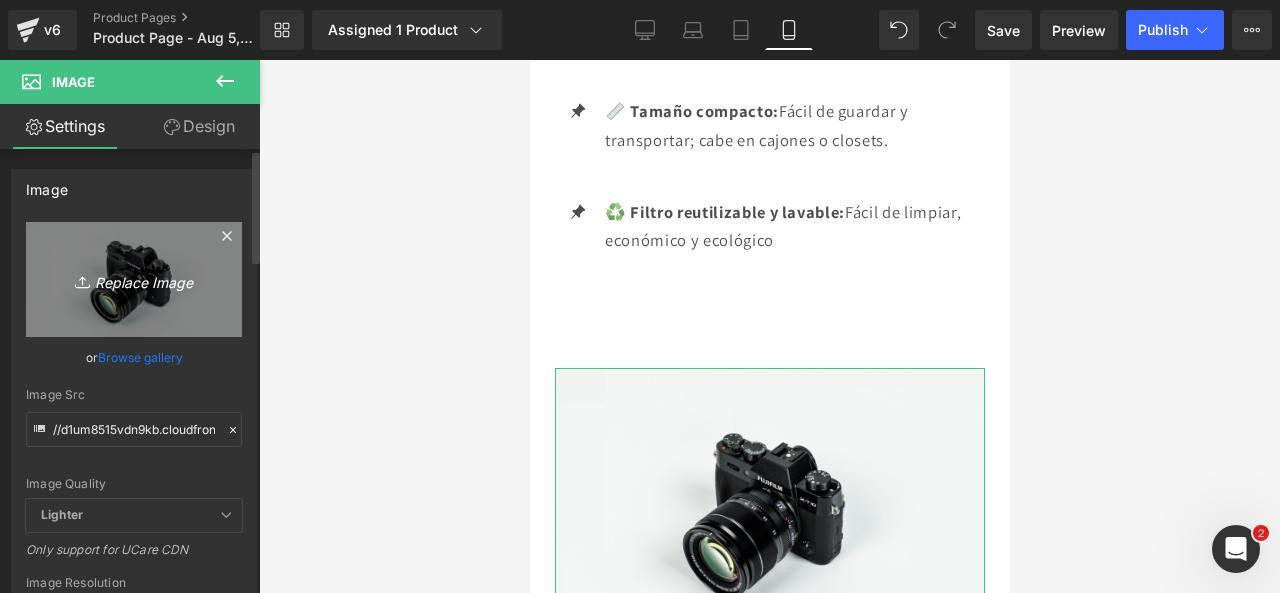 click on "Replace Image" at bounding box center [134, 279] 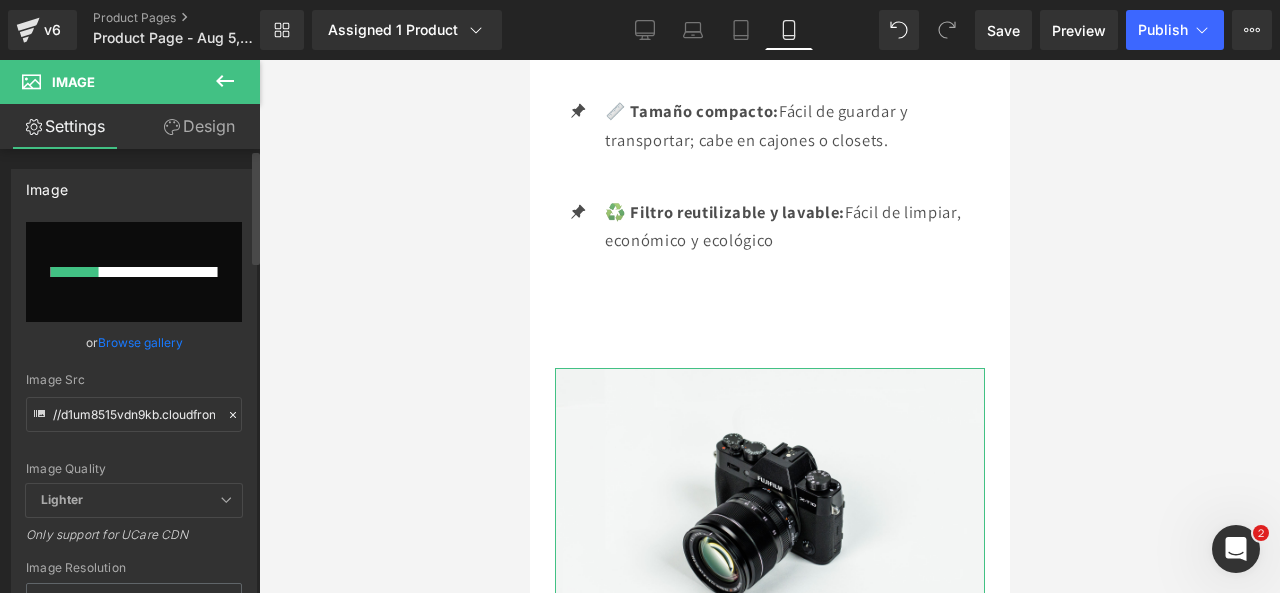 type 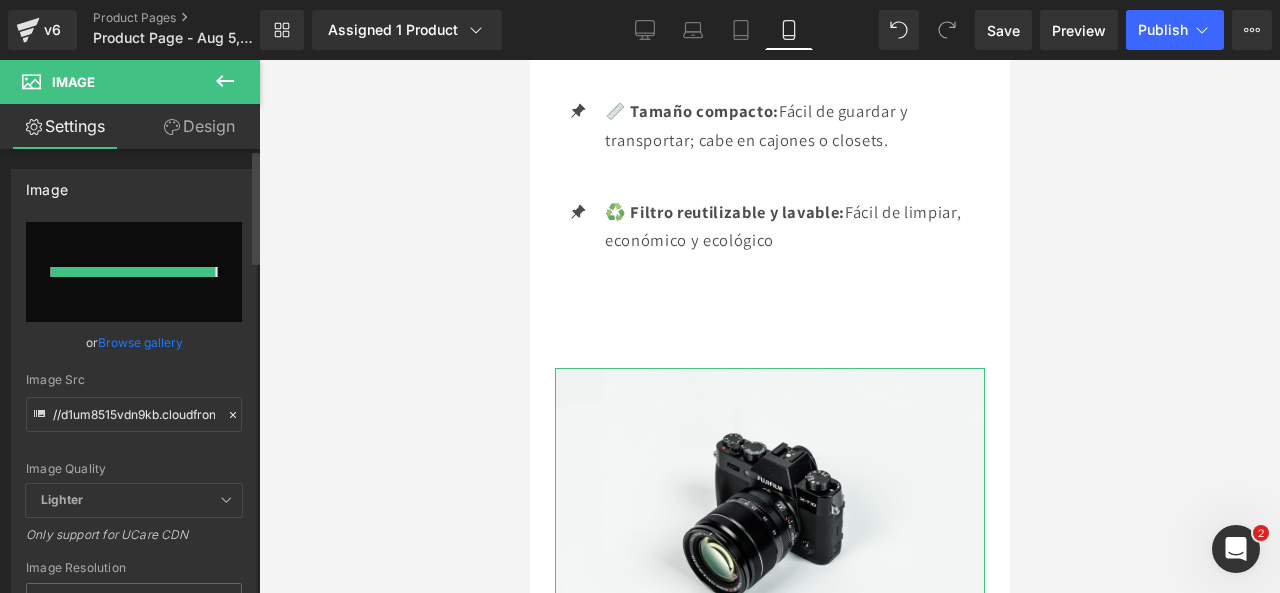 type on "https://ucarecdn.com/6b07a54d-20f2-4d43-a39a-9f89b67931f7/-/format/auto/-/preview/3000x3000/-/quality/lighter/asp%207.webp" 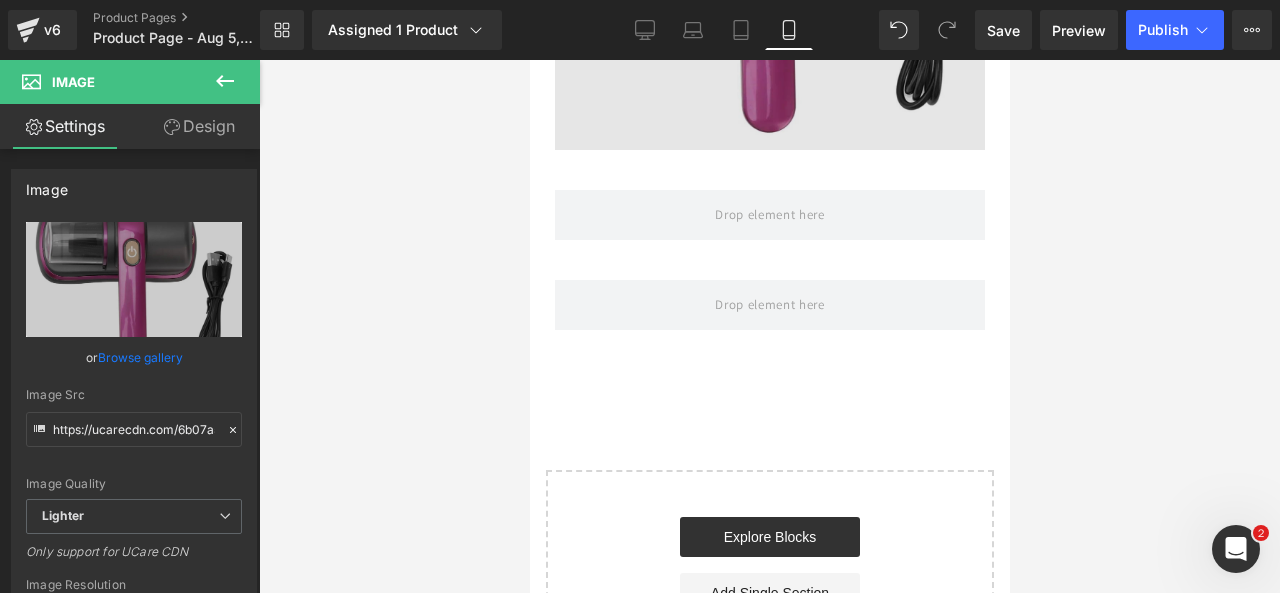 scroll, scrollTop: 4178, scrollLeft: 0, axis: vertical 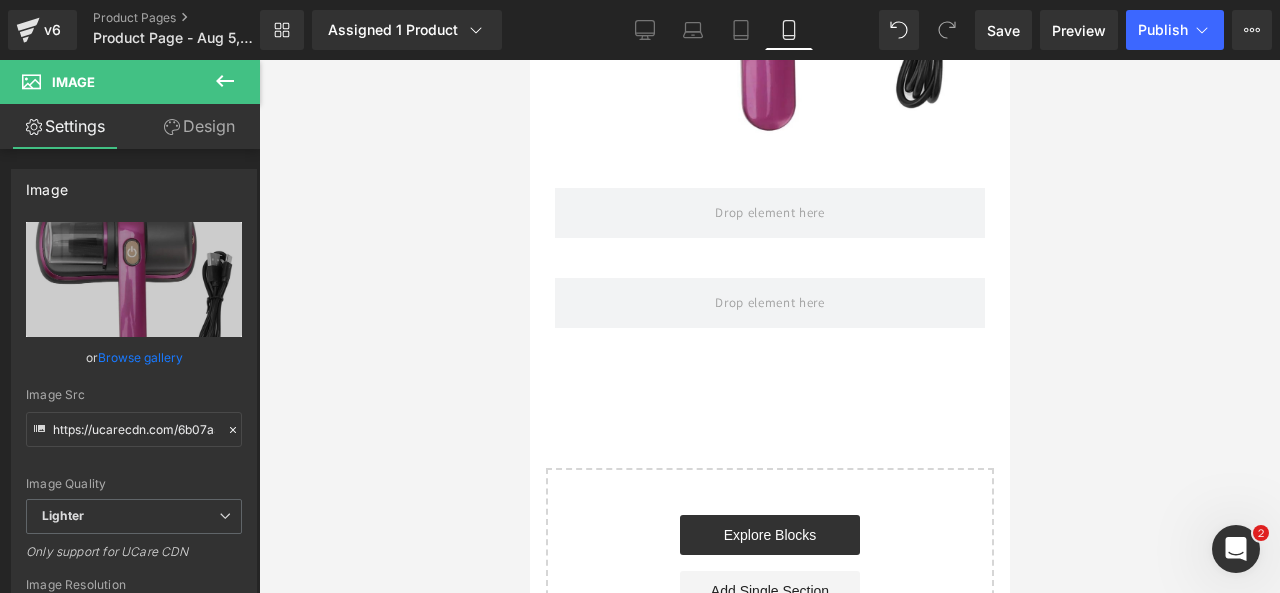 click 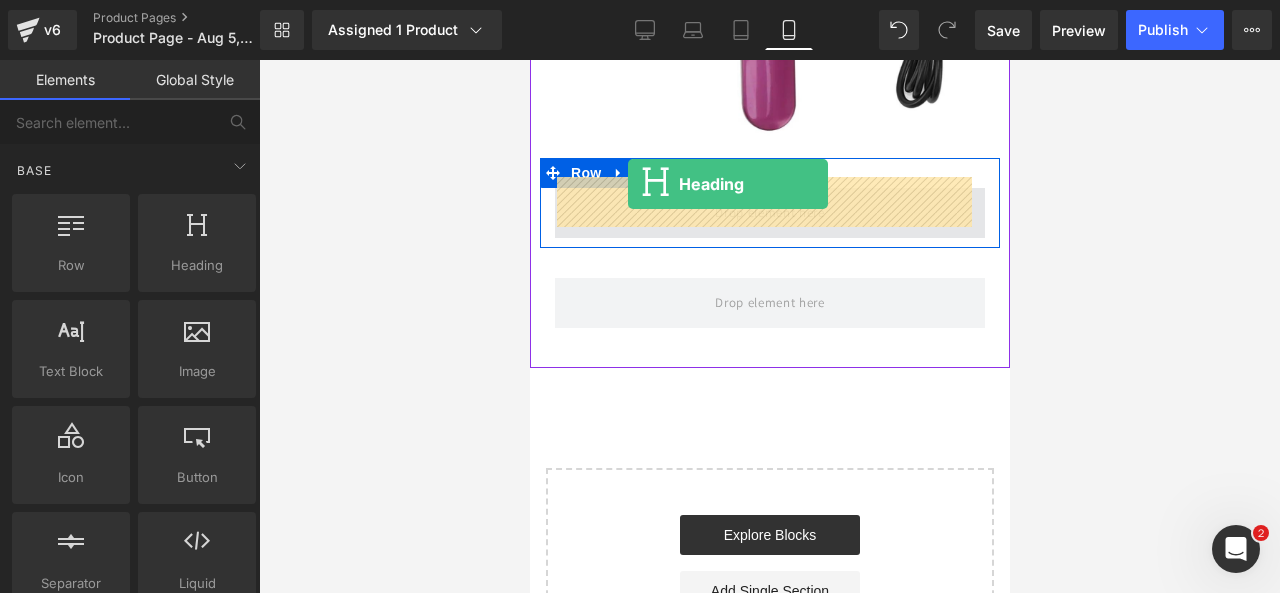 drag, startPoint x: 729, startPoint y: 294, endPoint x: 627, endPoint y: 183, distance: 150.74814 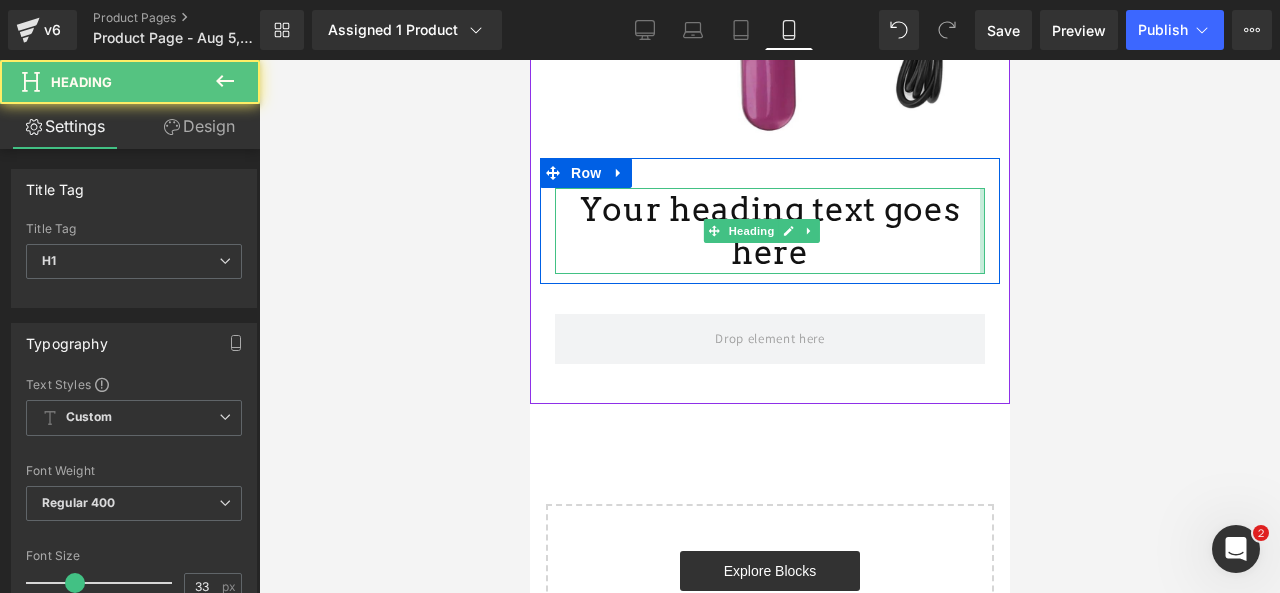 click at bounding box center [981, 231] 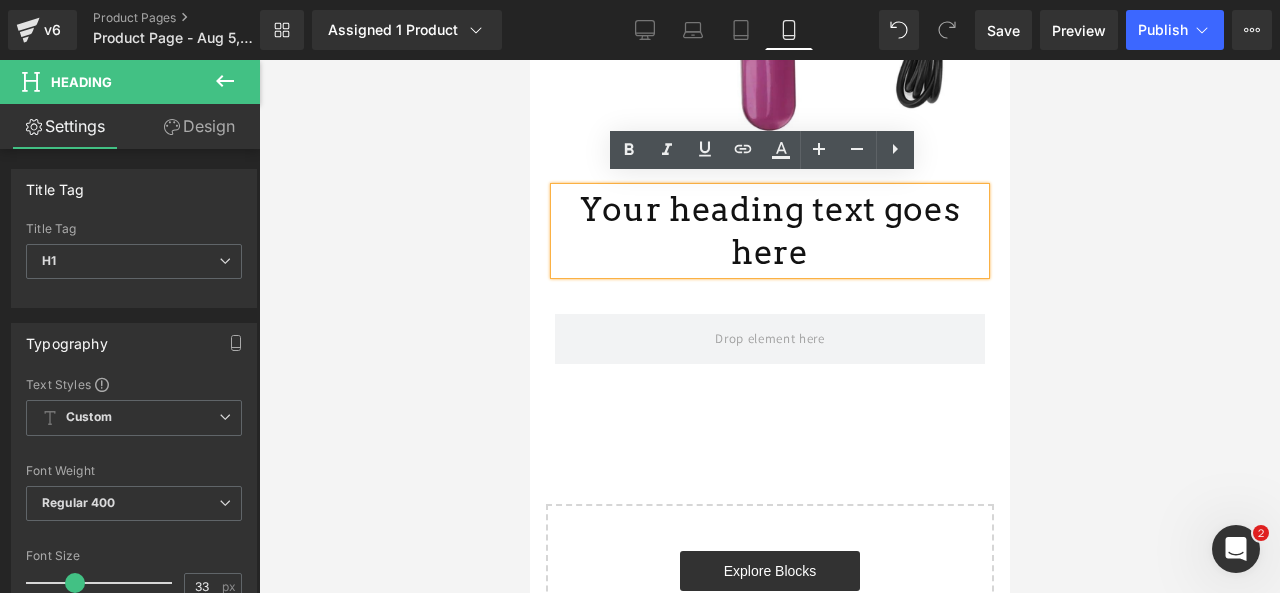 click on "Your heading text goes here" at bounding box center [769, 231] 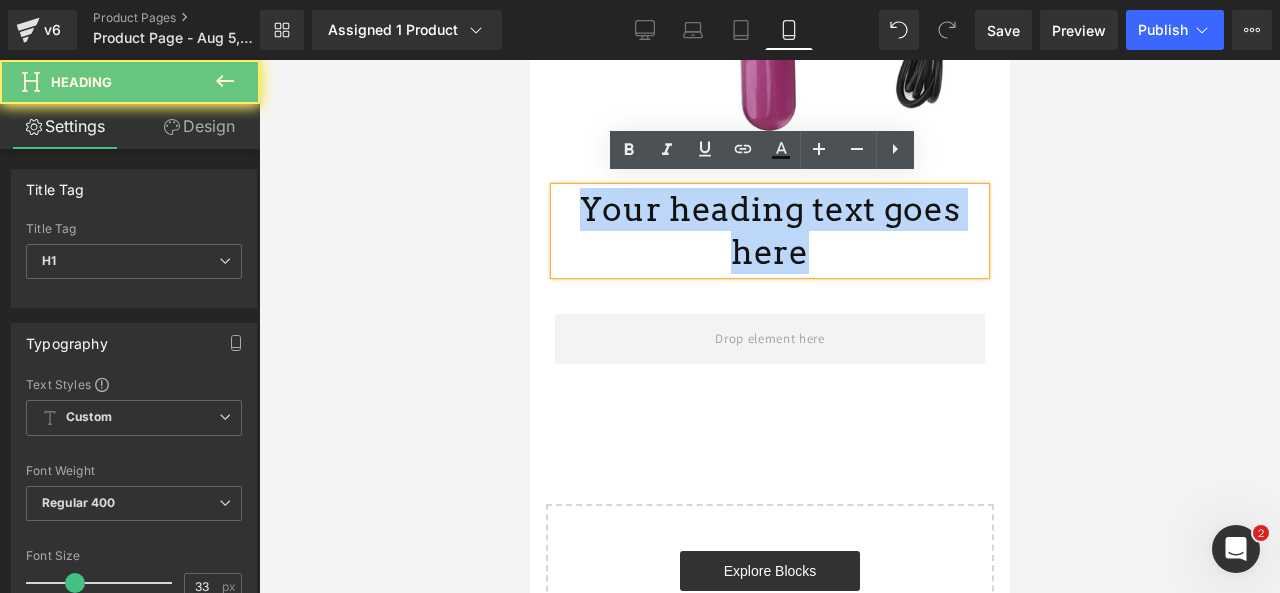 drag, startPoint x: 958, startPoint y: 197, endPoint x: 557, endPoint y: 197, distance: 401 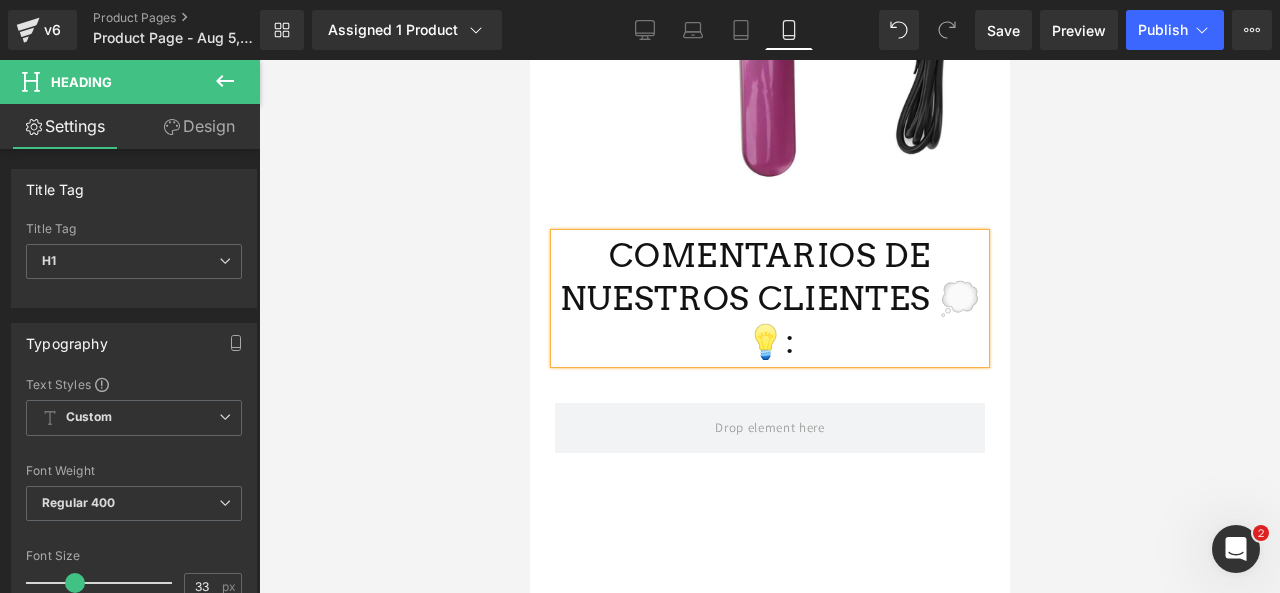 scroll, scrollTop: 4132, scrollLeft: 0, axis: vertical 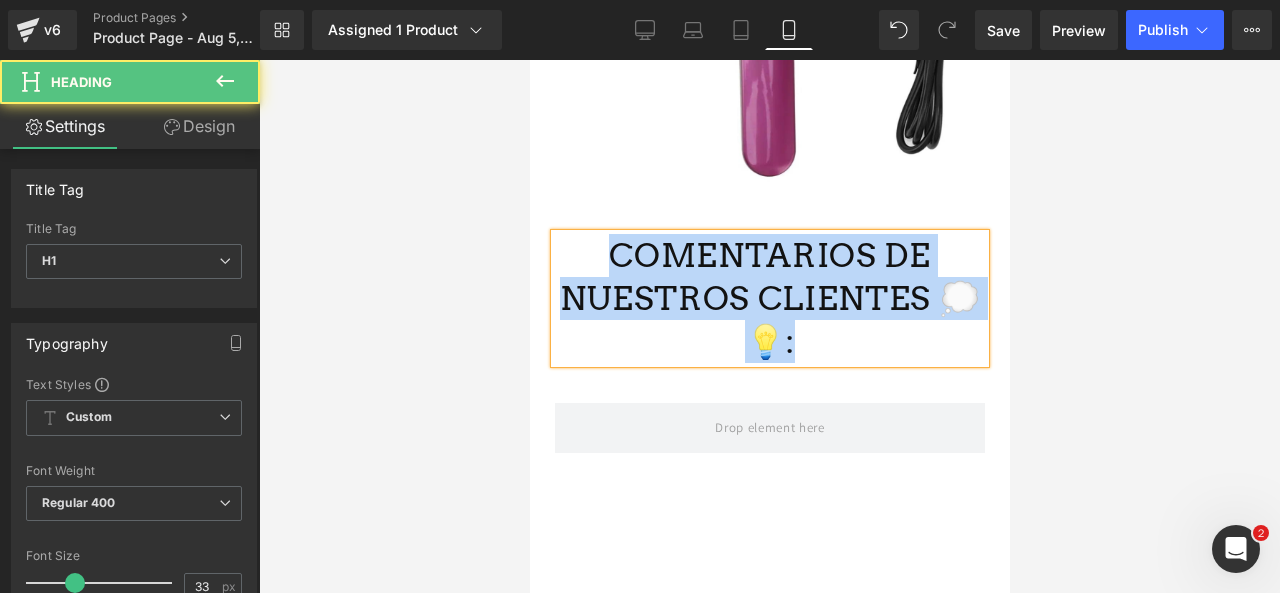 drag, startPoint x: 845, startPoint y: 339, endPoint x: 568, endPoint y: 211, distance: 305.14423 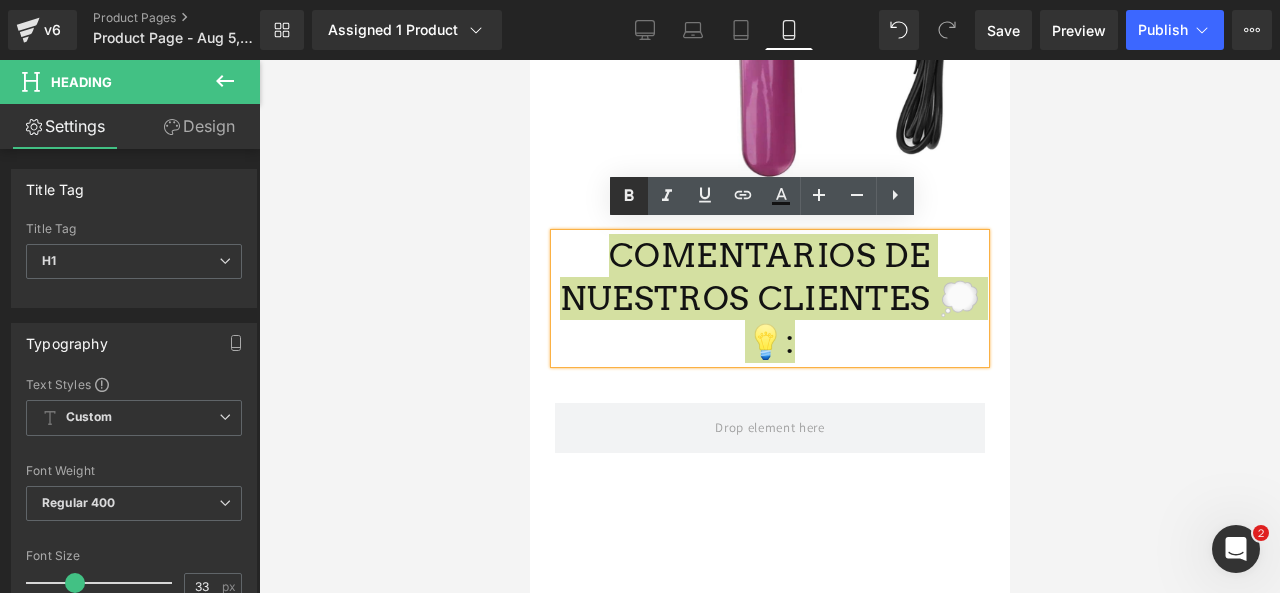 click at bounding box center [629, 196] 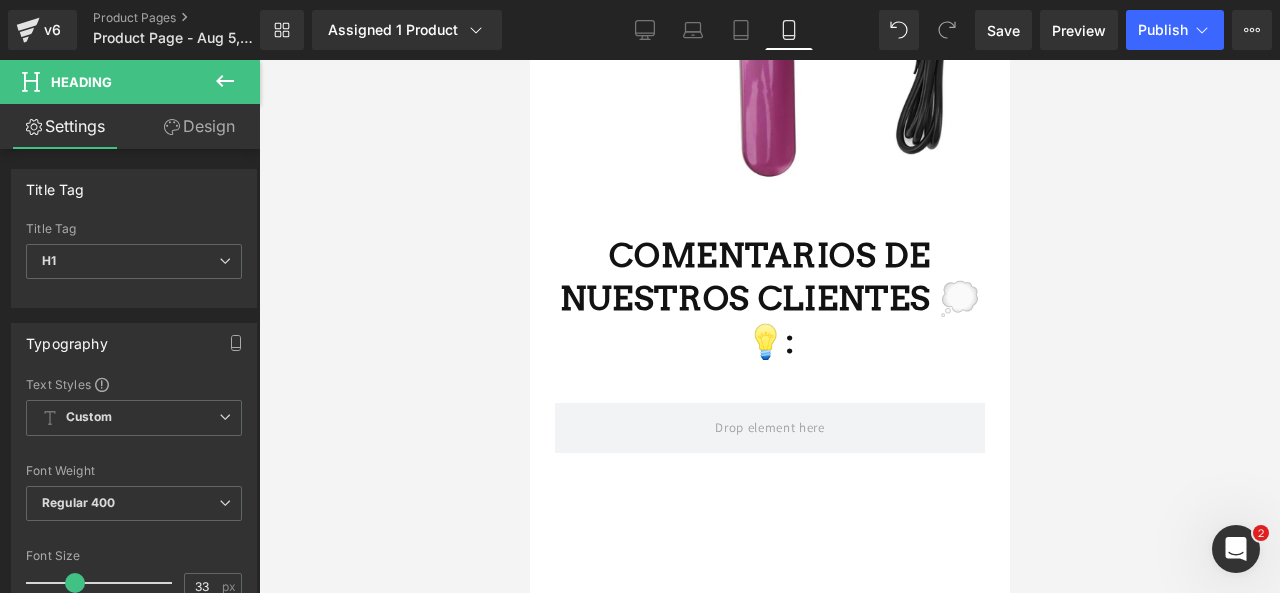 click 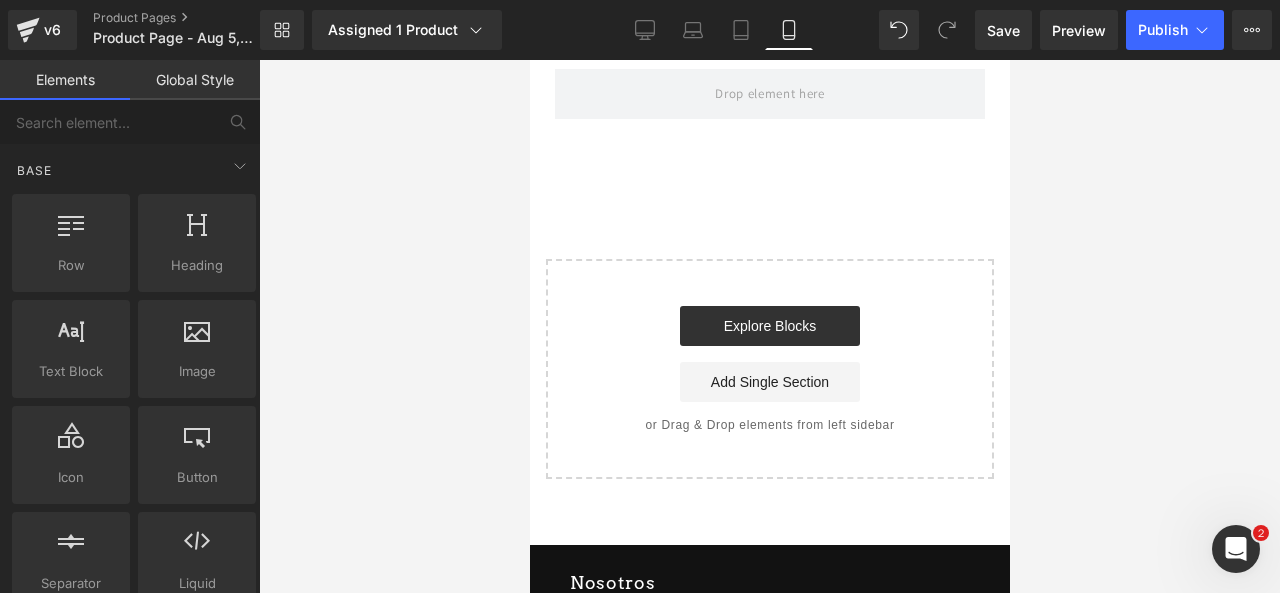 scroll, scrollTop: 4470, scrollLeft: 0, axis: vertical 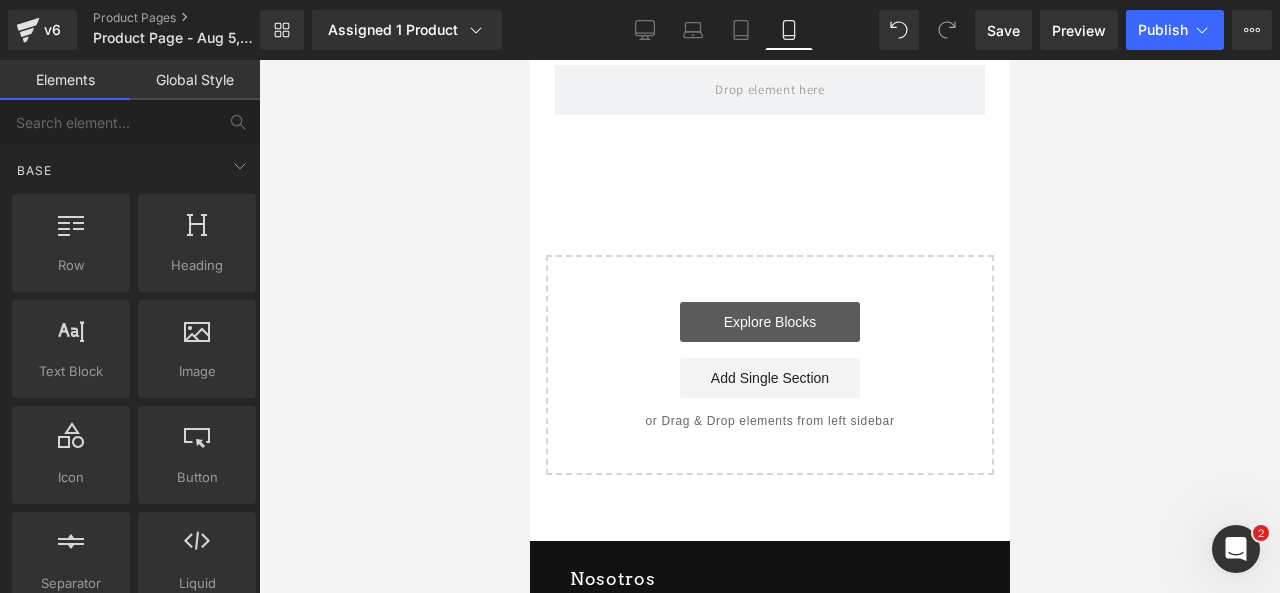 click on "Explore Blocks" at bounding box center (769, 322) 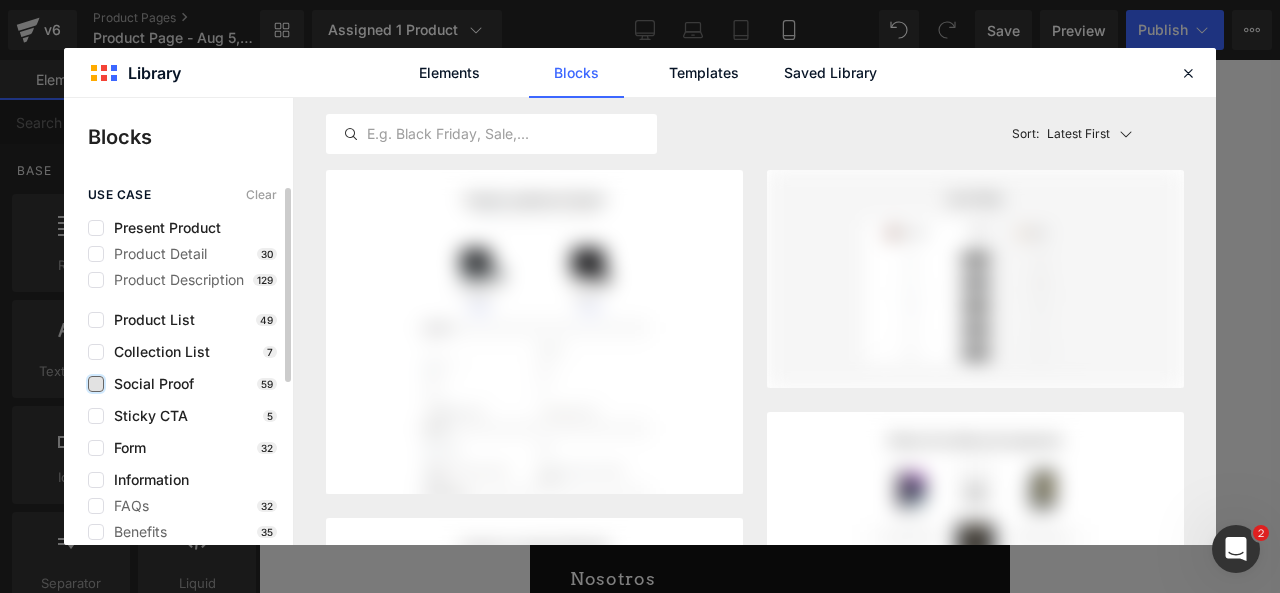 click at bounding box center (96, 384) 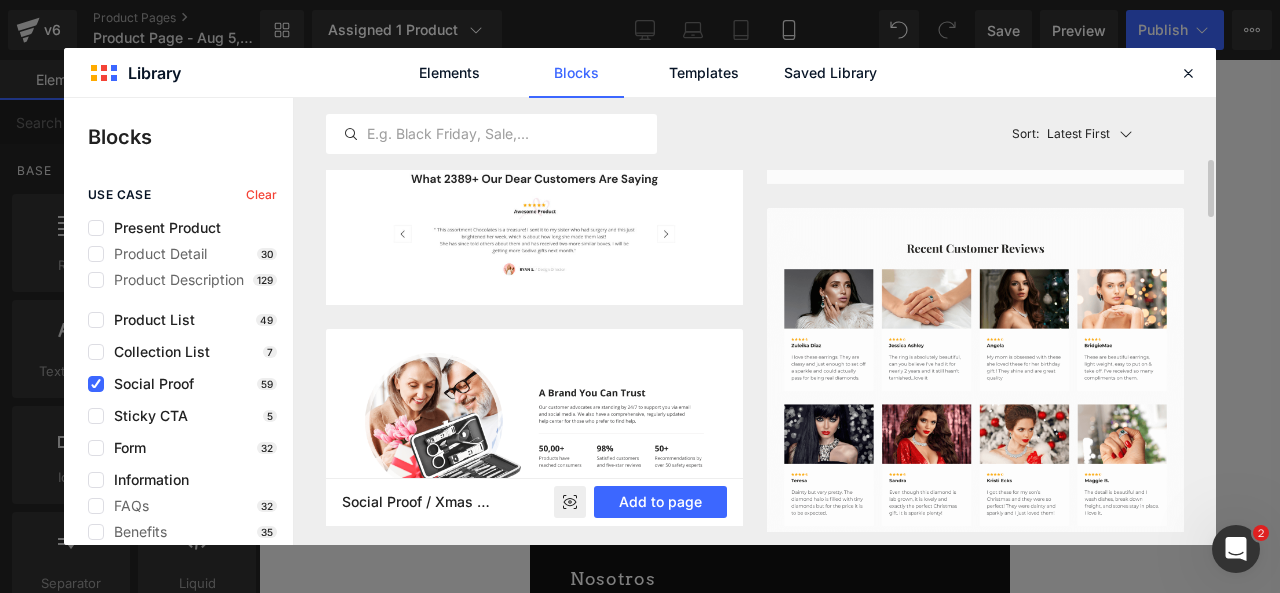 scroll, scrollTop: 482, scrollLeft: 0, axis: vertical 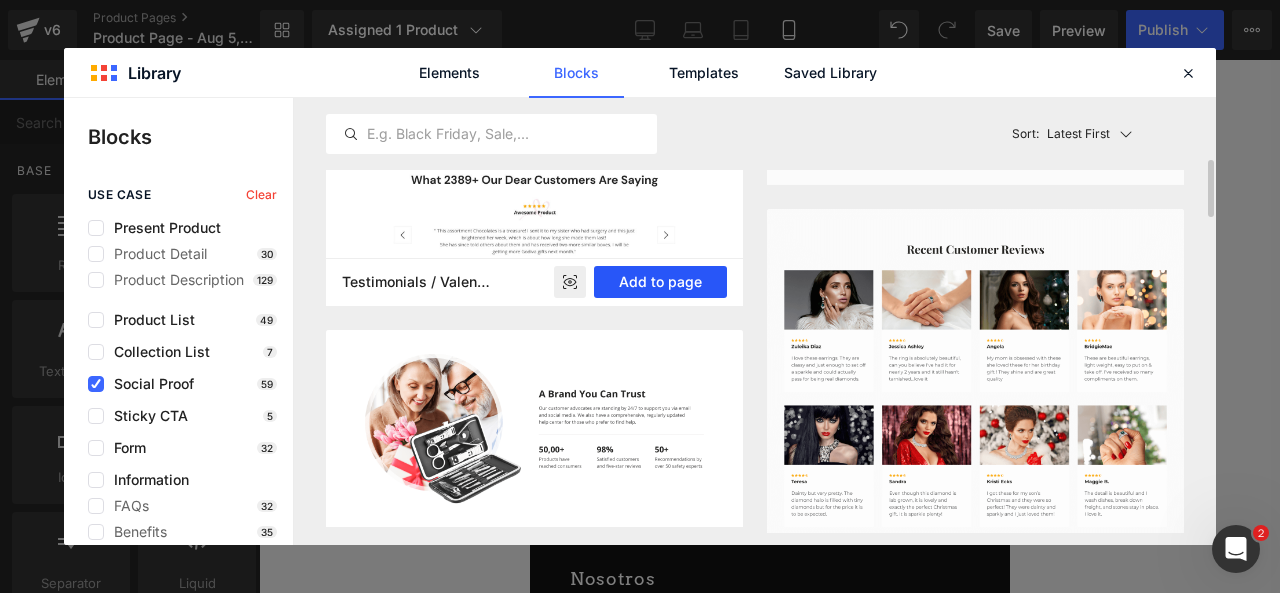 click on "Add to page" at bounding box center (660, 282) 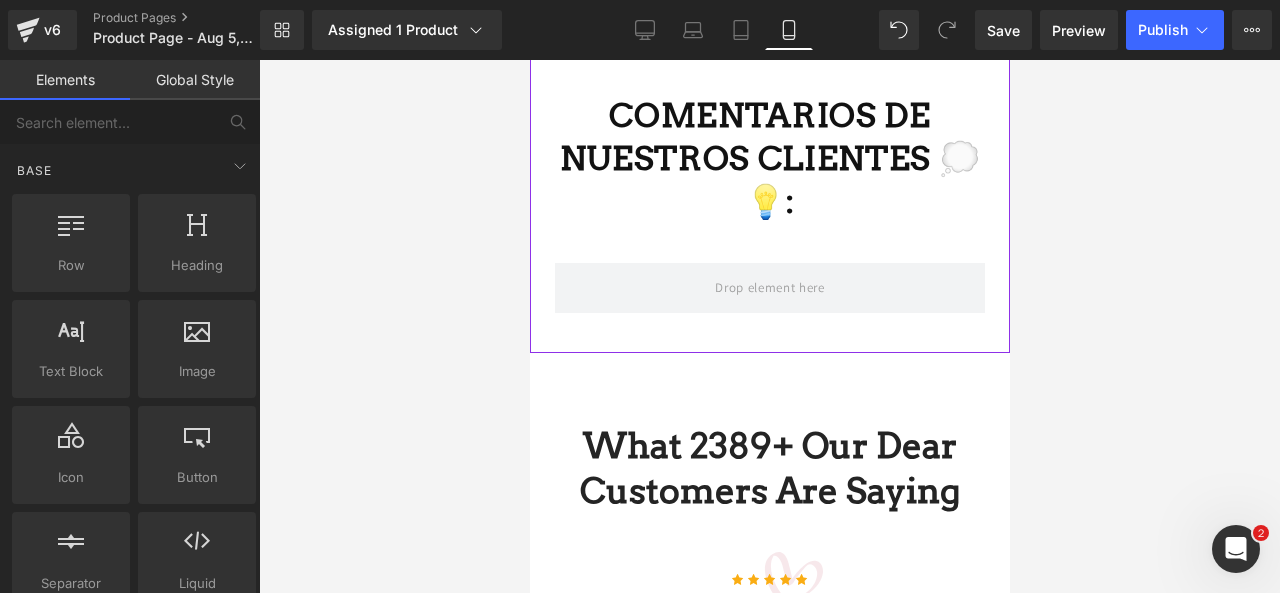 scroll, scrollTop: 4272, scrollLeft: 0, axis: vertical 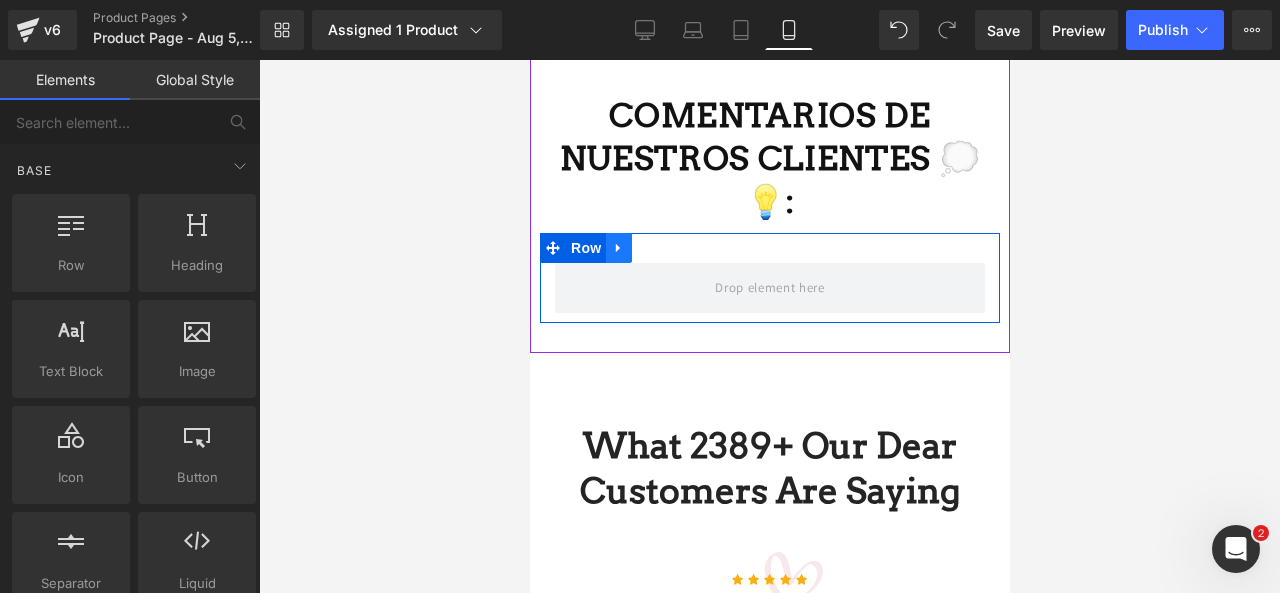 click 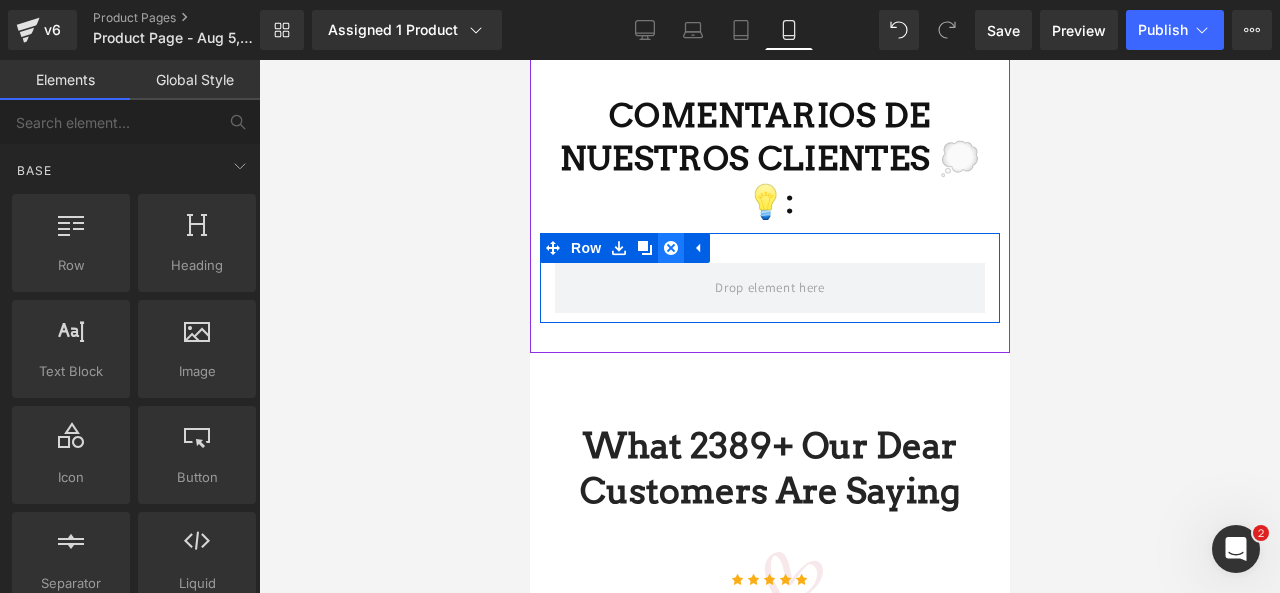 click 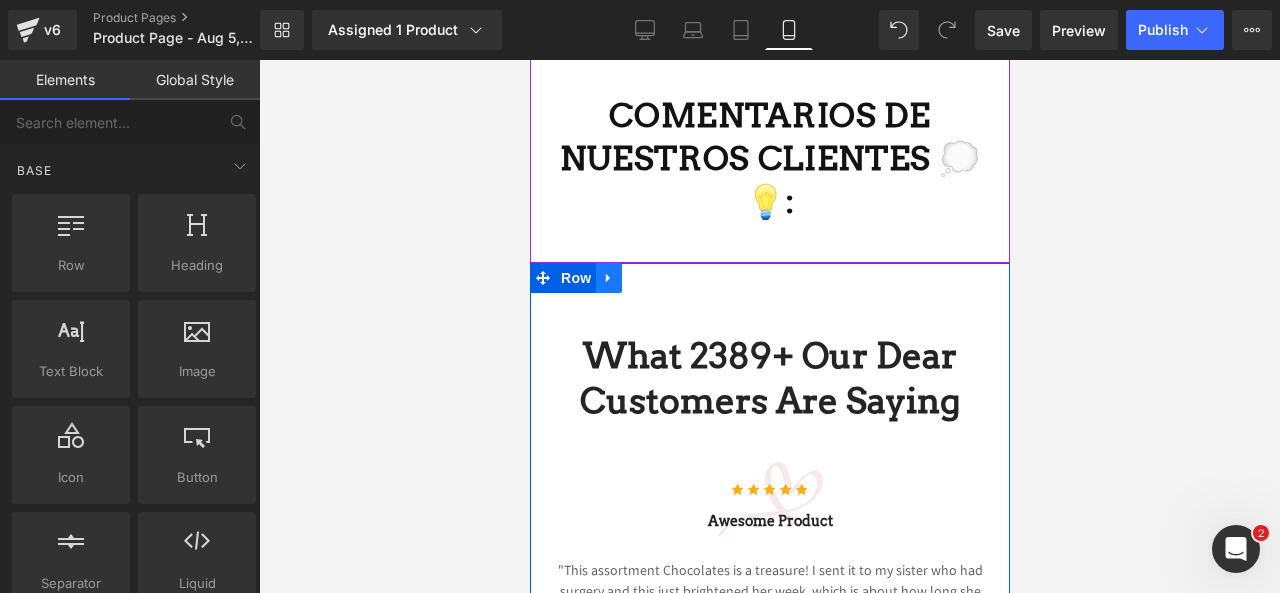 click 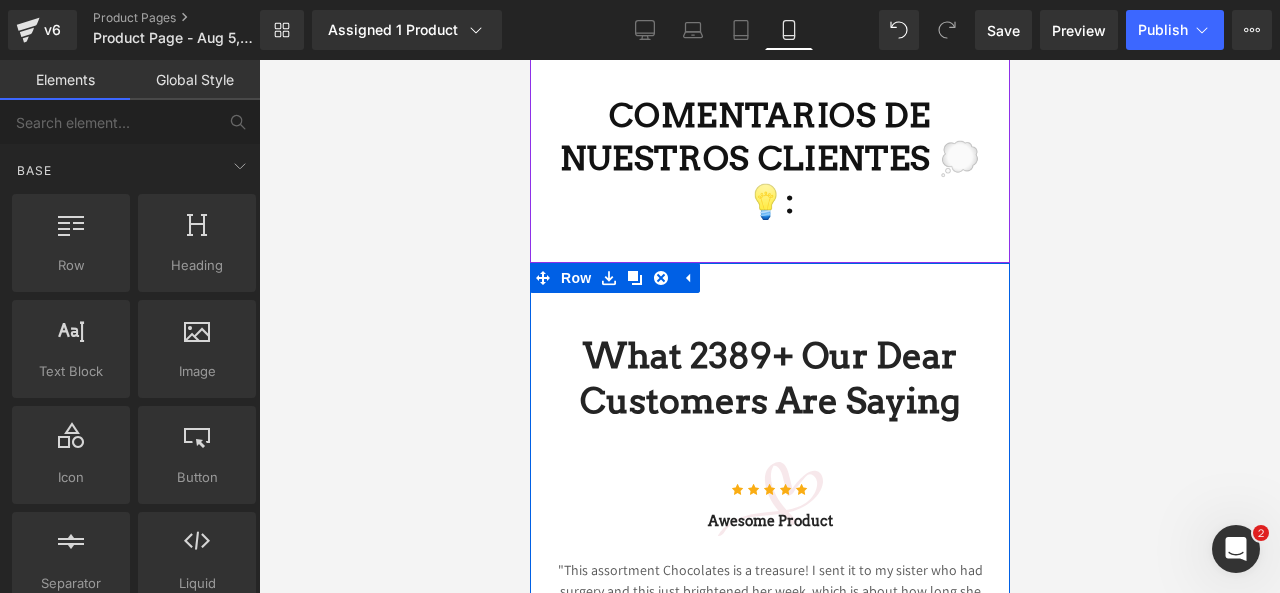 click on "What 2389+ Our Dear Customers Are Saying" at bounding box center (769, 378) 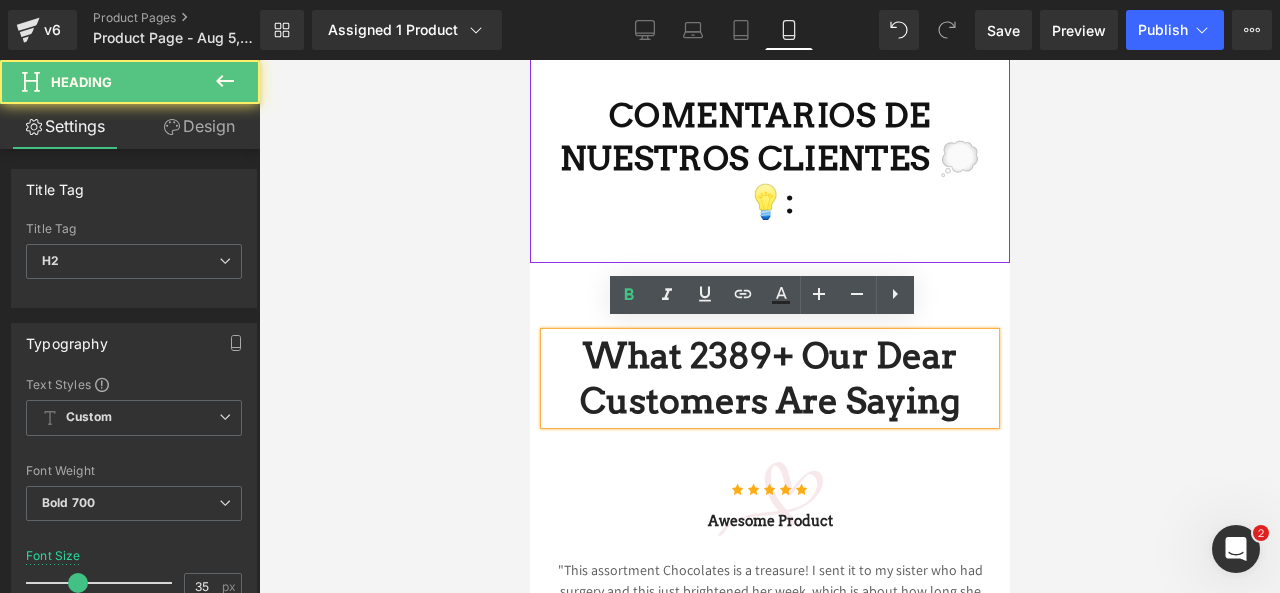 click on "What 2389+ Our Dear Customers Are Saying Heading         Row" at bounding box center (769, 368) 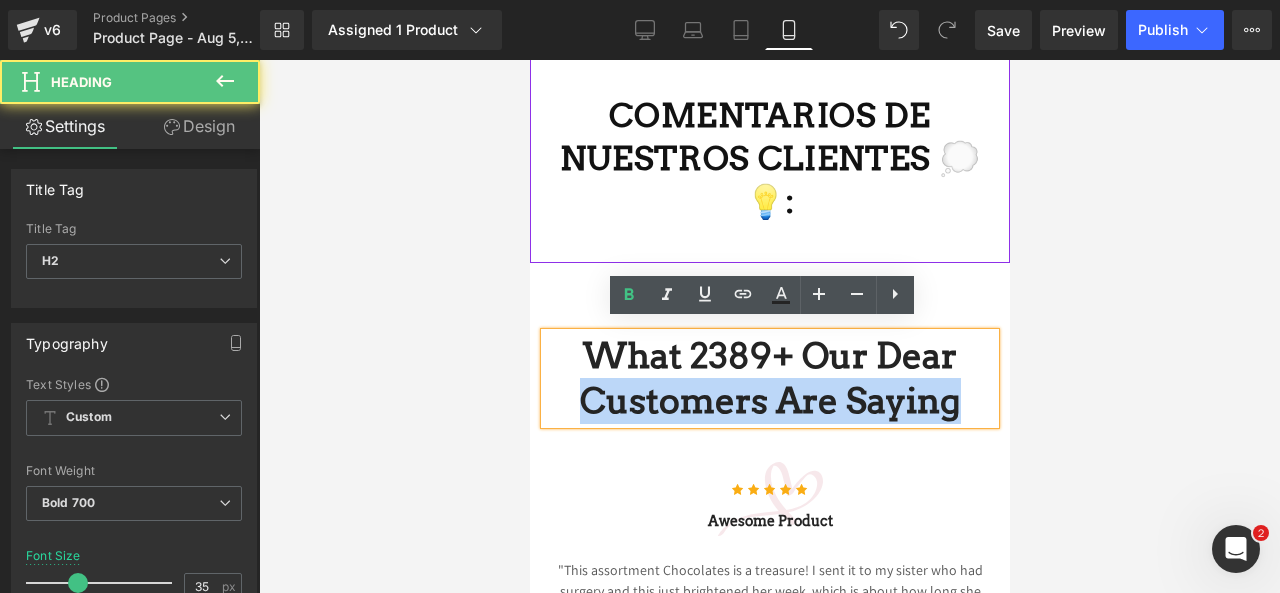 click on "What 2389+ Our Dear Customers Are Saying Heading         Row" at bounding box center [769, 368] 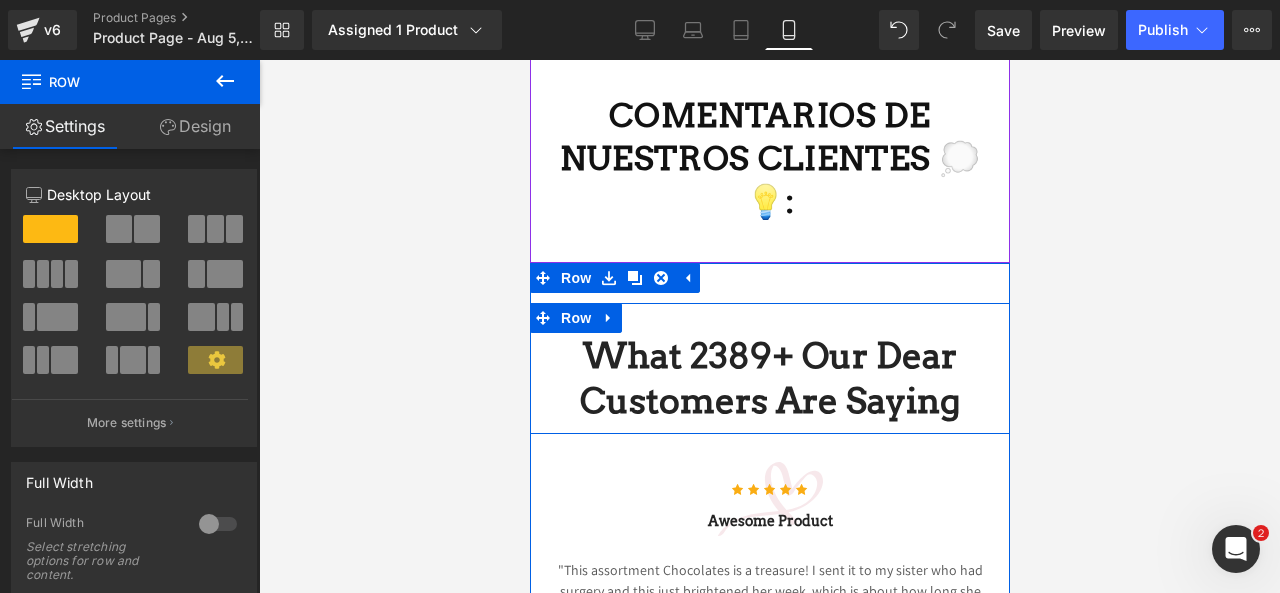 click on "What 2389+ Our Dear Customers Are Saying Heading         Row" at bounding box center [769, 368] 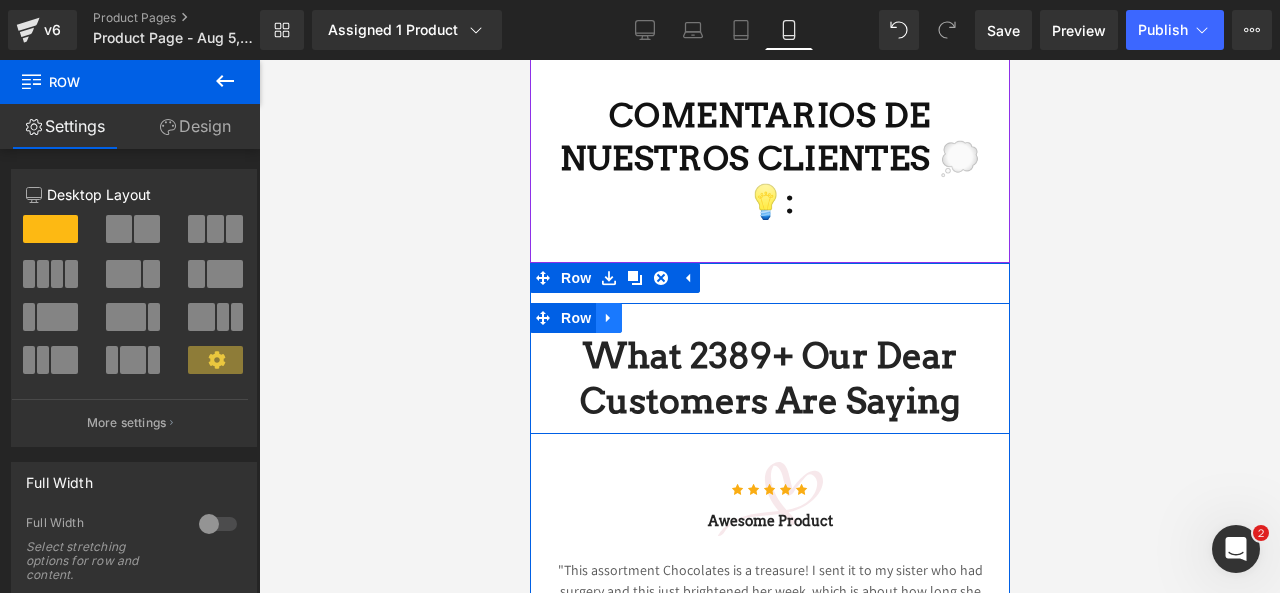 click at bounding box center (608, 318) 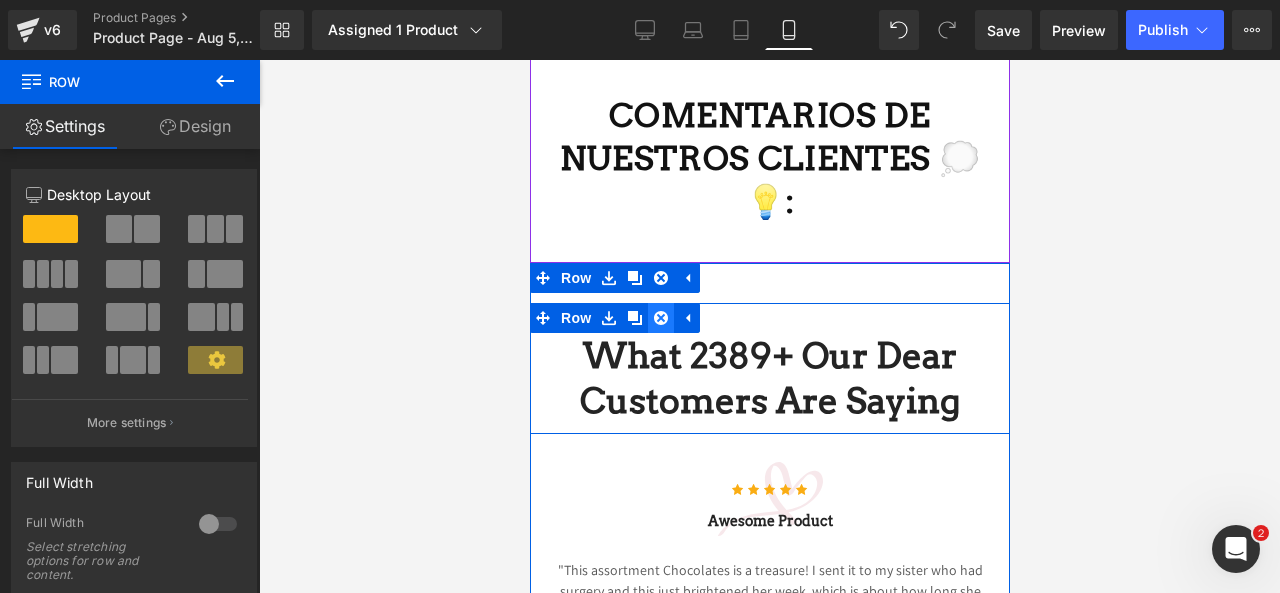 click 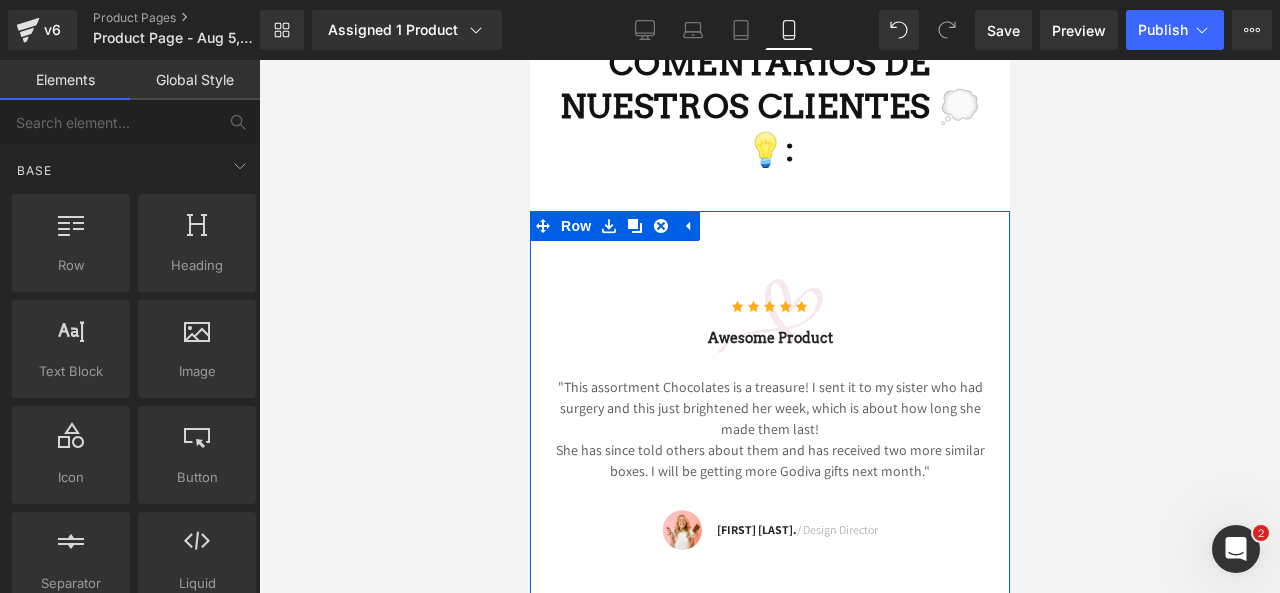 scroll, scrollTop: 4326, scrollLeft: 0, axis: vertical 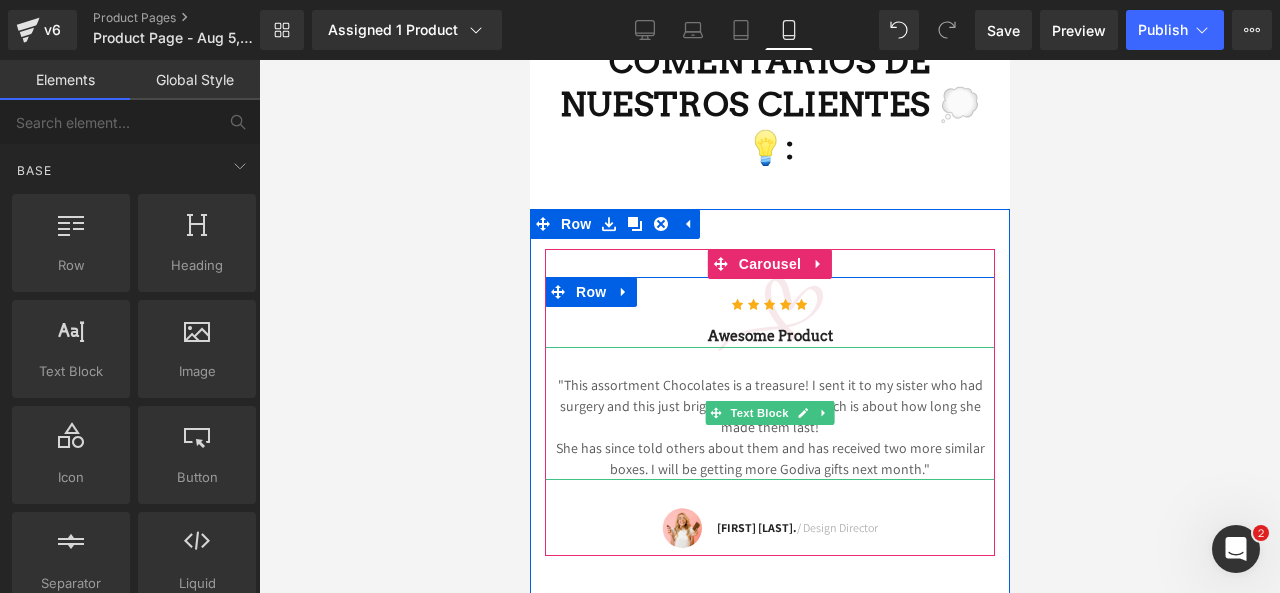 click on "She has since told others about them and has received two more similar boxes. I will be getting more Godiva gifts next month."" at bounding box center (769, 459) 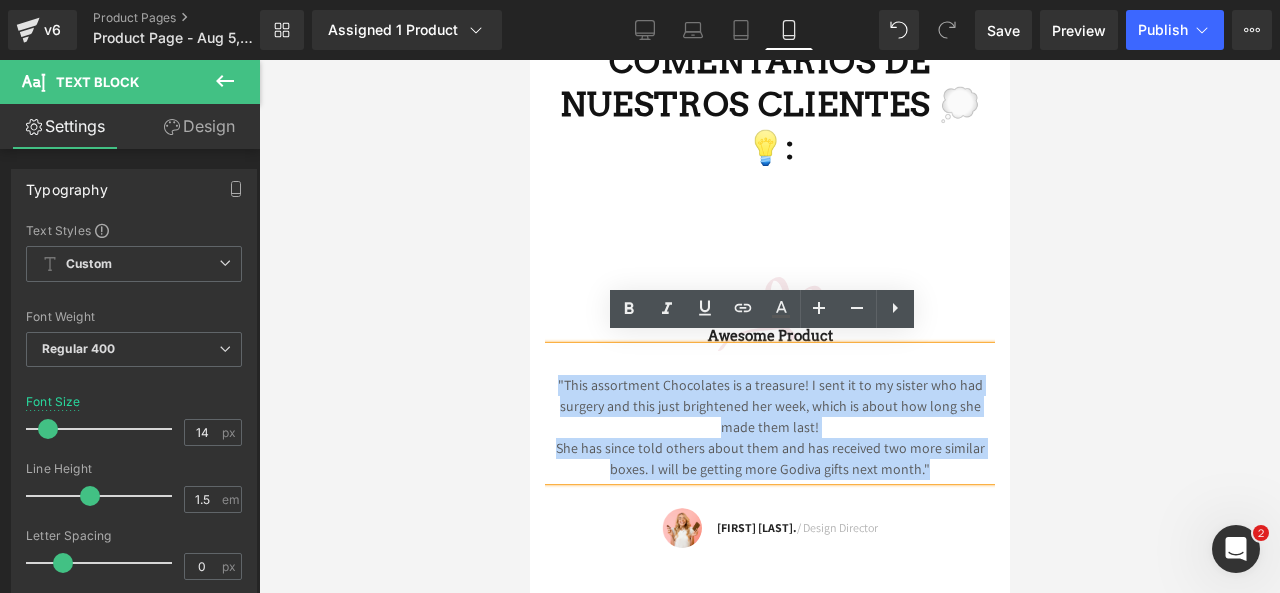drag, startPoint x: 929, startPoint y: 455, endPoint x: 535, endPoint y: 371, distance: 402.8548 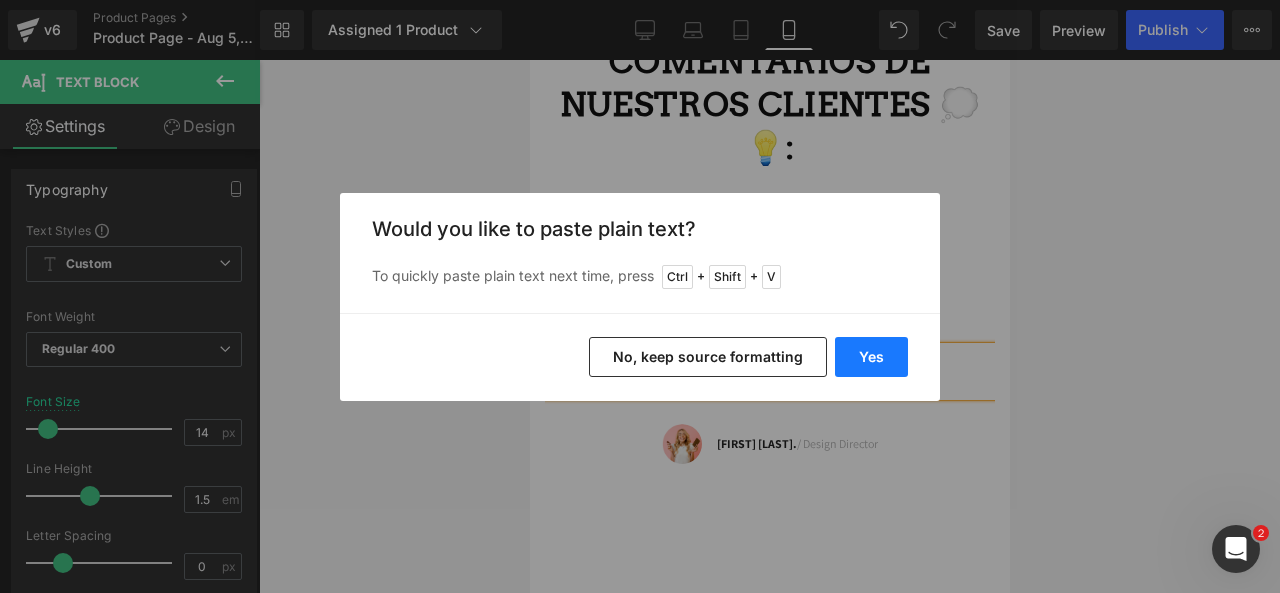 click on "Yes" at bounding box center [871, 357] 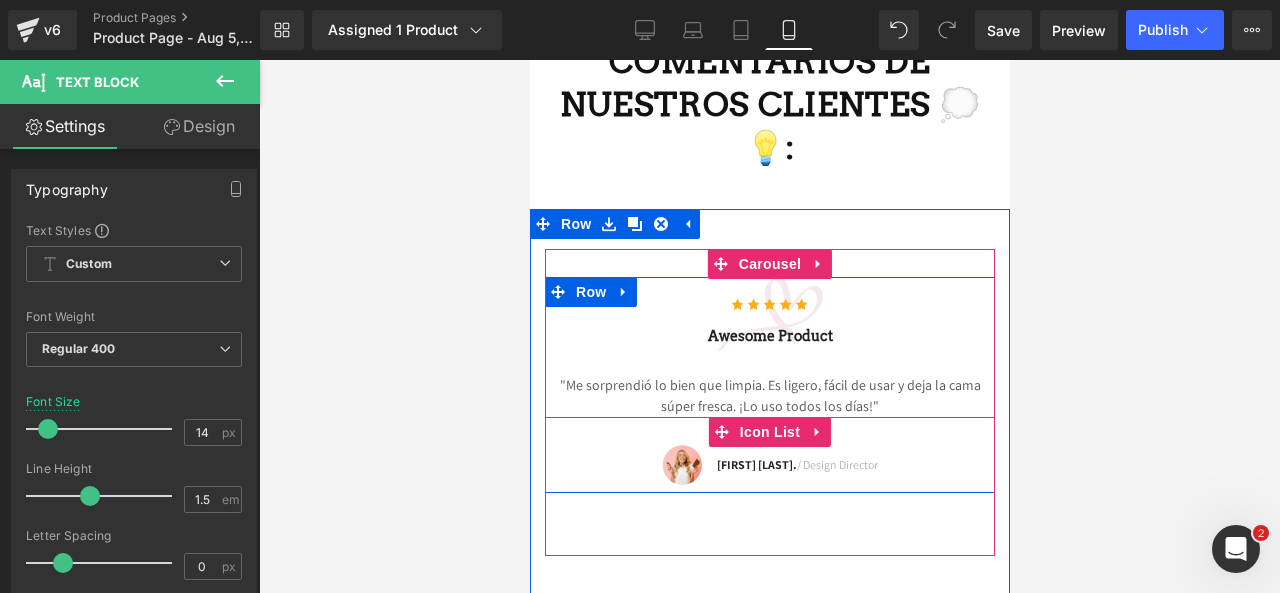 click 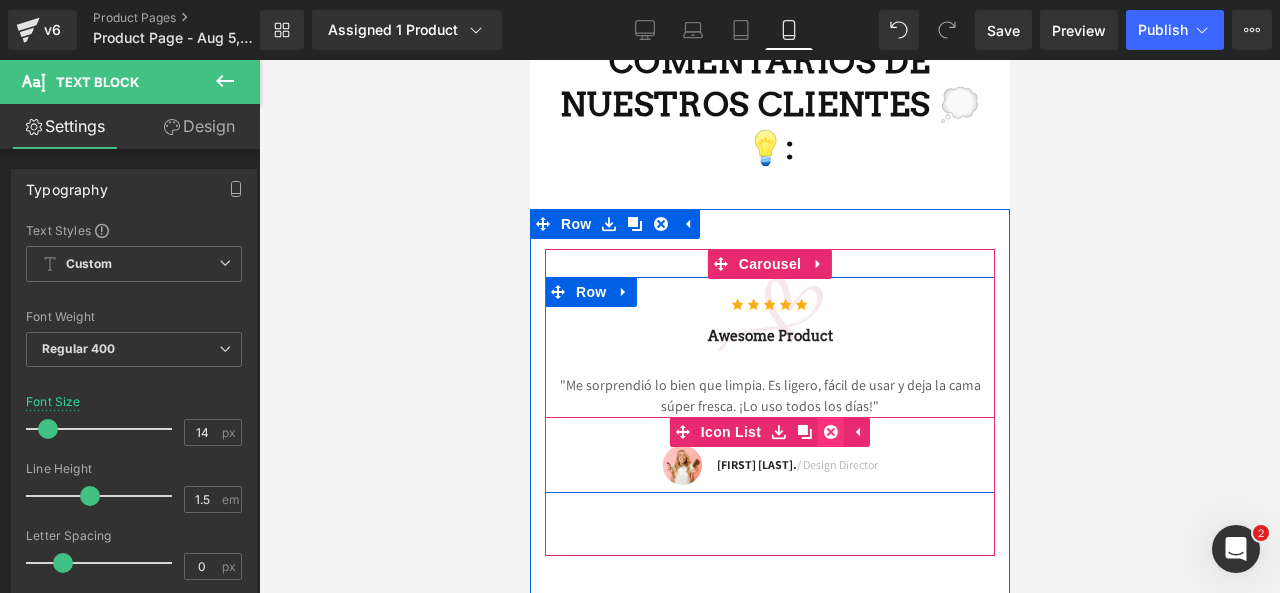 click 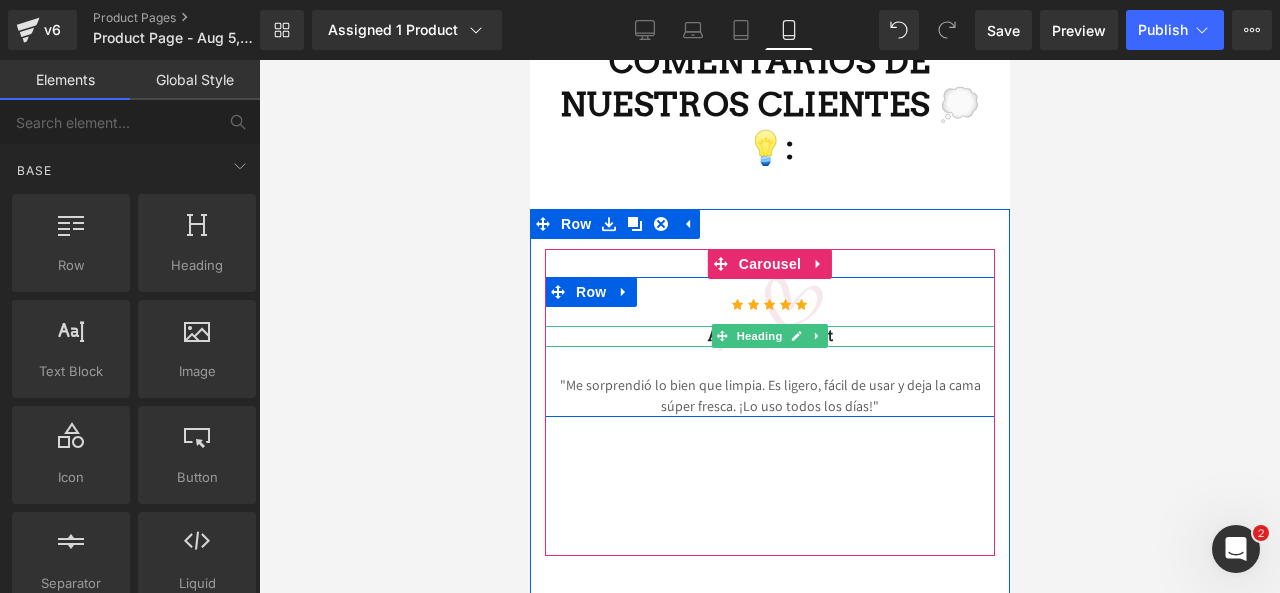 click on "Awesome Product" at bounding box center (769, 336) 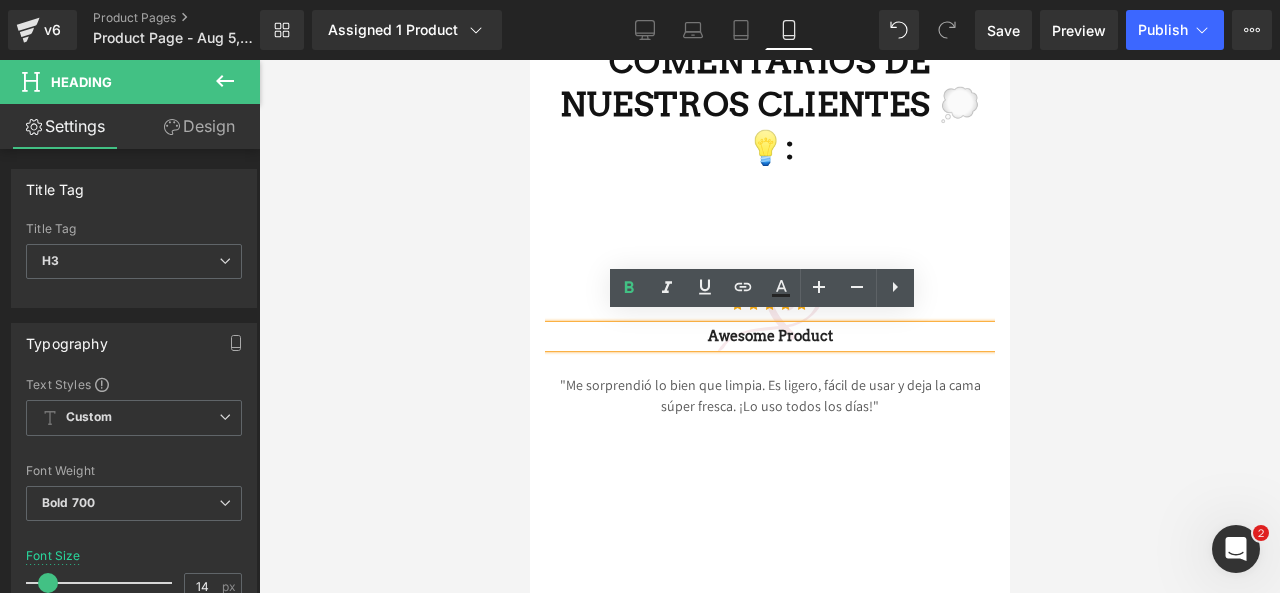 drag, startPoint x: 832, startPoint y: 325, endPoint x: 849, endPoint y: 323, distance: 17.117243 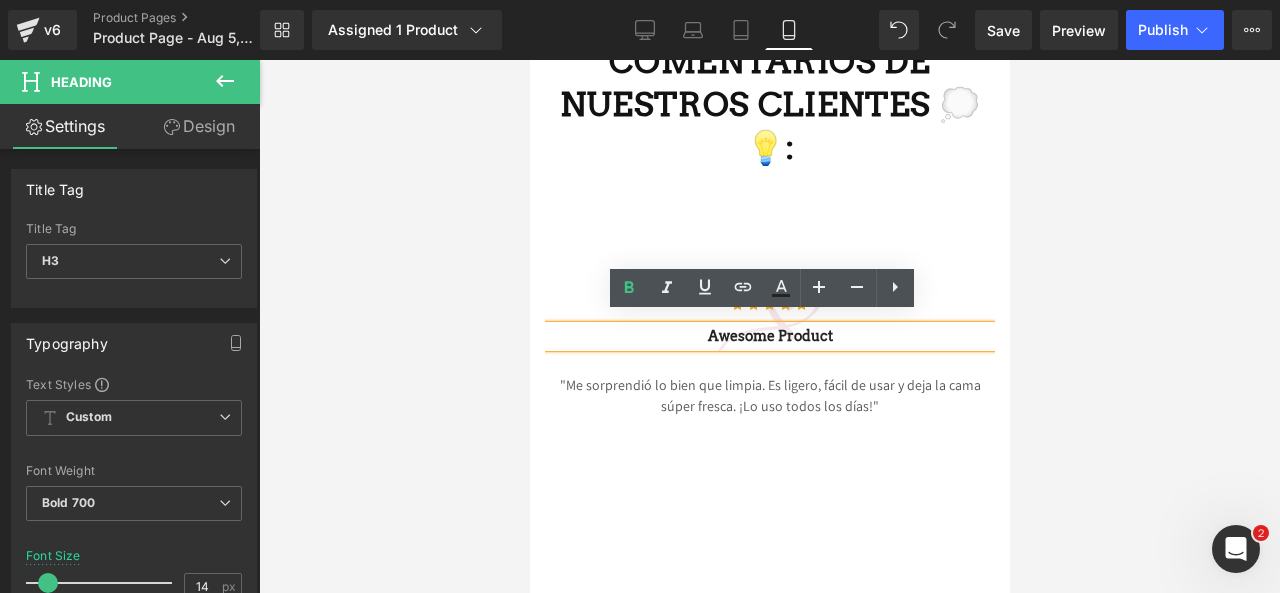 click on "Awesome Product" at bounding box center [769, 336] 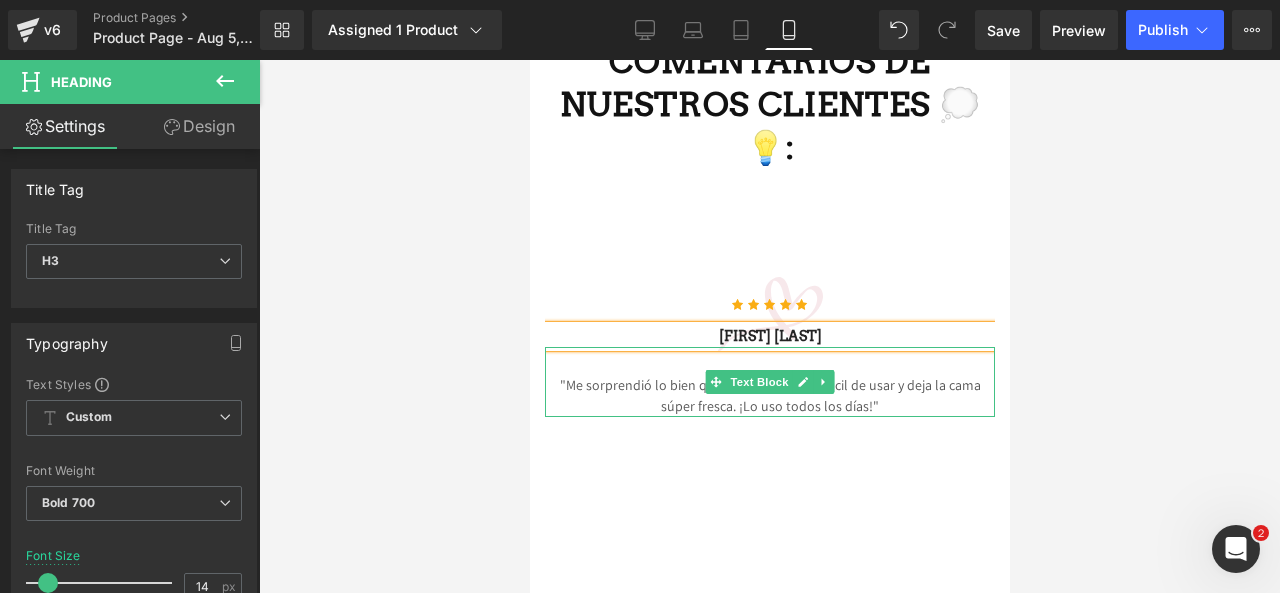click on ""Me sorprendió lo bien que limpia. Es ligero, fácil de usar y deja la cama súper fresca. ¡Lo uso todos los días!"" at bounding box center [769, 396] 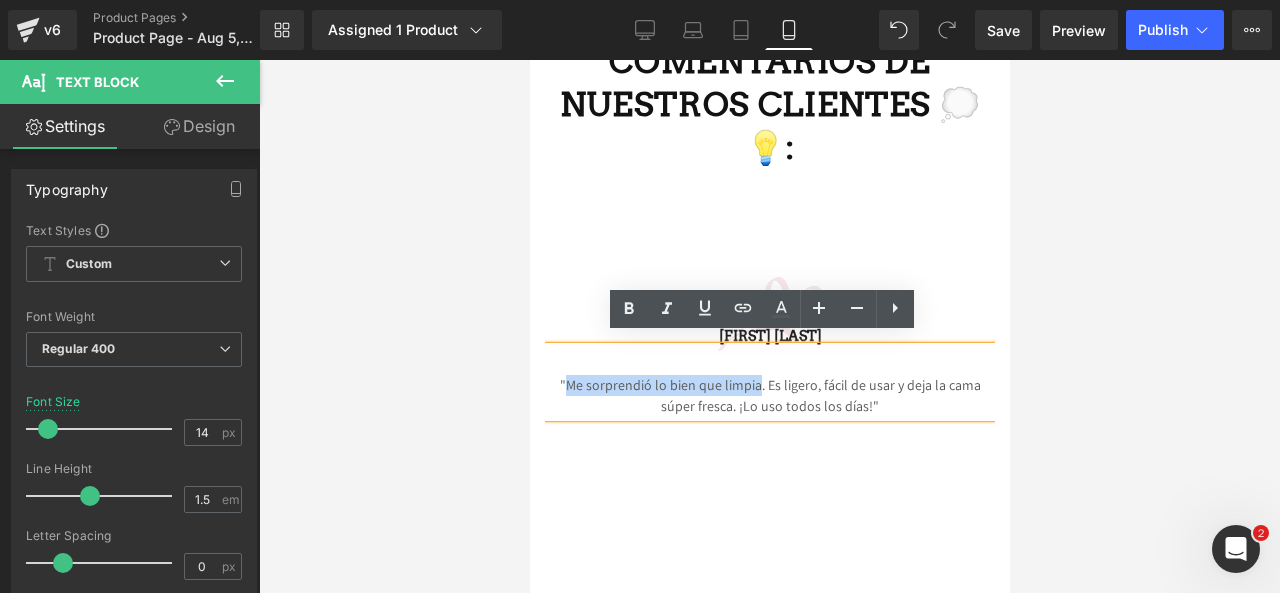 drag, startPoint x: 542, startPoint y: 372, endPoint x: 732, endPoint y: 373, distance: 190.00262 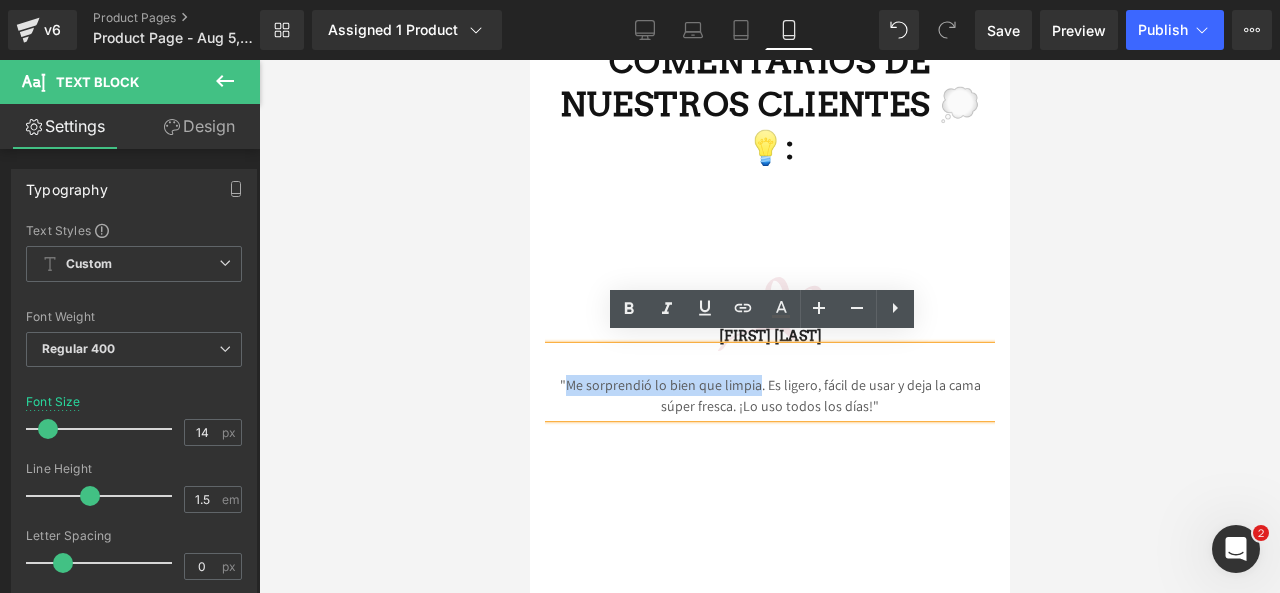 click on ""Me sorprendió lo bien que limpia. Es ligero, fácil de usar y deja la cama súper fresca. ¡Lo uso todos los días!"" at bounding box center [769, 396] 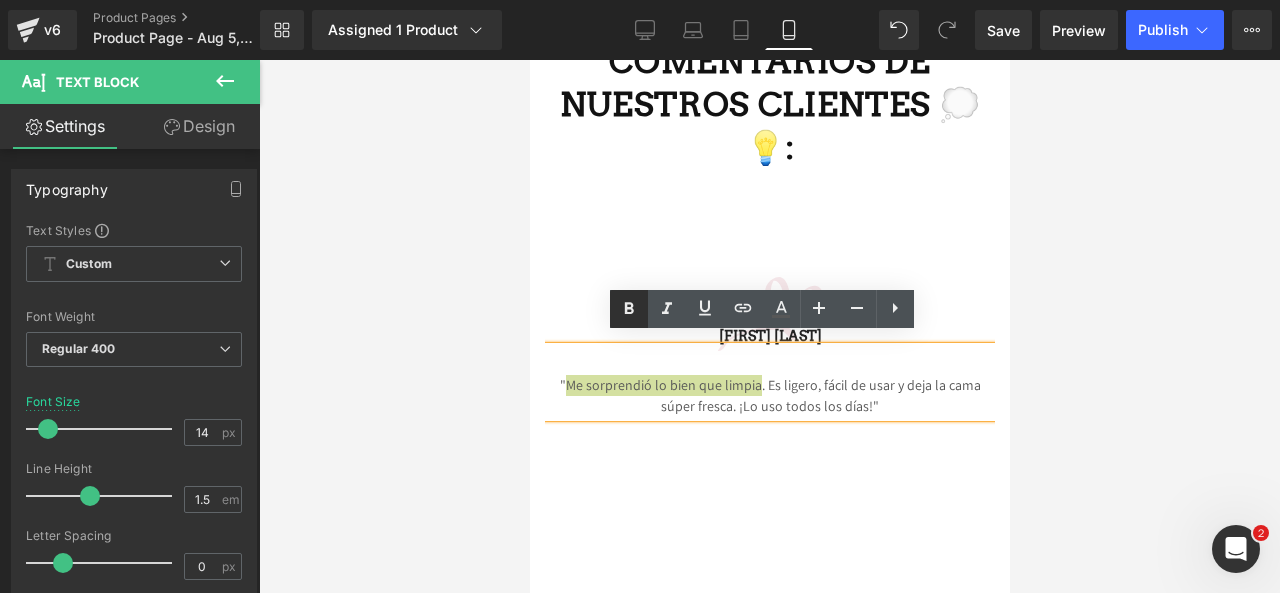 click 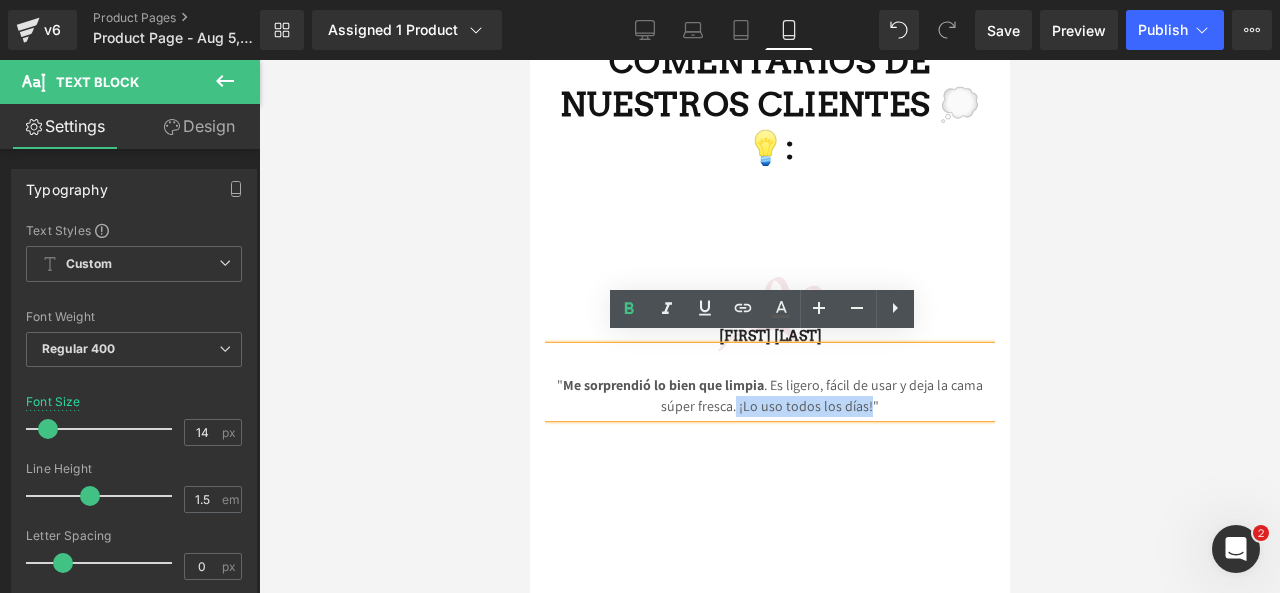 drag, startPoint x: 728, startPoint y: 395, endPoint x: 859, endPoint y: 393, distance: 131.01526 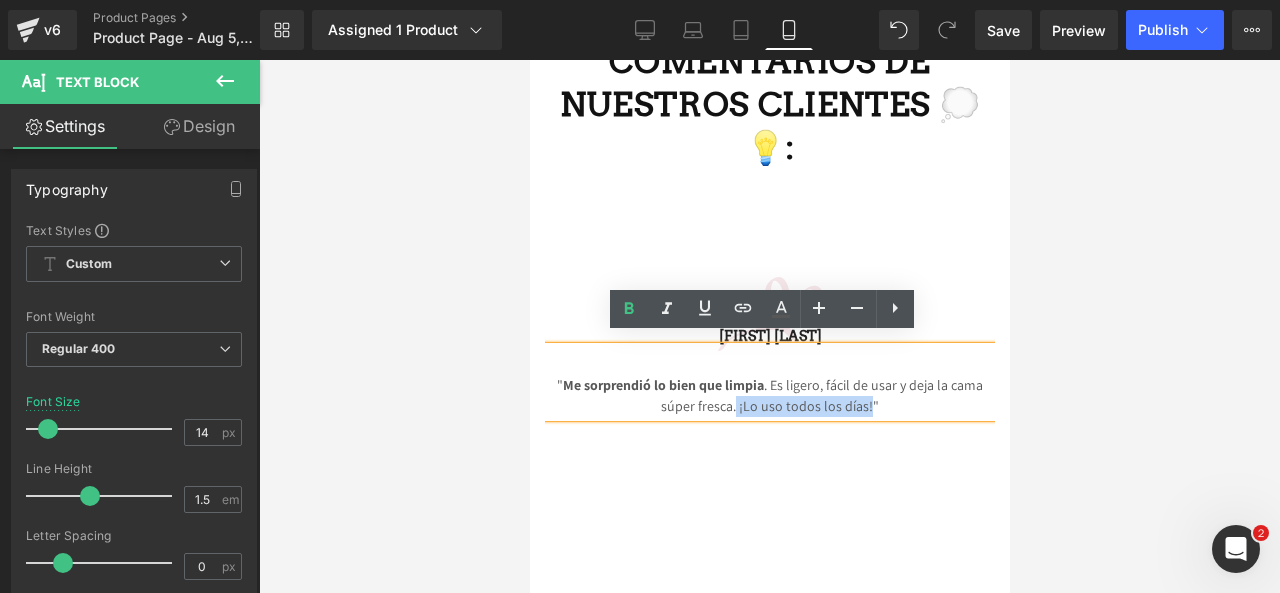 click on "" Me sorprendió lo bien que limpia . Es ligero, fácil de usar y deja la cama súper fresca. ¡Lo uso todos los días!"" at bounding box center (769, 396) 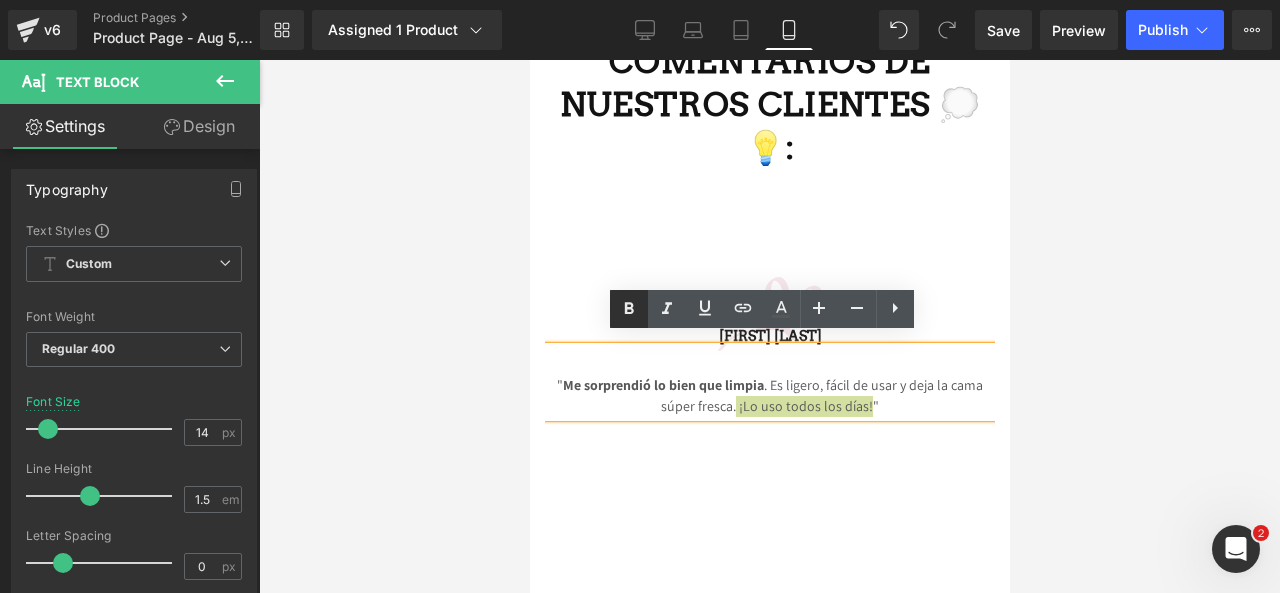 click 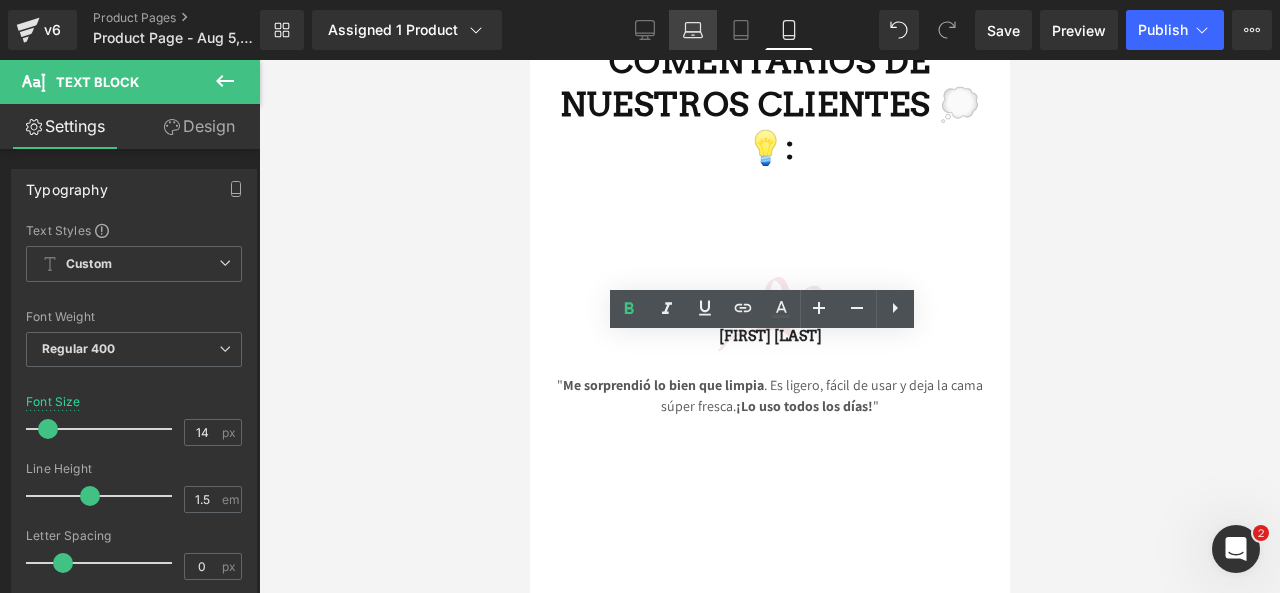 click 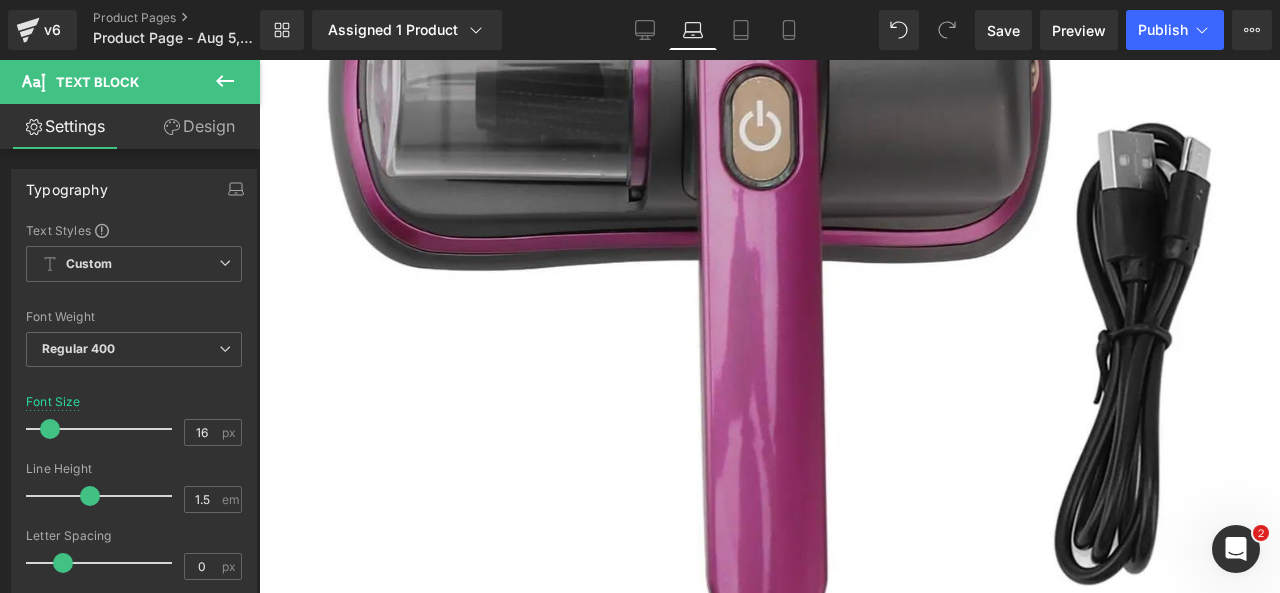 scroll, scrollTop: 4982, scrollLeft: 0, axis: vertical 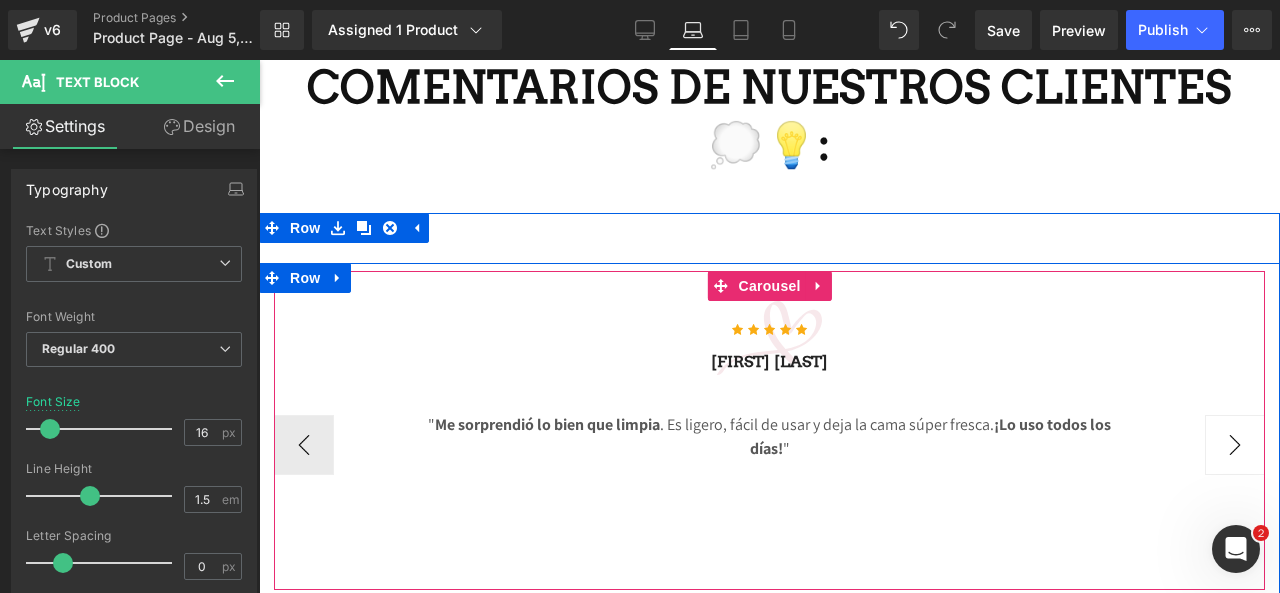 click on "›" at bounding box center [1235, 445] 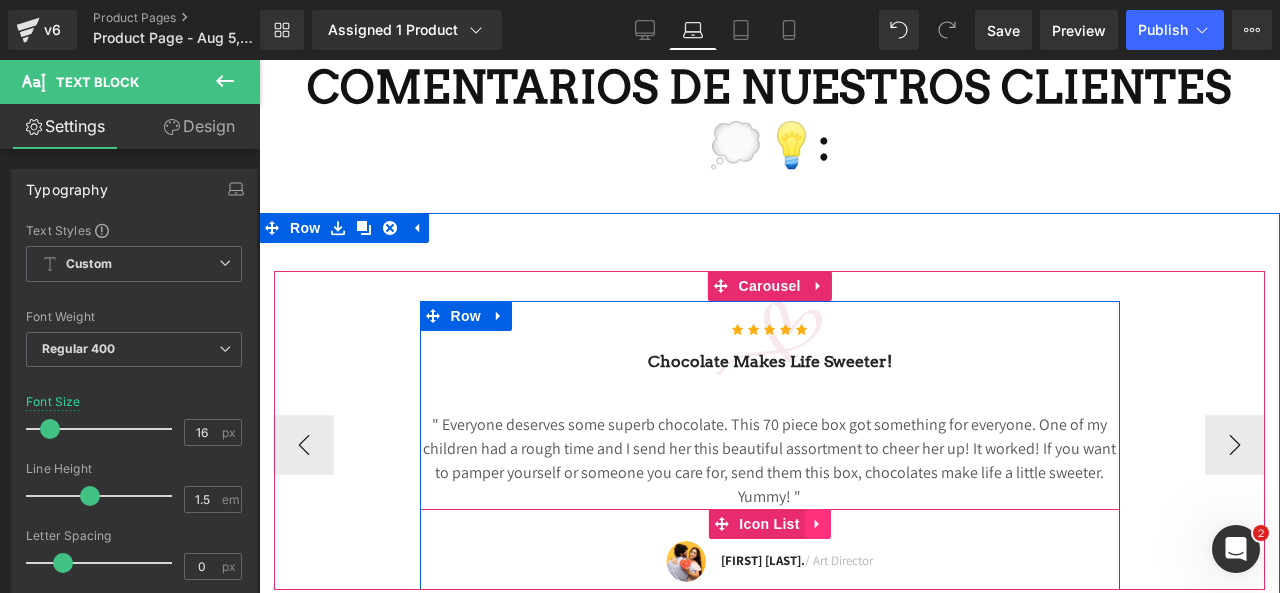 click 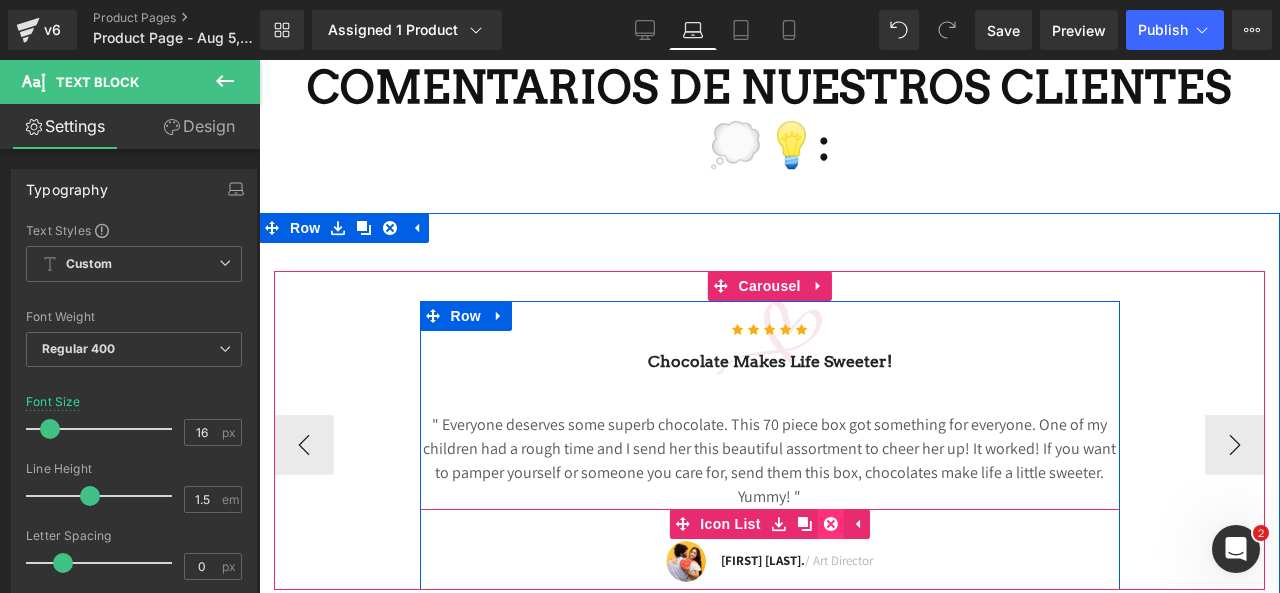 click 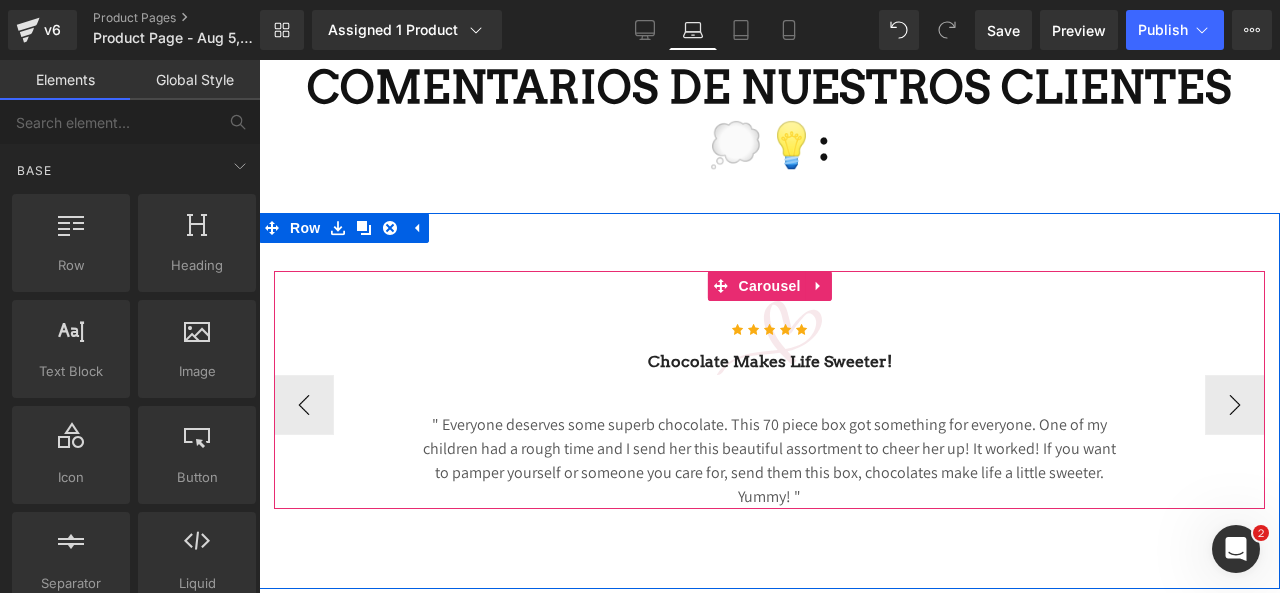 click on "" Everyone deserves some superb chocolate. This 70 piece box got something for everyone. One of my children had a rough time and I send her this beautiful assortment to cheer her up! It worked! If you want to pamper yourself or someone you care for, send them this box, chocolates make life a little sweeter. Yummy! "" at bounding box center (770, 461) 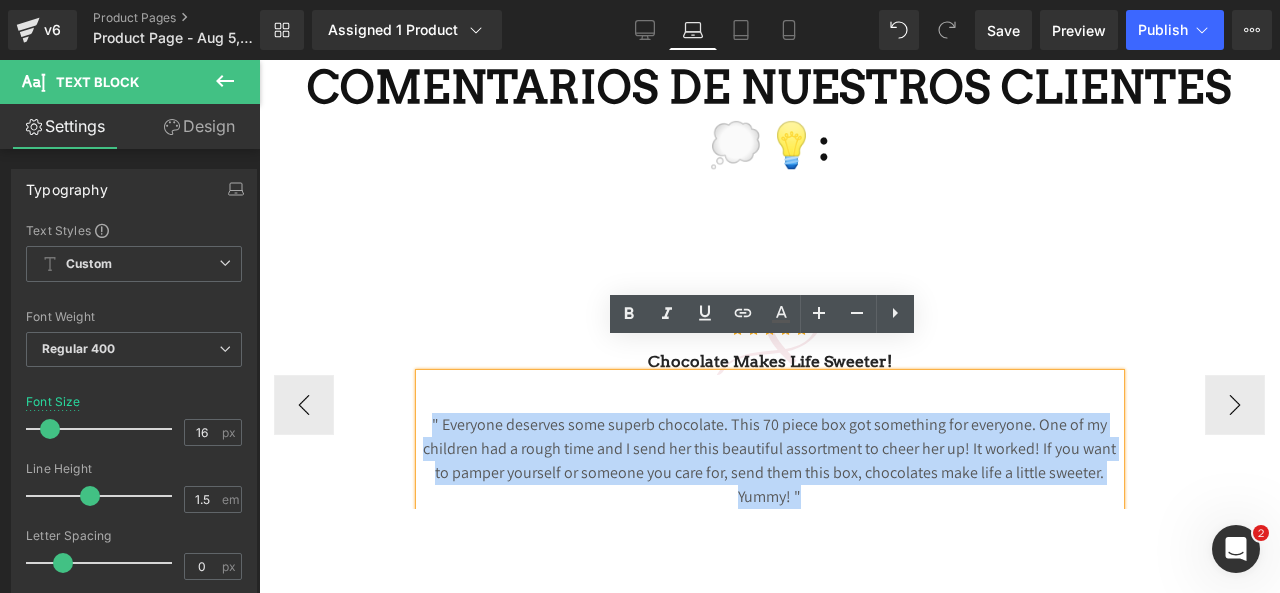 drag, startPoint x: 804, startPoint y: 461, endPoint x: 426, endPoint y: 377, distance: 387.22086 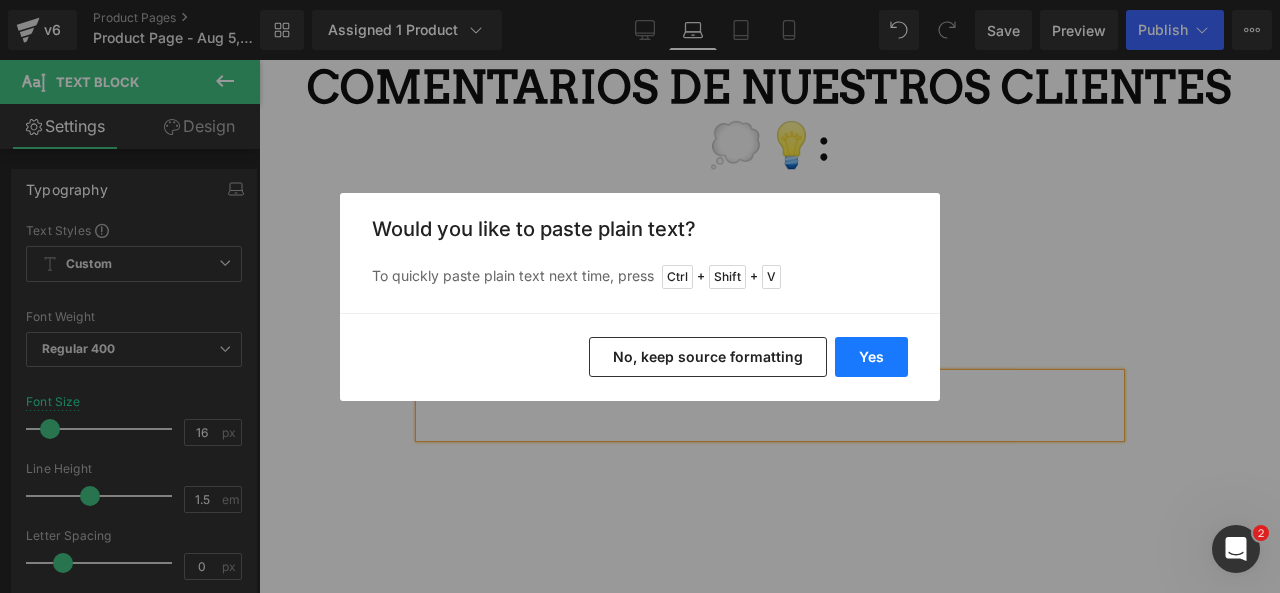 click on "Yes" at bounding box center [871, 357] 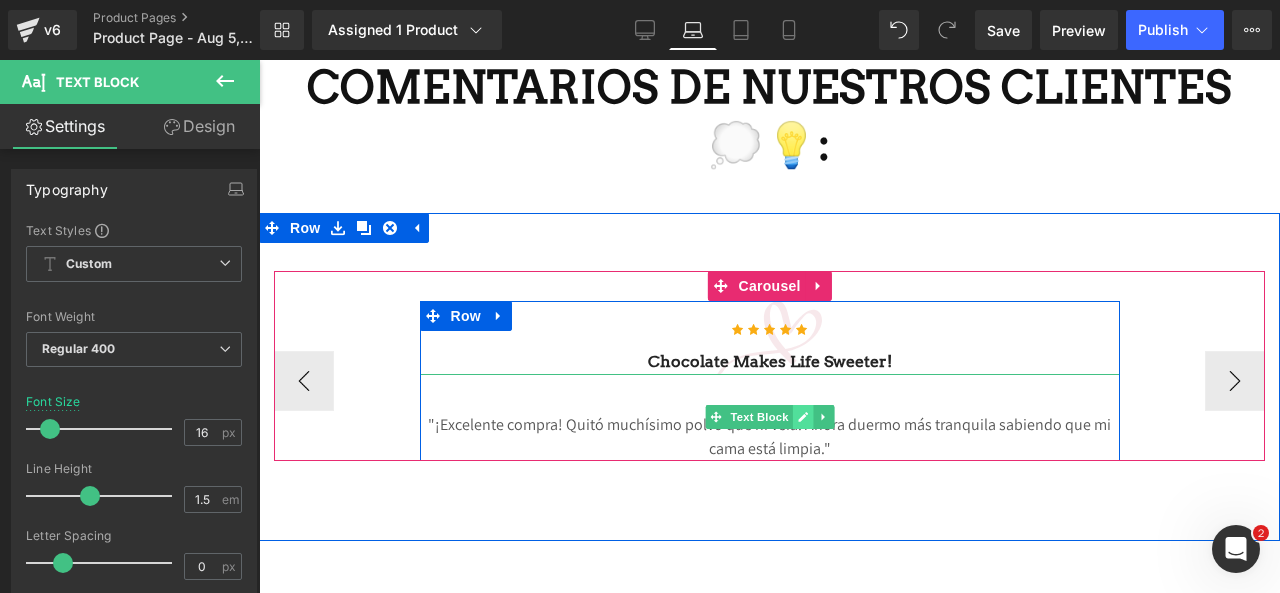 click 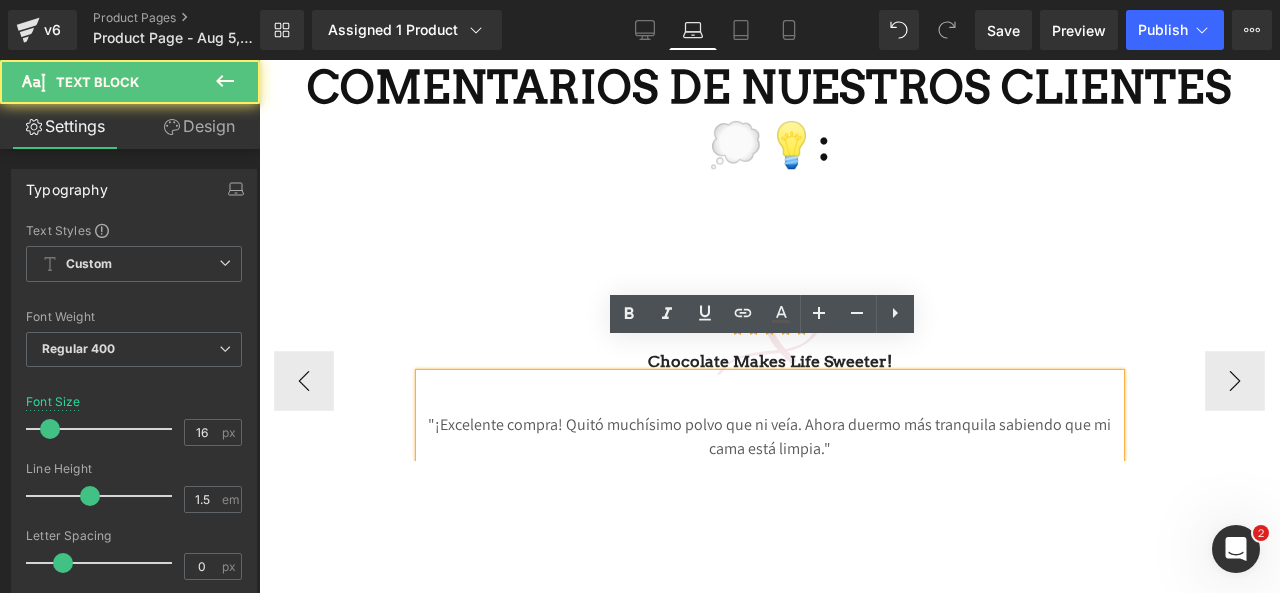 click on ""¡Excelente compra! Quitó muchísimo polvo que ni veía. Ahora duermo más tranquila sabiendo que mi cama está limpia."" at bounding box center (770, 437) 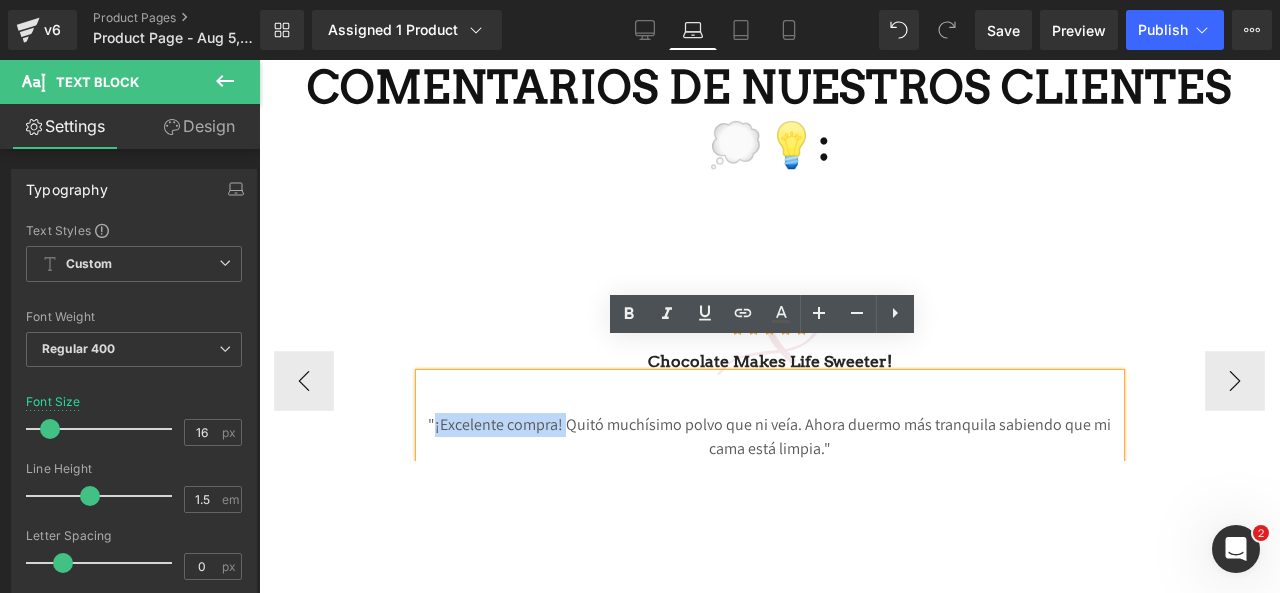 drag, startPoint x: 559, startPoint y: 392, endPoint x: 428, endPoint y: 401, distance: 131.30879 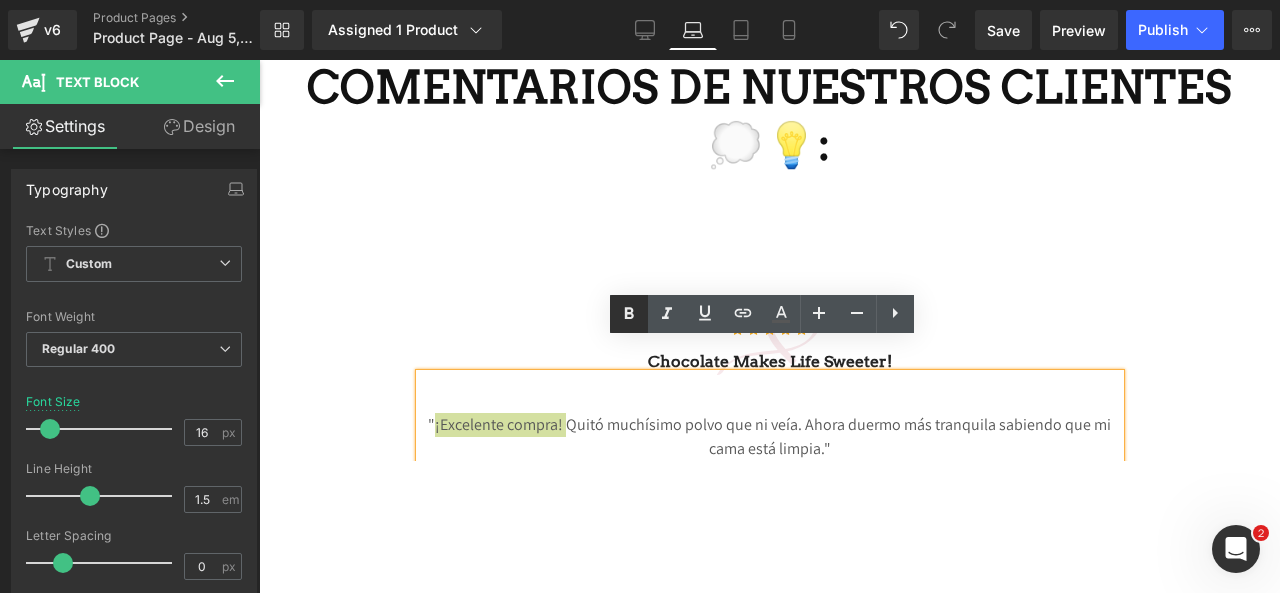 click at bounding box center [629, 314] 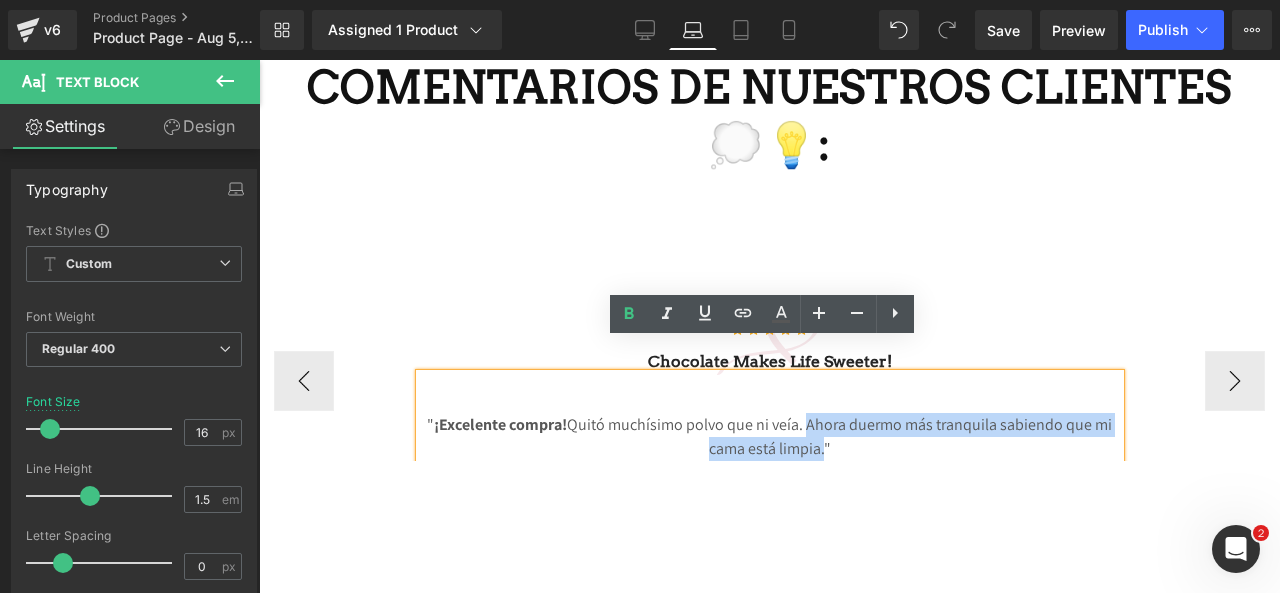 drag, startPoint x: 802, startPoint y: 382, endPoint x: 814, endPoint y: 421, distance: 40.804413 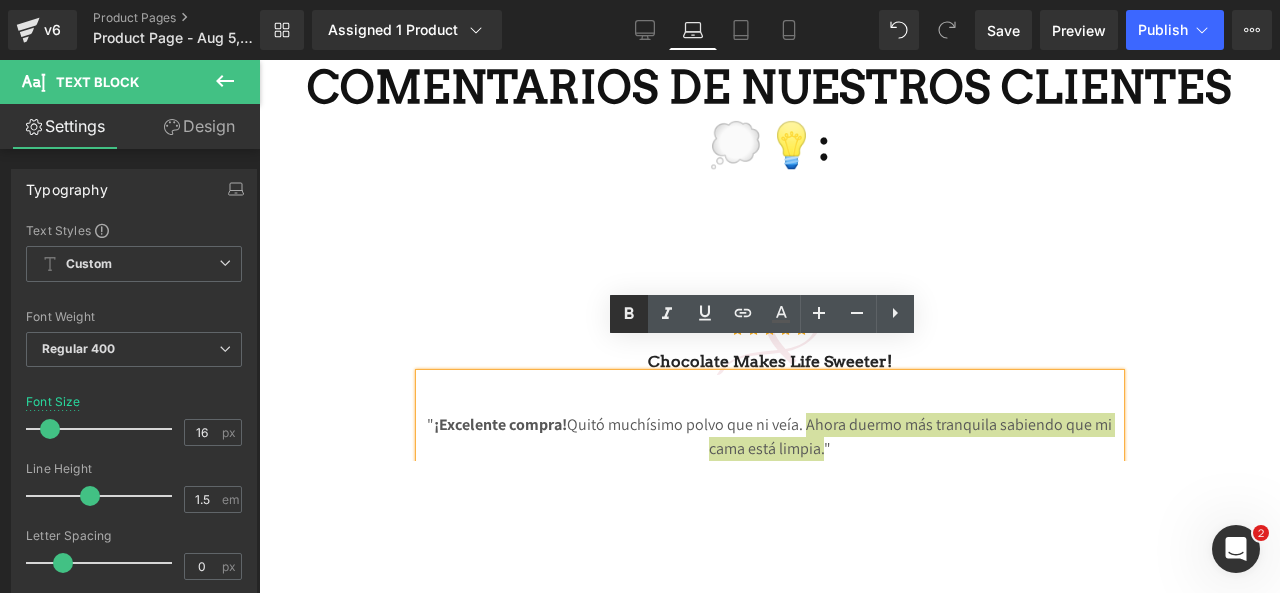 click at bounding box center [629, 314] 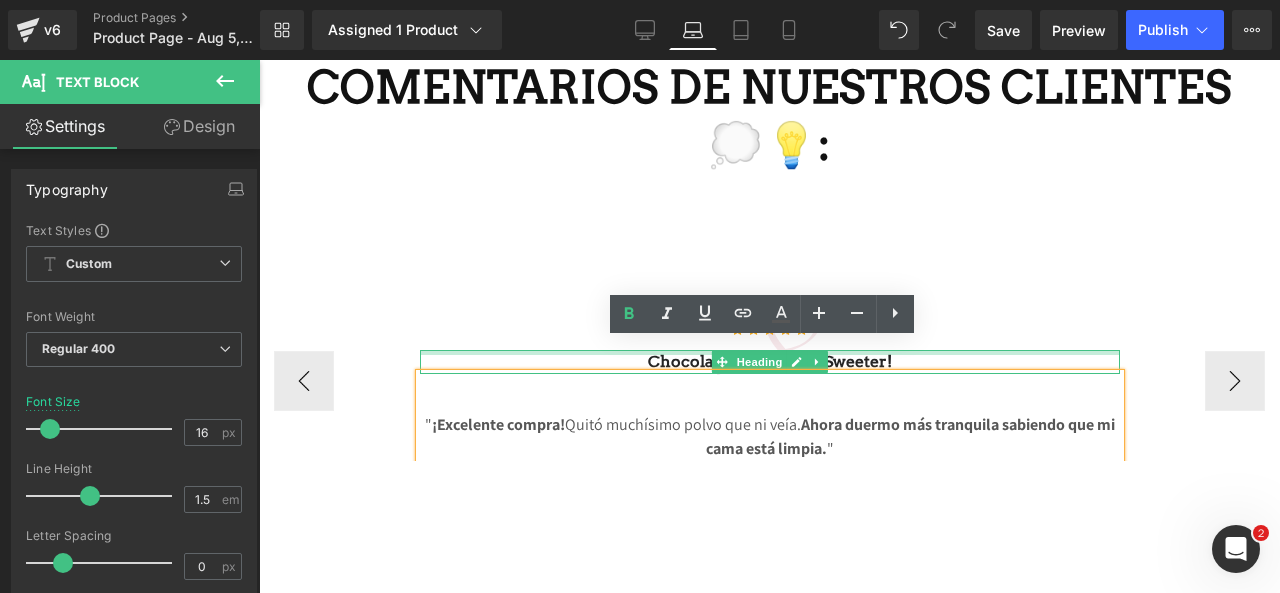click at bounding box center (770, 352) 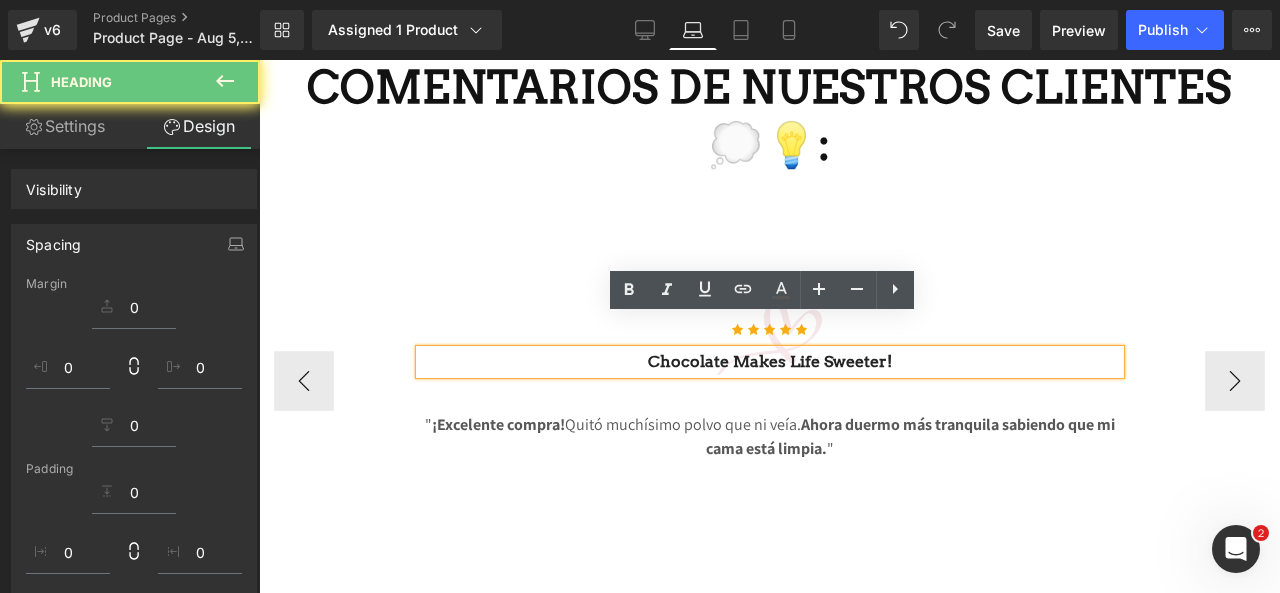 click on "Chocolate makes Life sweeter!" at bounding box center (770, 362) 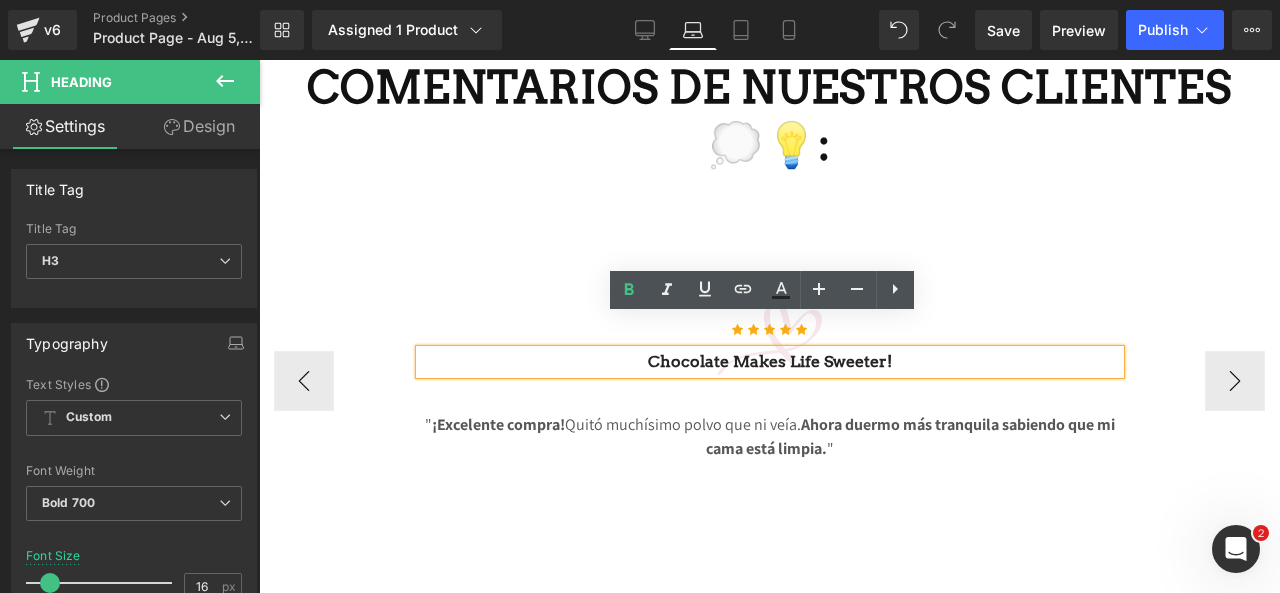 drag, startPoint x: 894, startPoint y: 331, endPoint x: 652, endPoint y: 321, distance: 242.20653 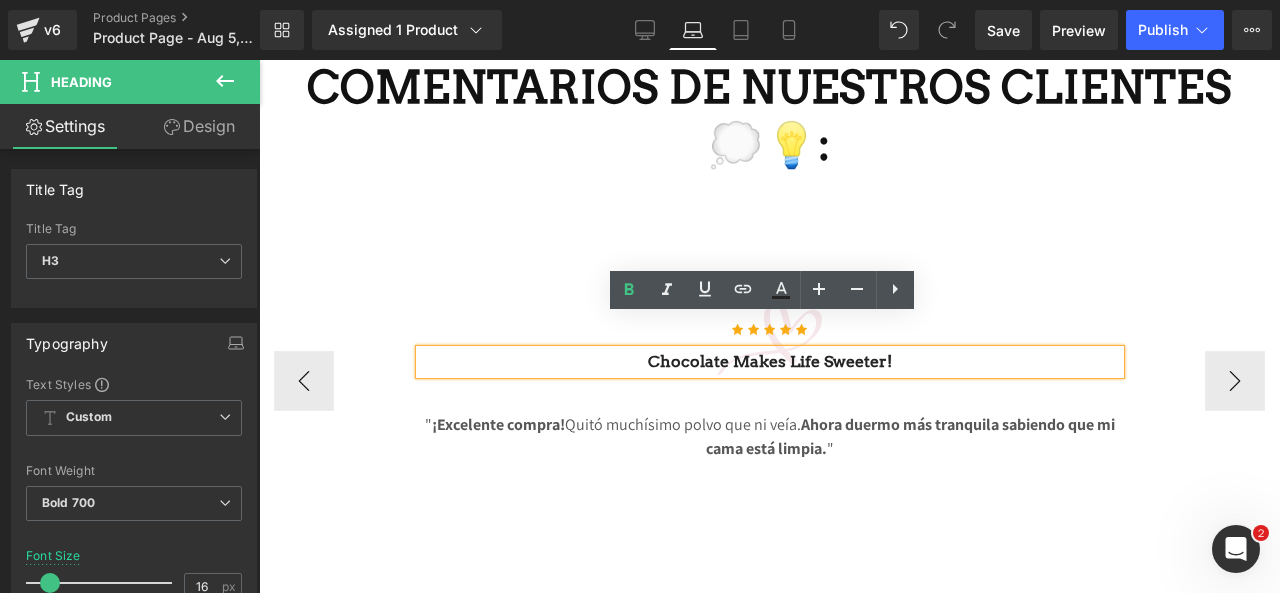 click on "Chocolate makes Life sweeter!" at bounding box center (770, 362) 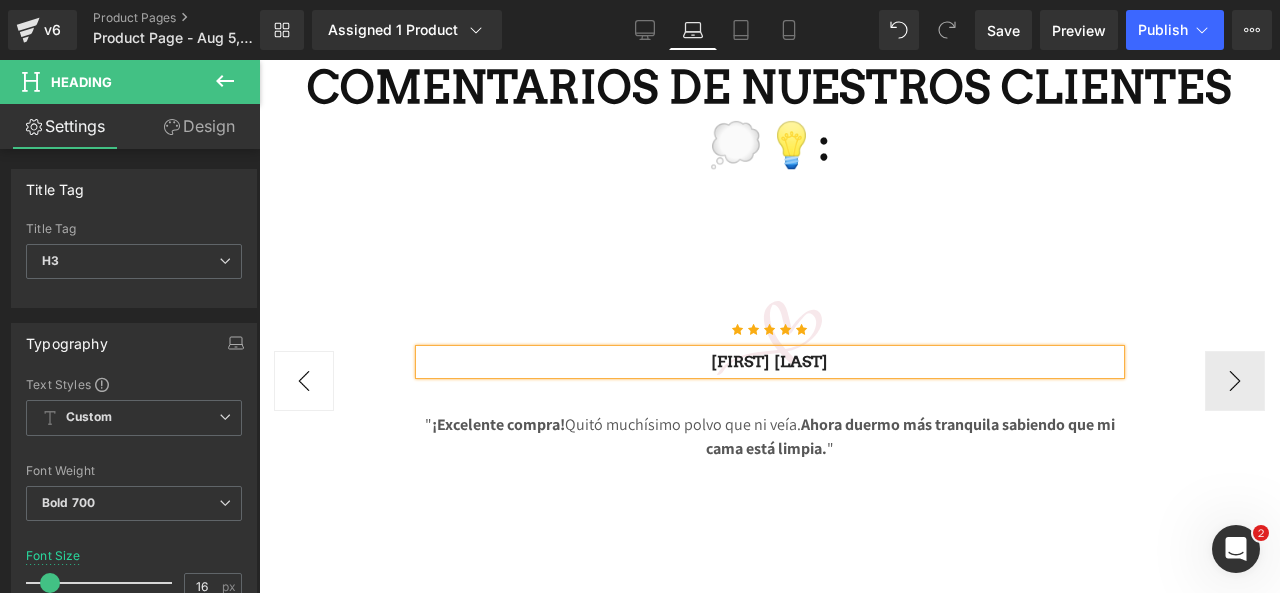 click on "‹" at bounding box center [304, 381] 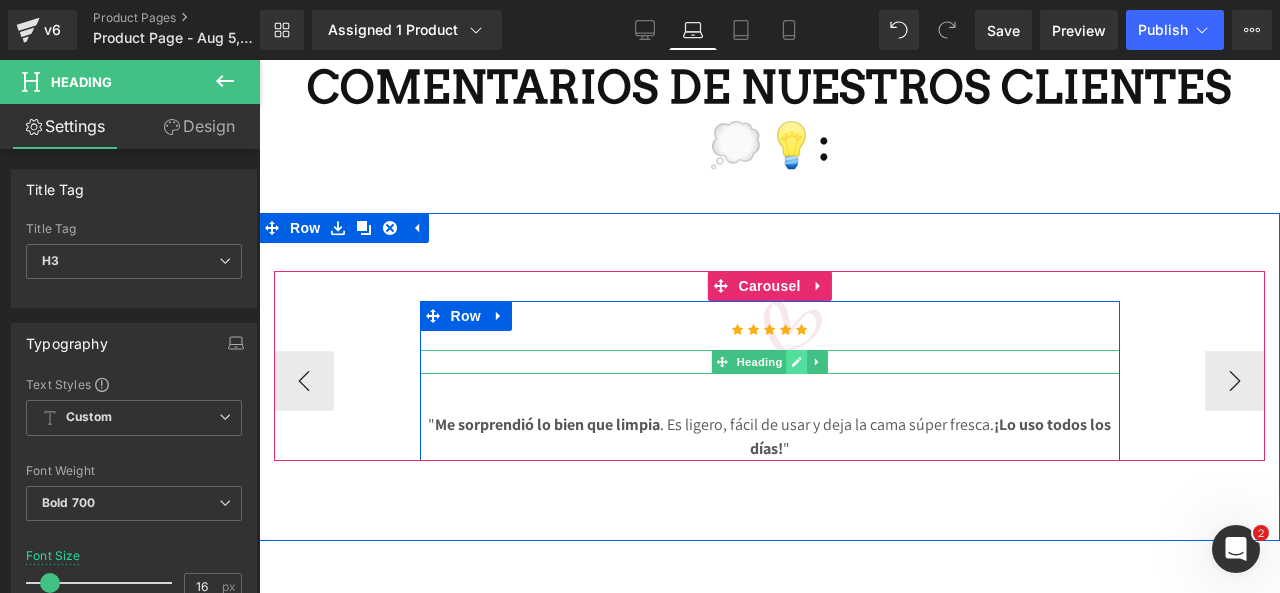 click at bounding box center (796, 362) 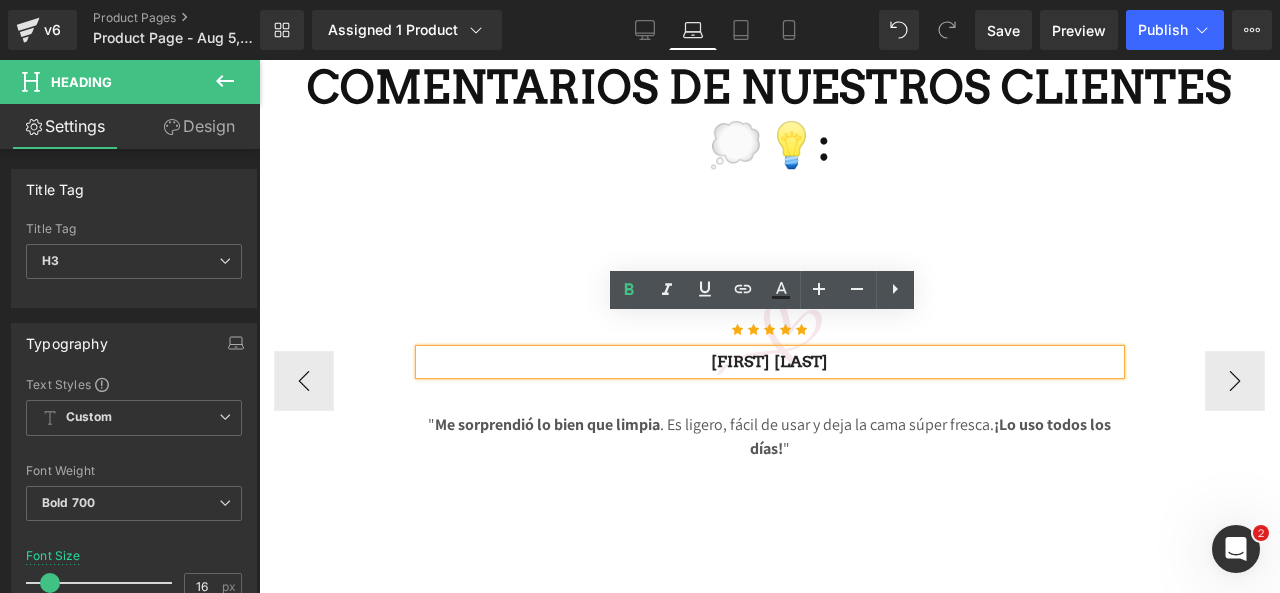 click on "laura rosas" at bounding box center (770, 362) 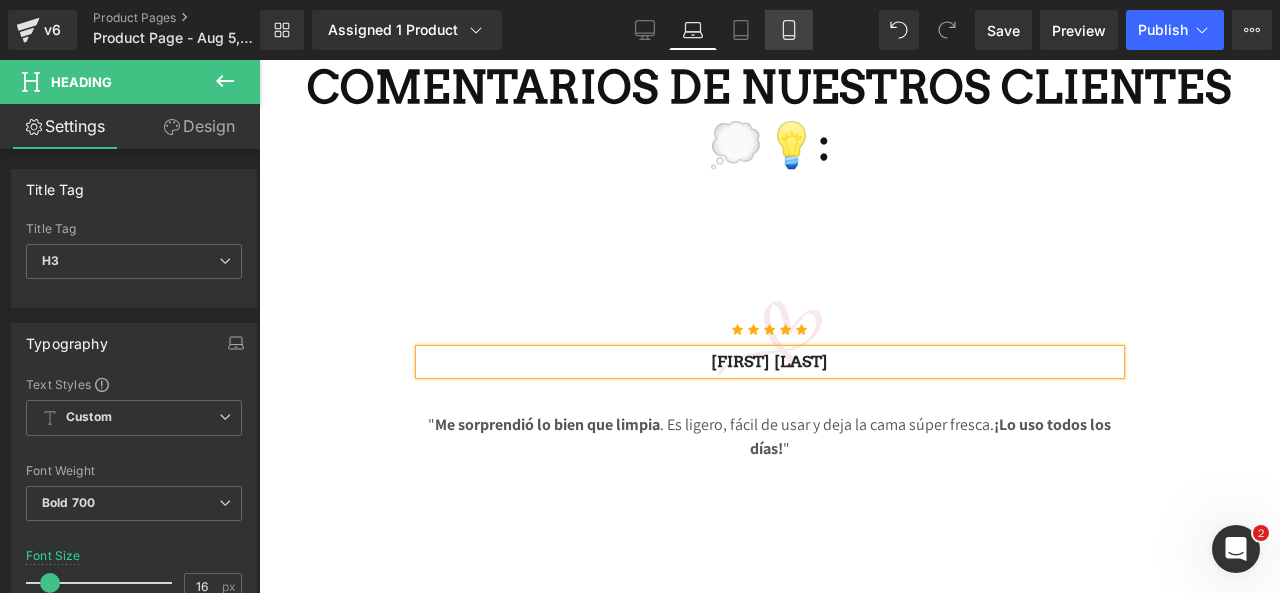 click 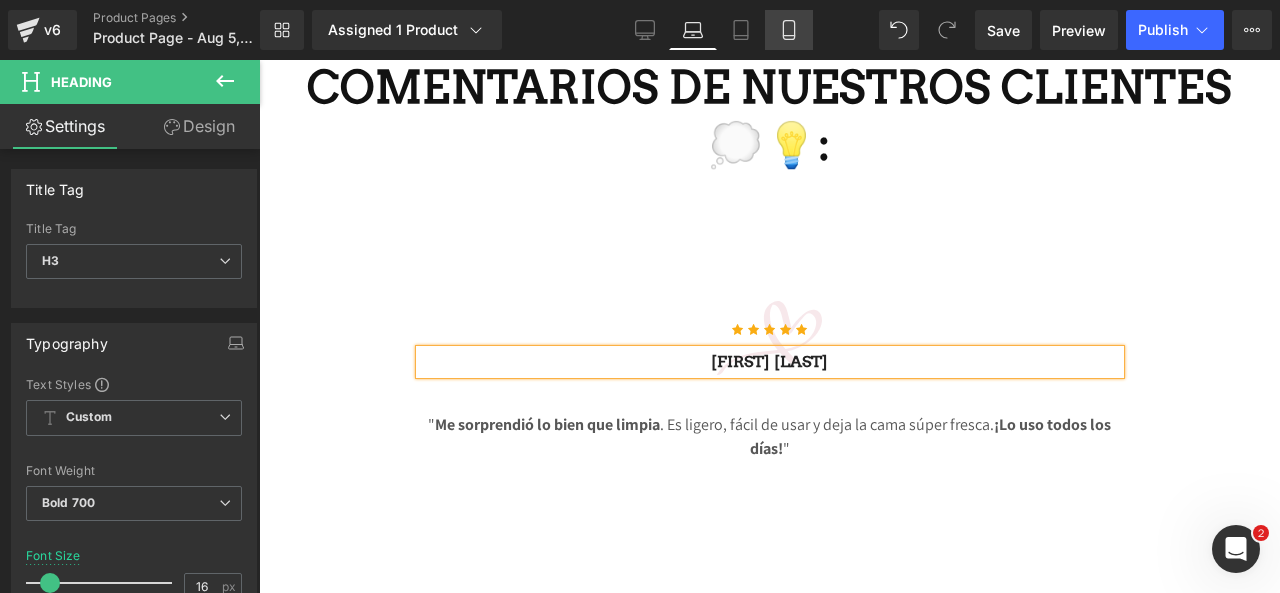 type on "14" 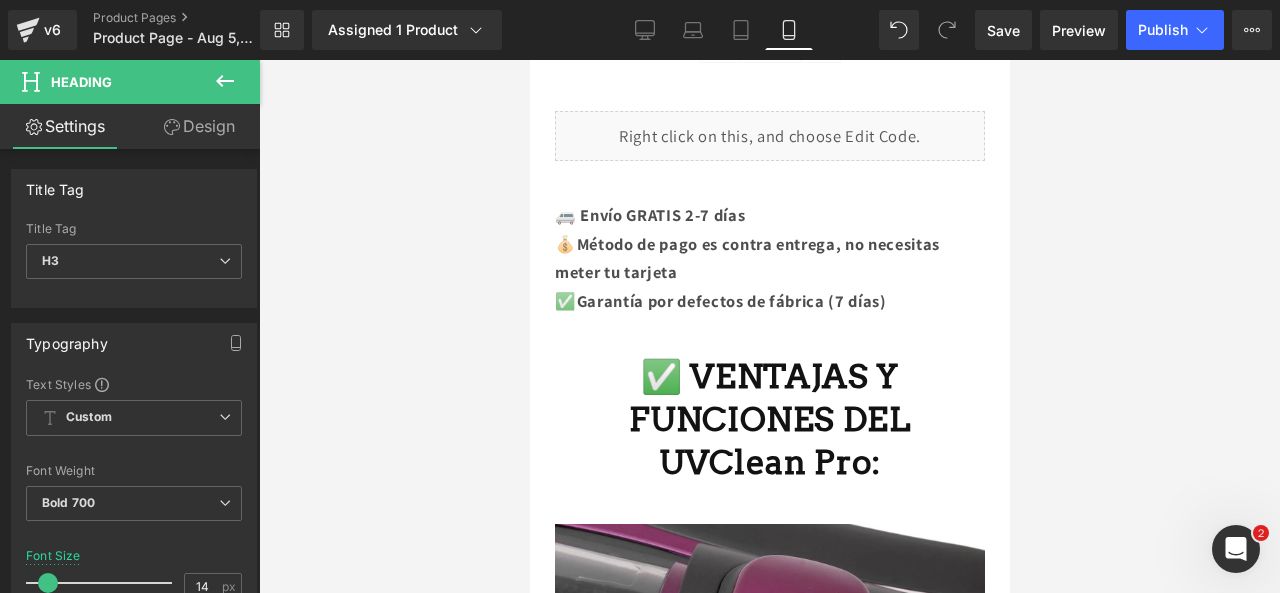 scroll, scrollTop: 1396, scrollLeft: 0, axis: vertical 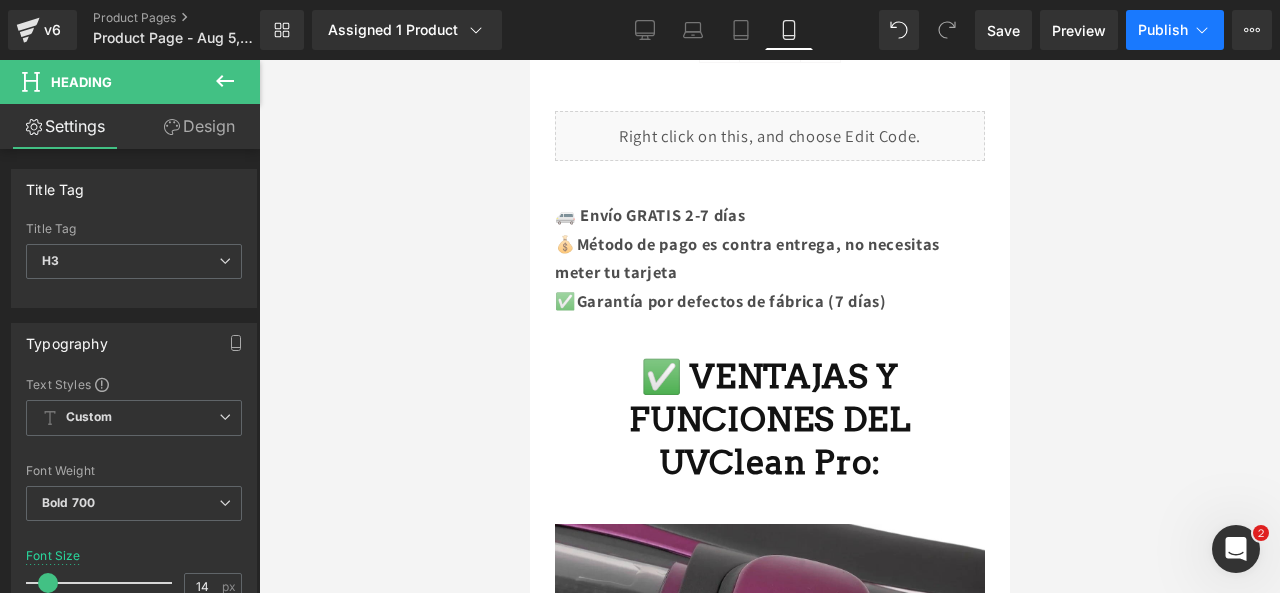 click on "Publish" at bounding box center (1175, 30) 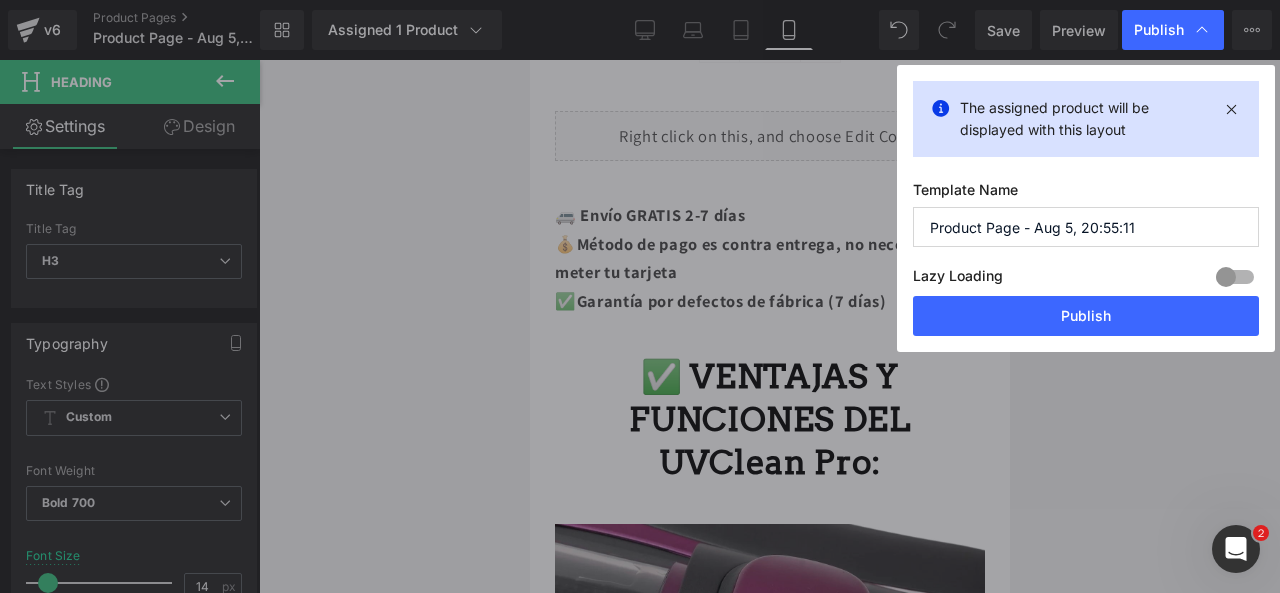drag, startPoint x: 1152, startPoint y: 222, endPoint x: 845, endPoint y: 207, distance: 307.36624 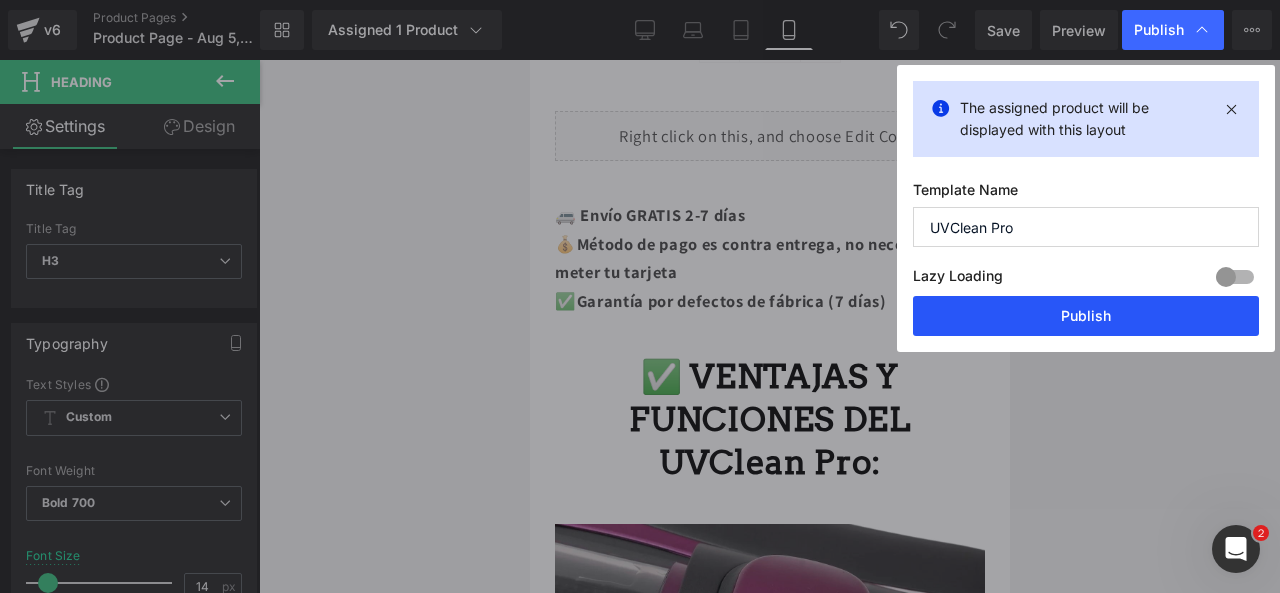 type on "UVClean Pro" 